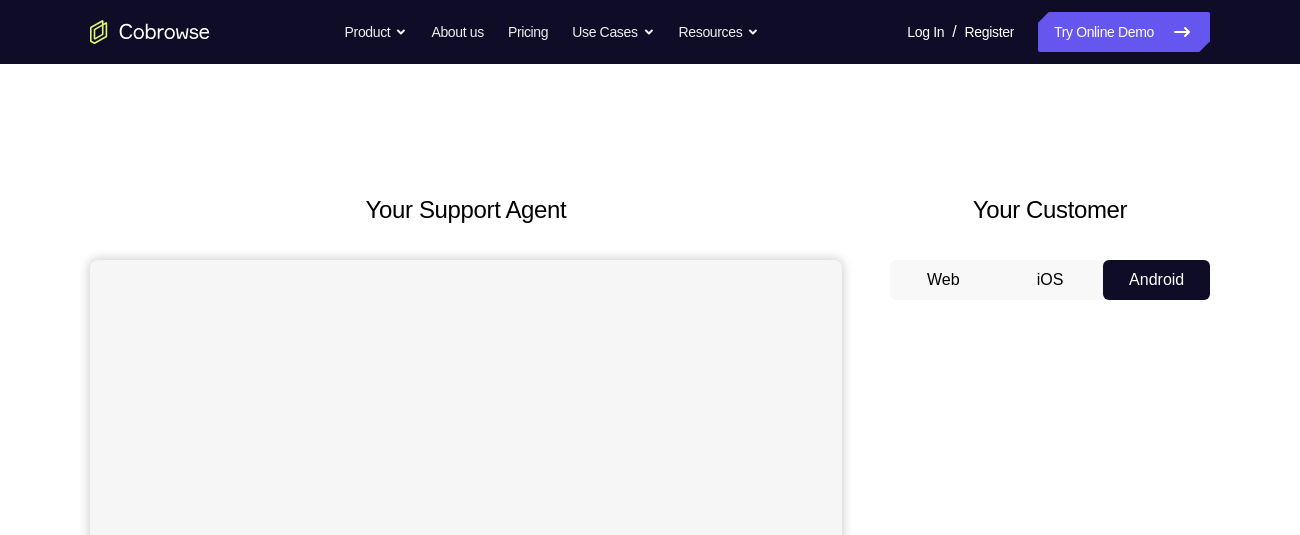 scroll, scrollTop: 334, scrollLeft: 0, axis: vertical 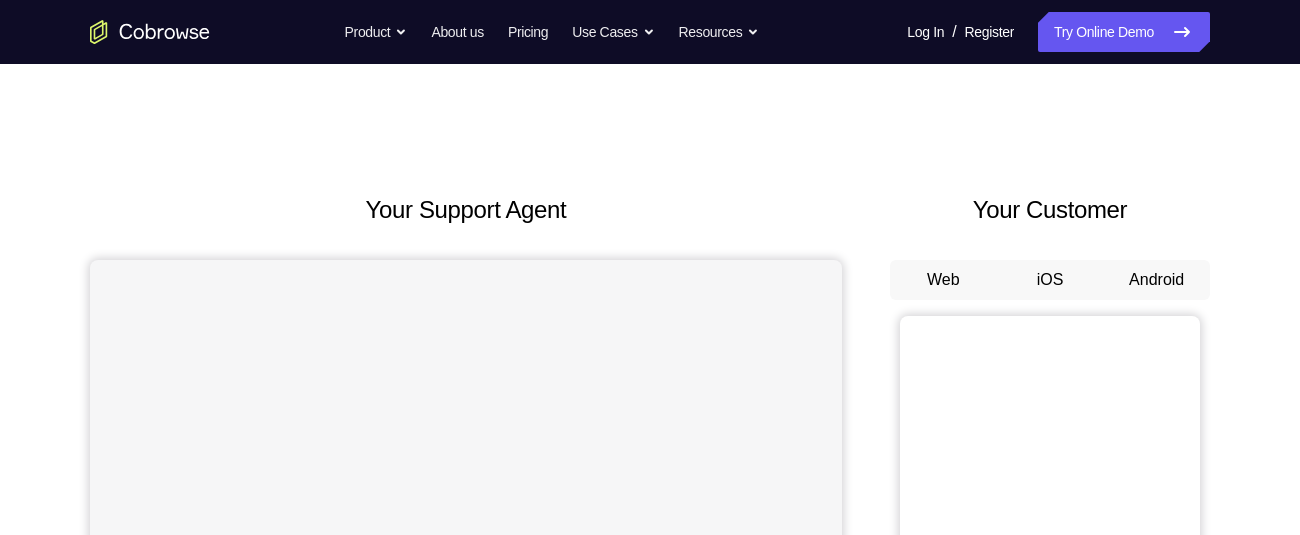 click on "Android" at bounding box center [1156, 280] 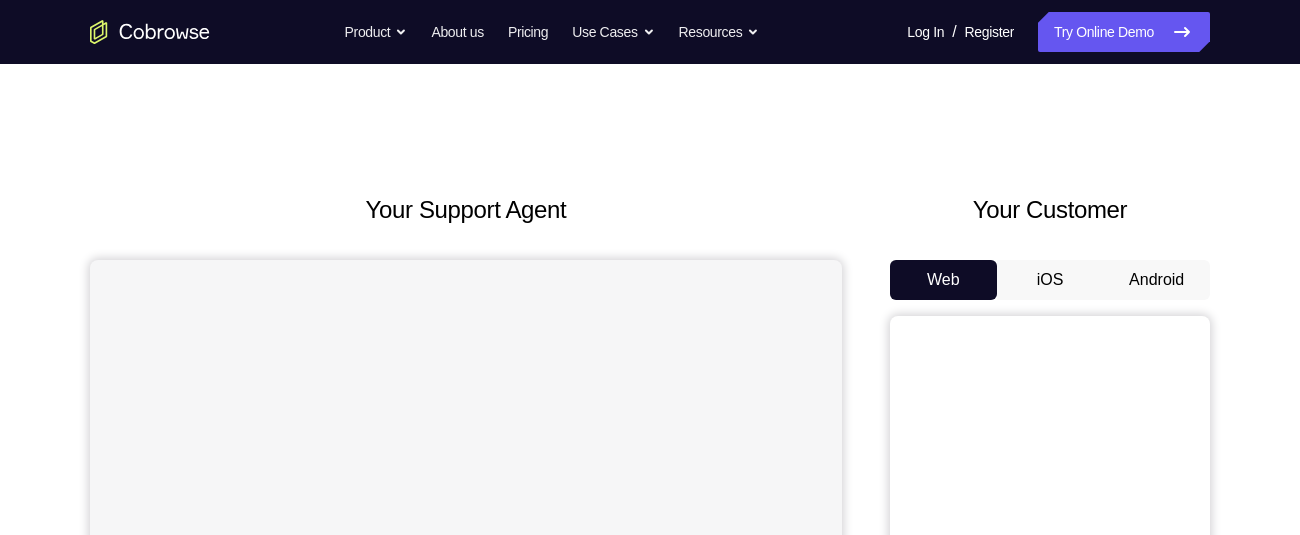 scroll, scrollTop: 0, scrollLeft: 0, axis: both 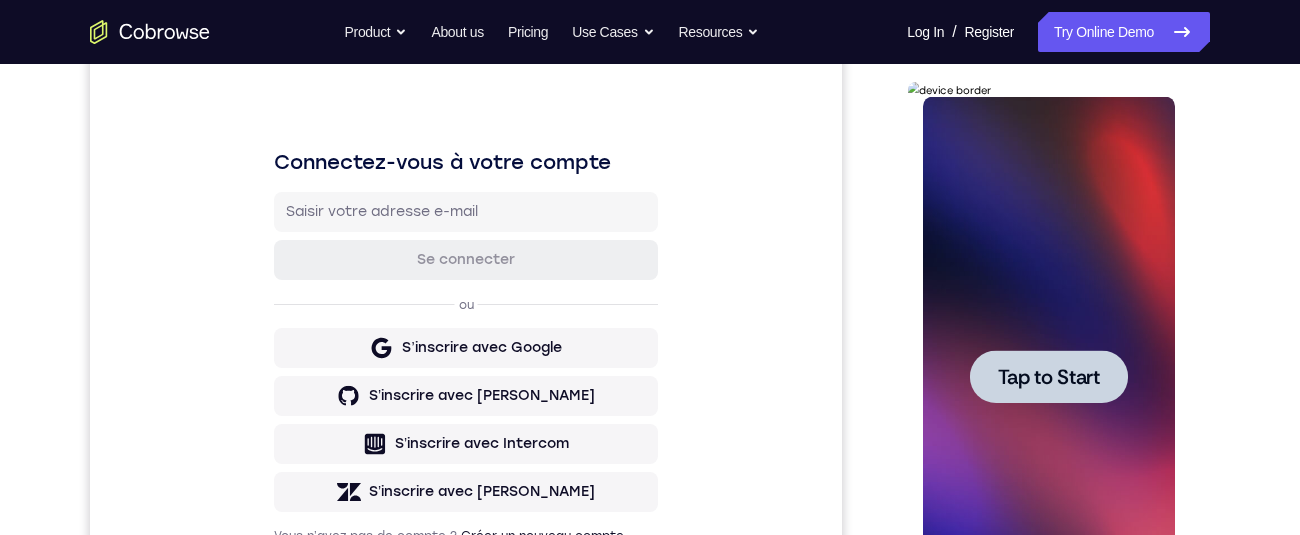 click at bounding box center [1048, 376] 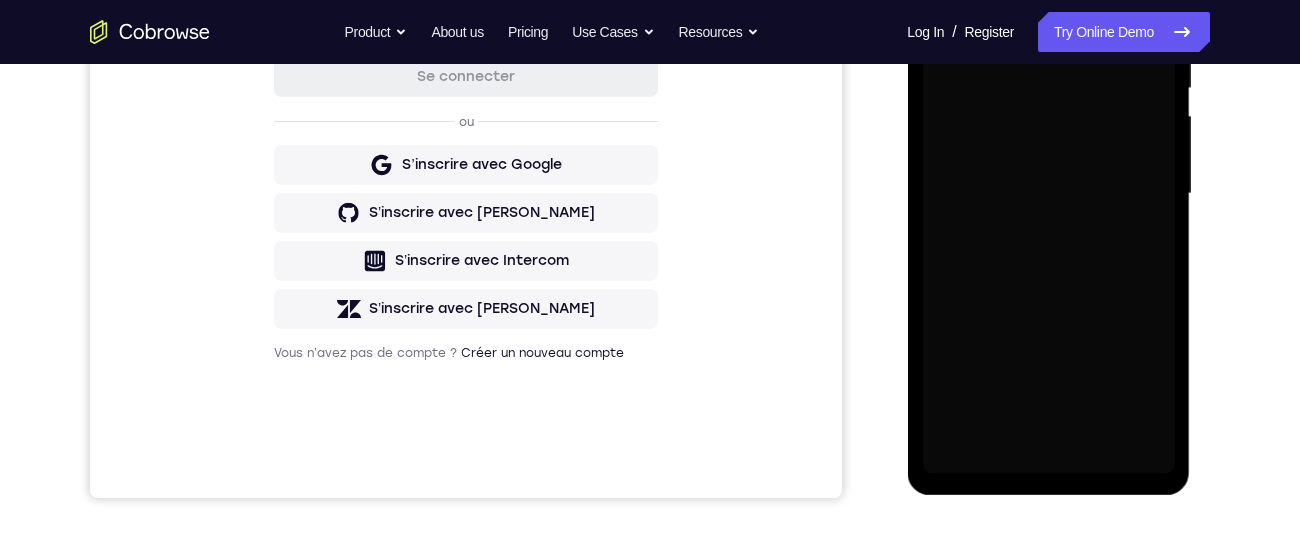scroll, scrollTop: 431, scrollLeft: 0, axis: vertical 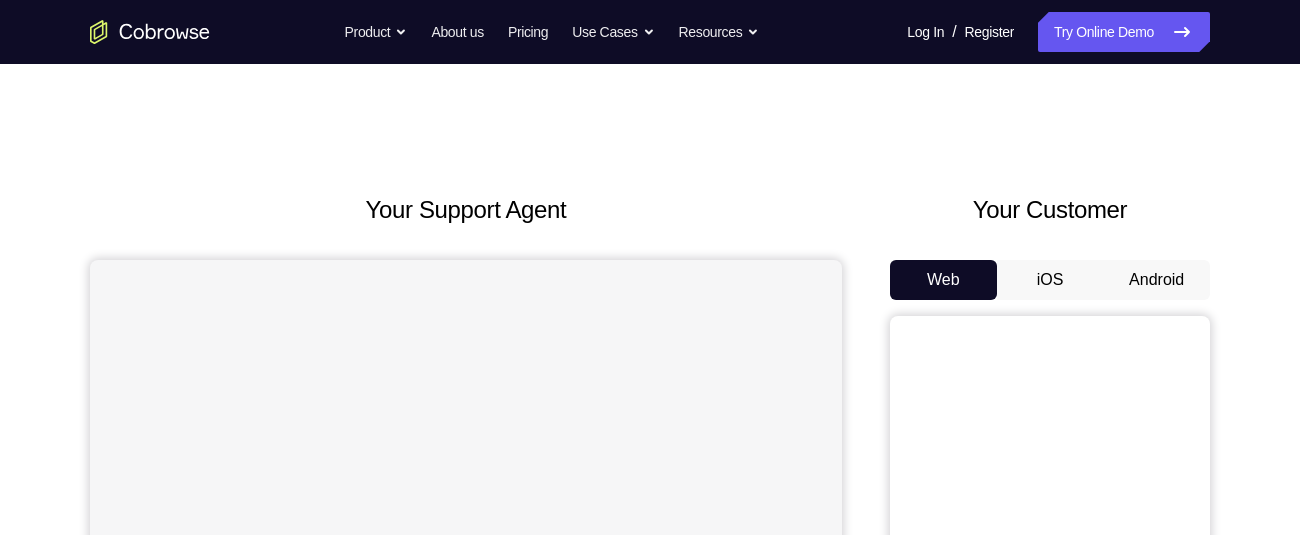 click on "Android" at bounding box center [1156, 280] 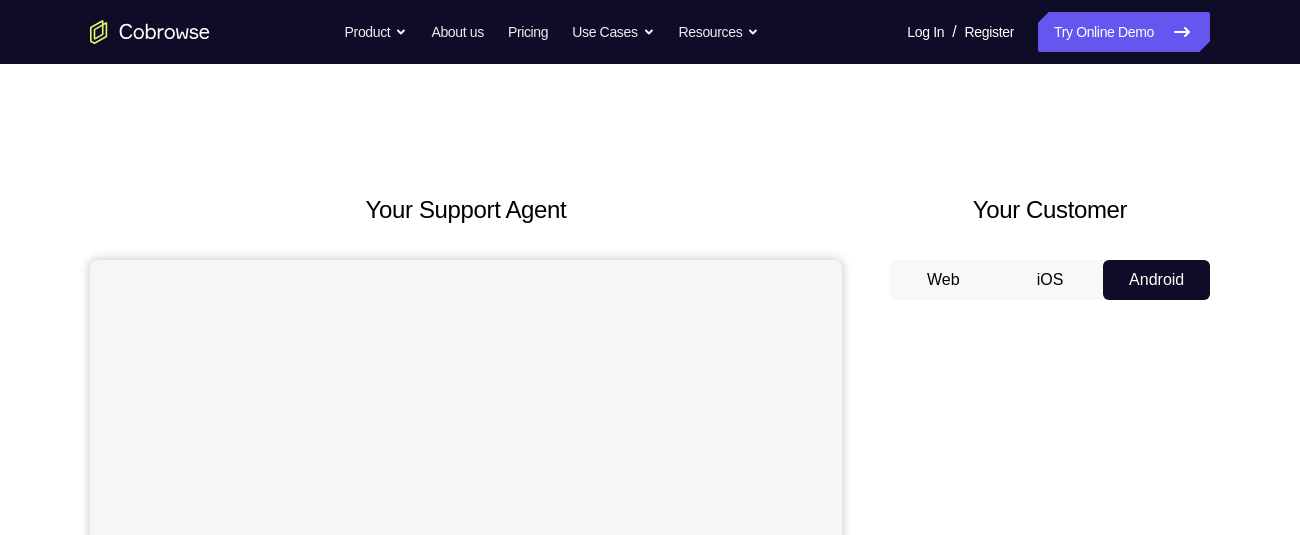 scroll, scrollTop: 260, scrollLeft: 0, axis: vertical 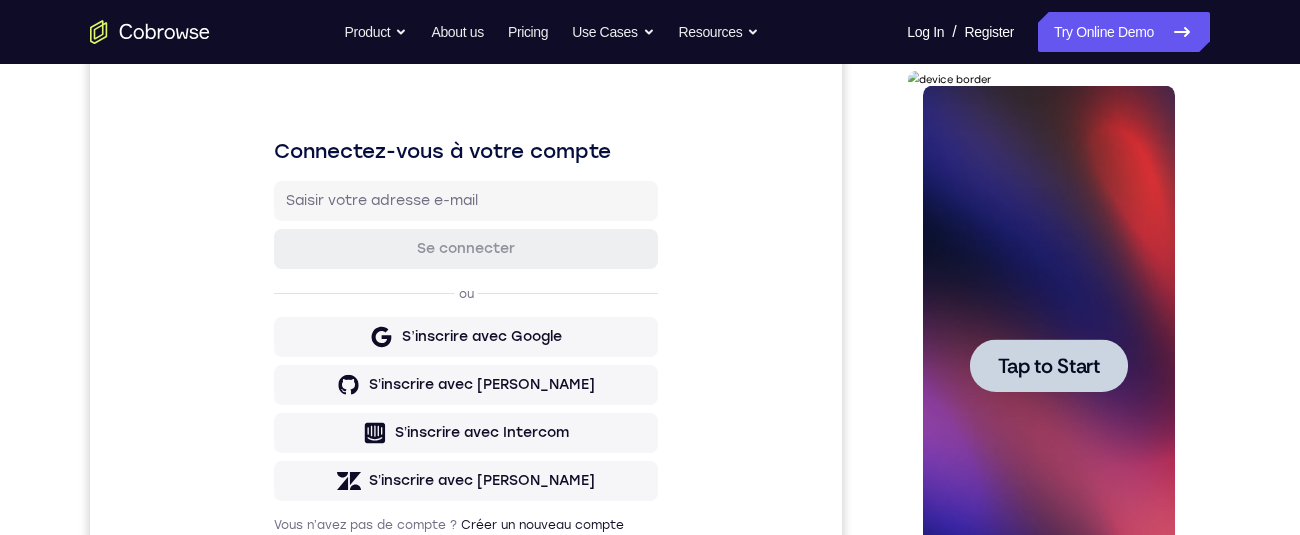 click on "Tap to Start" at bounding box center [1048, 366] 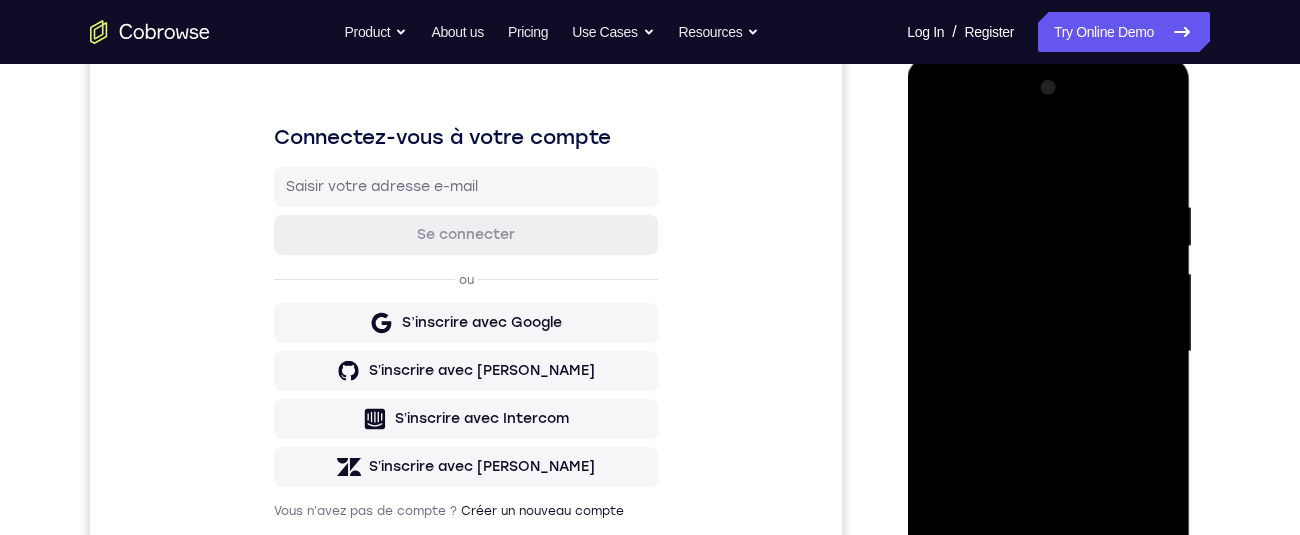 scroll, scrollTop: 510, scrollLeft: 0, axis: vertical 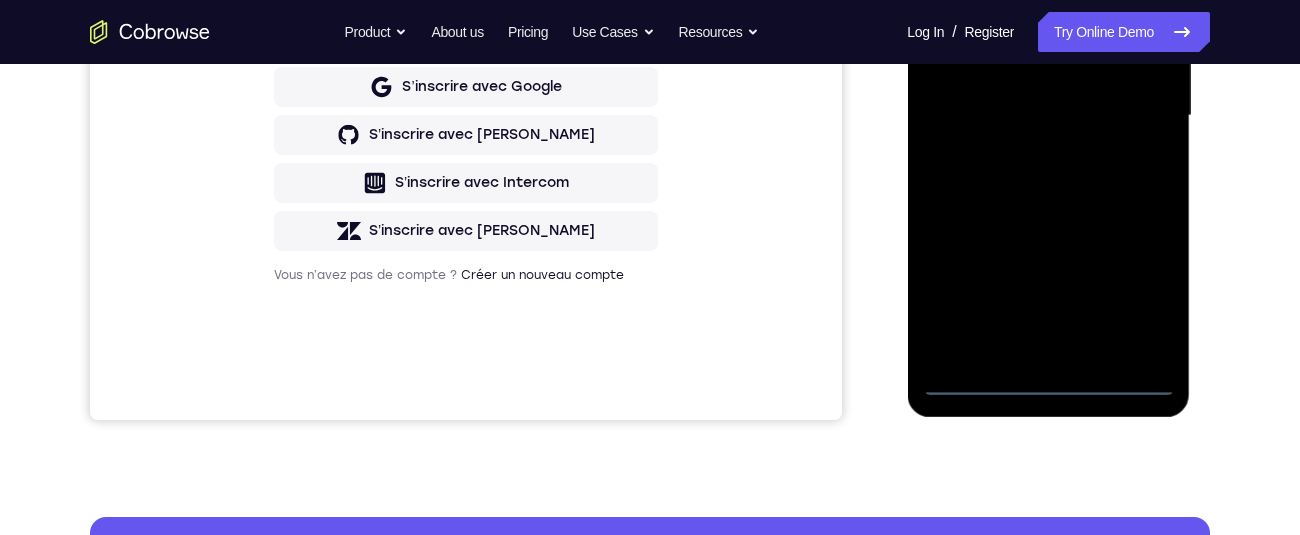 click at bounding box center [1048, 116] 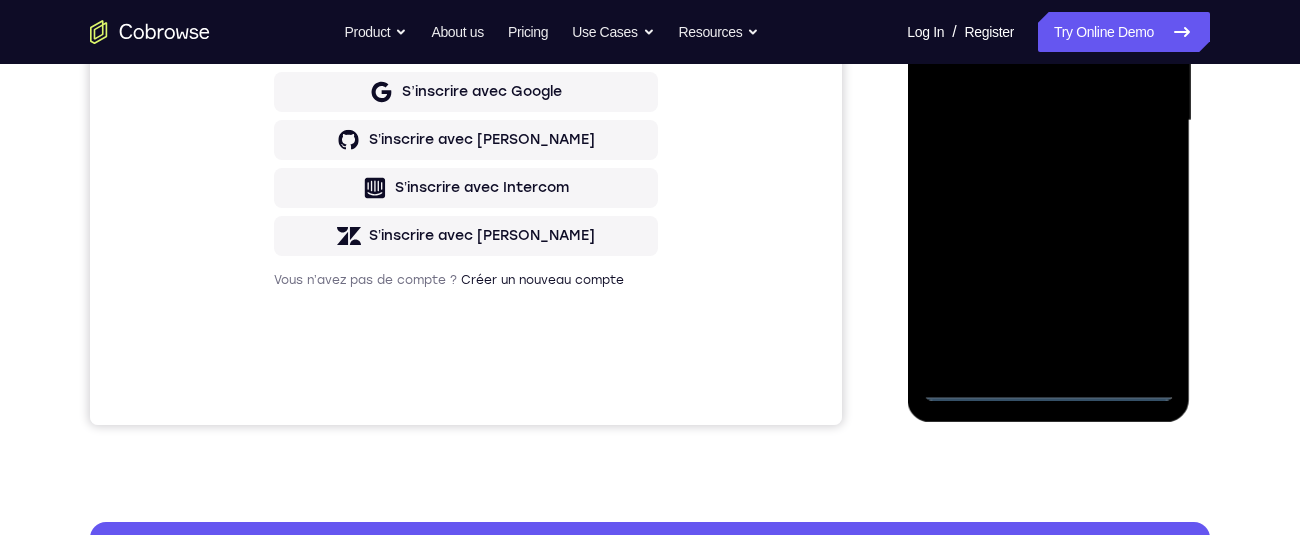 click at bounding box center [1048, 121] 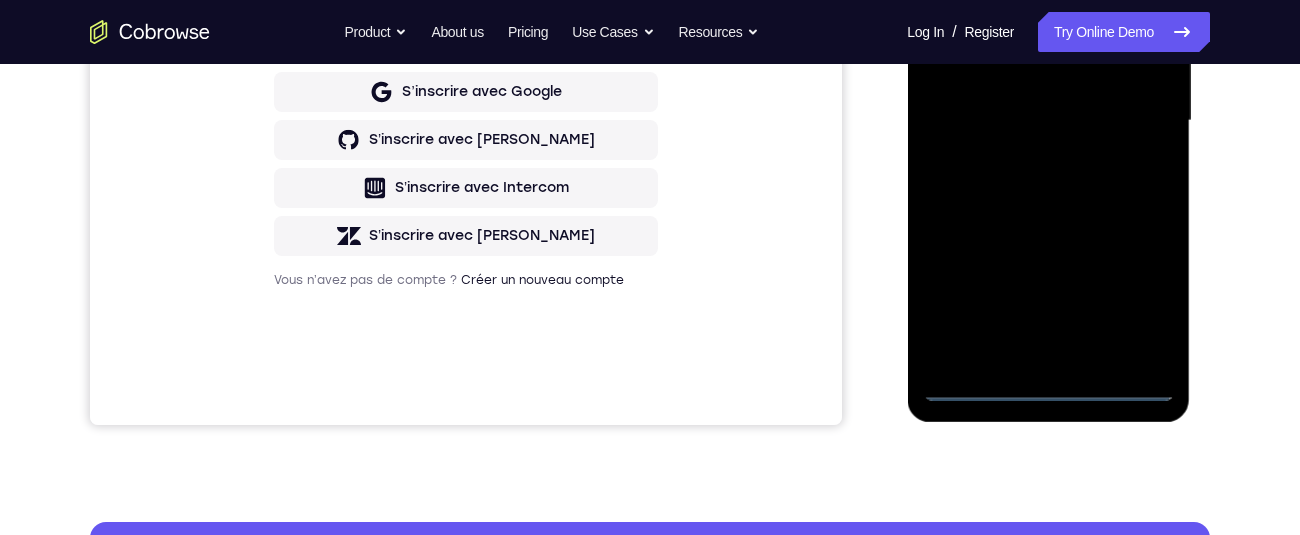 scroll, scrollTop: 354, scrollLeft: 0, axis: vertical 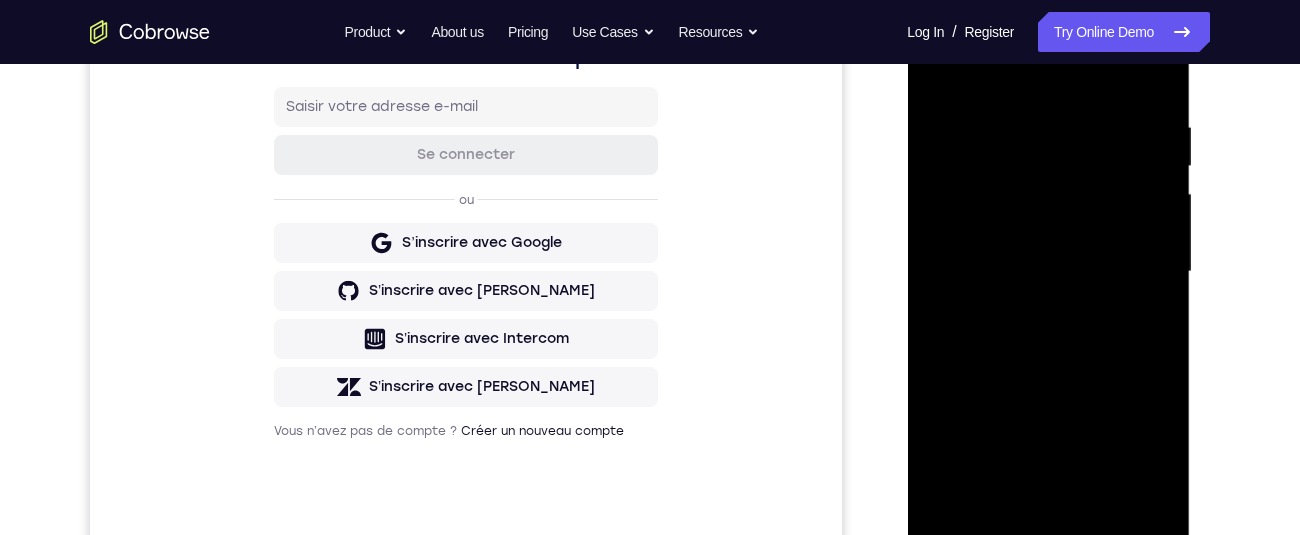 click at bounding box center [1048, 272] 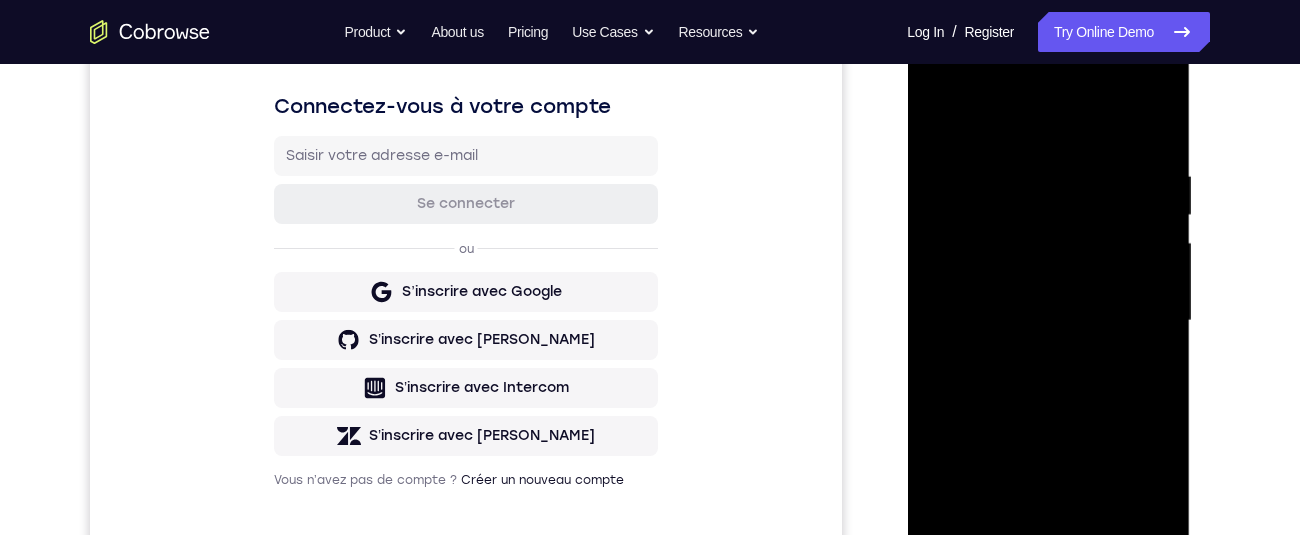click at bounding box center (1048, 321) 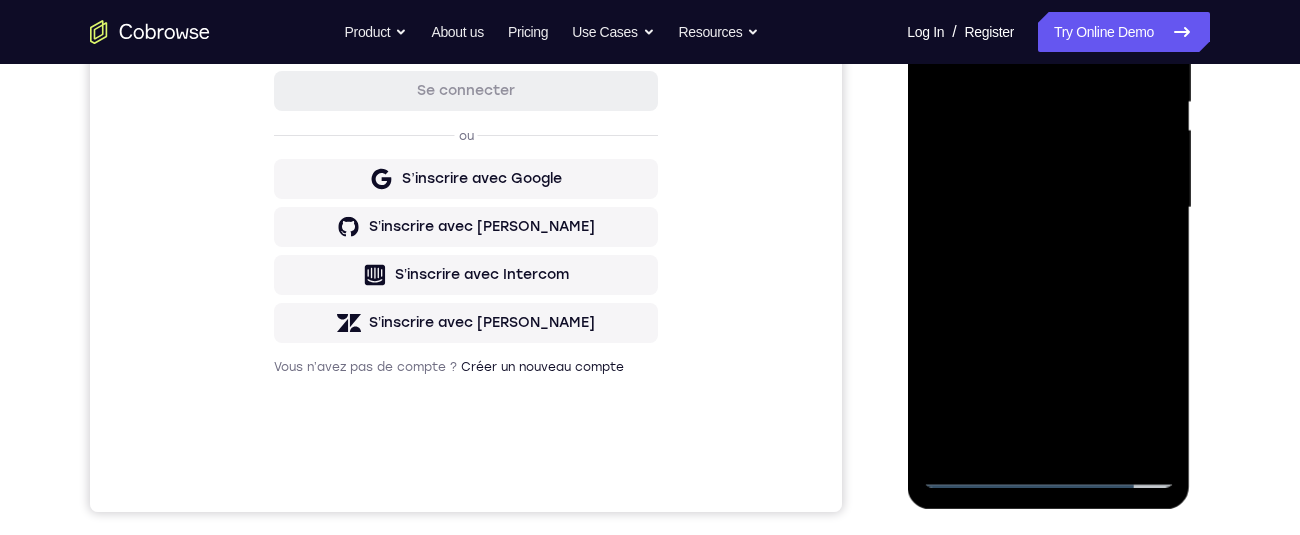 click at bounding box center [1048, 208] 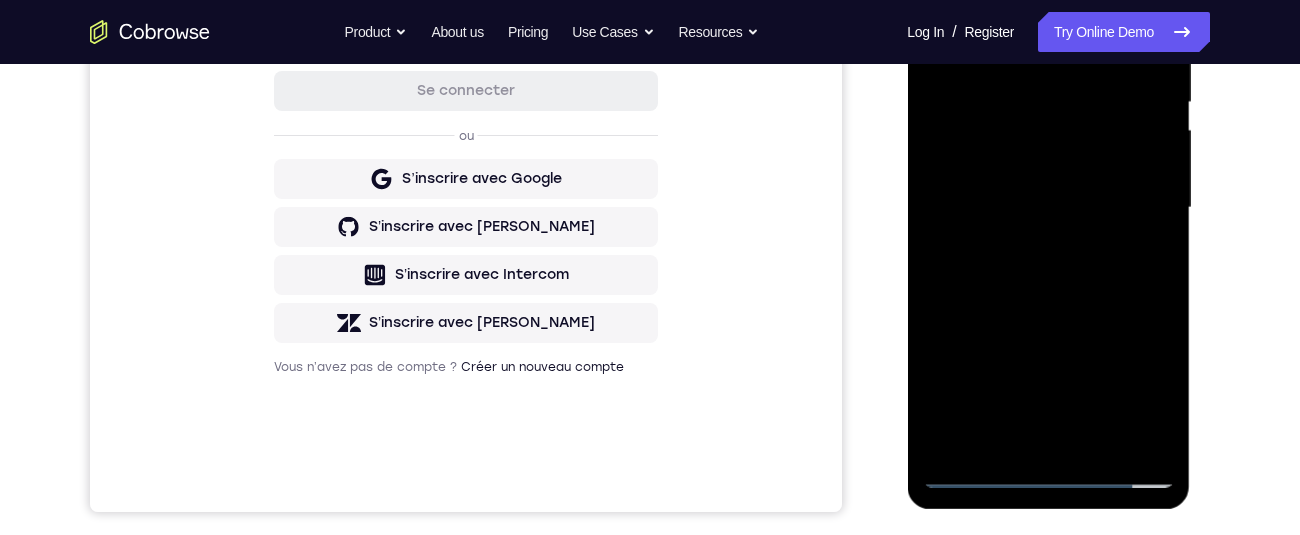 click at bounding box center [1048, 208] 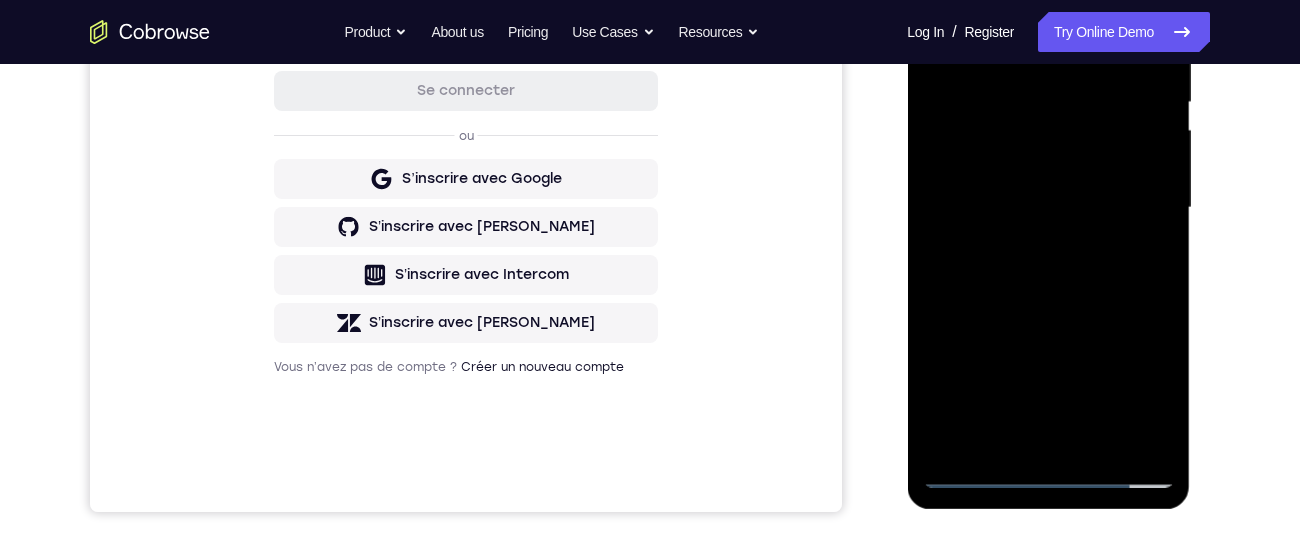 click at bounding box center [1048, 208] 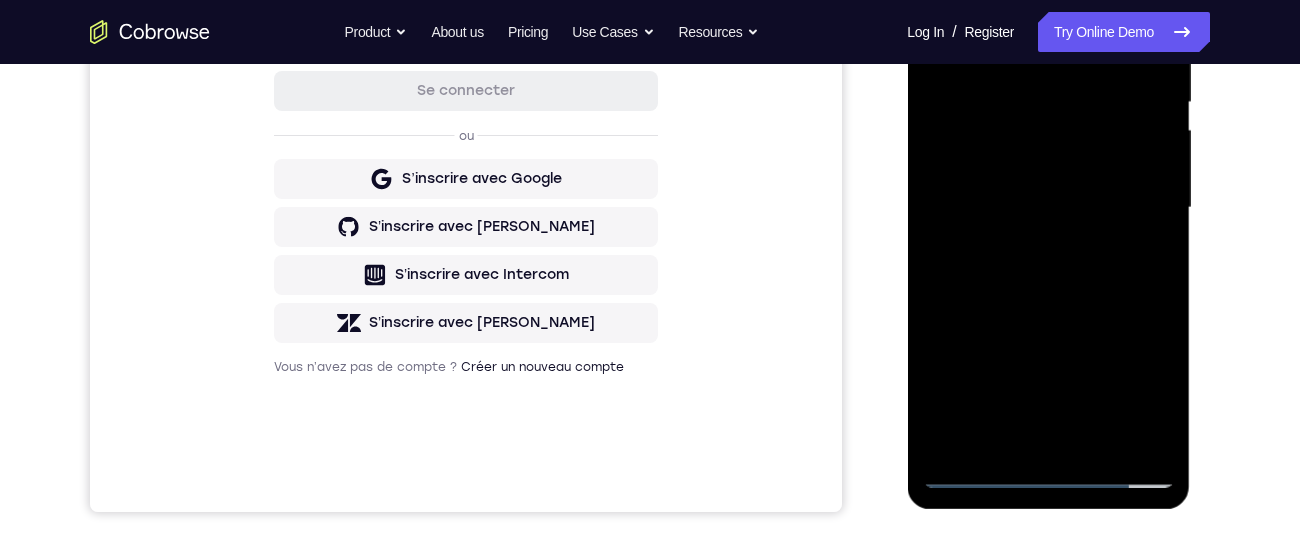 click at bounding box center [1048, 208] 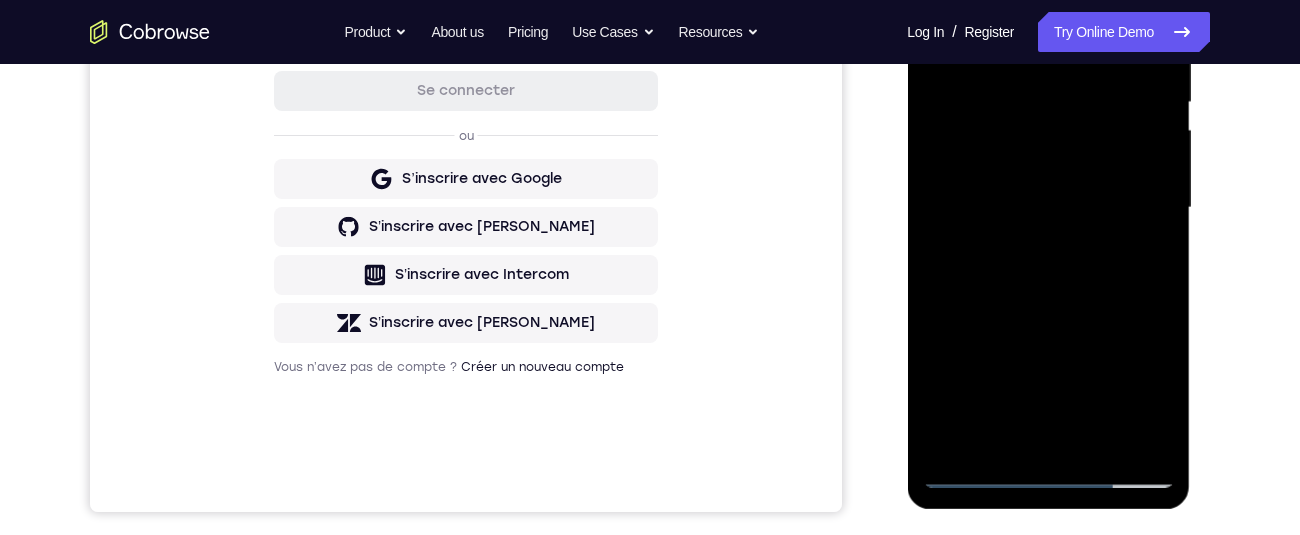 click at bounding box center [1048, 208] 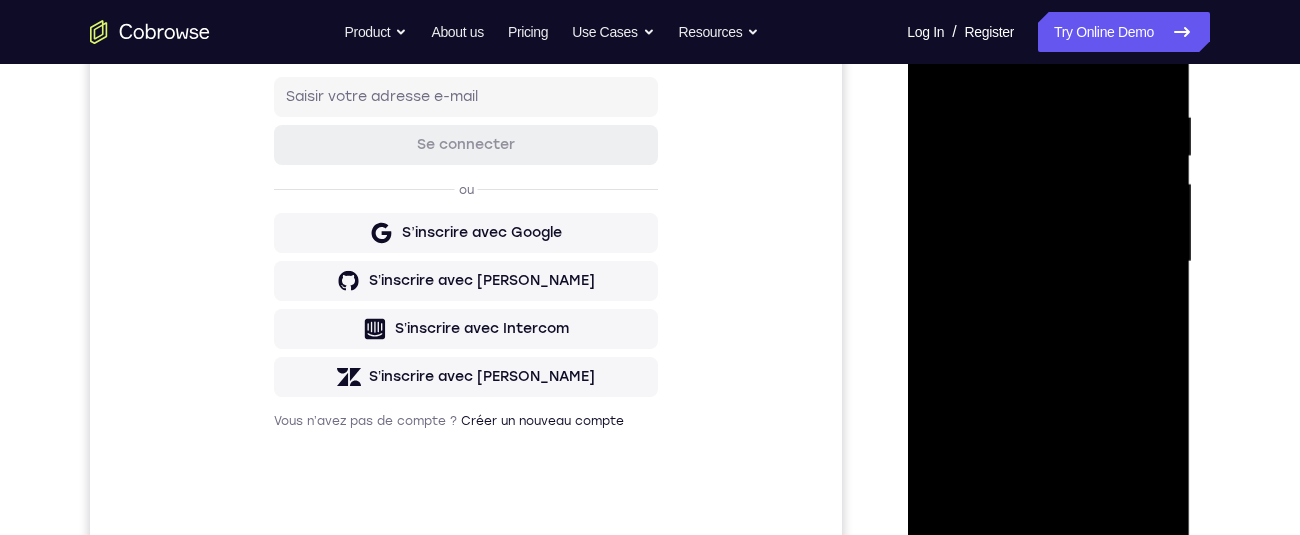 scroll, scrollTop: 375, scrollLeft: 0, axis: vertical 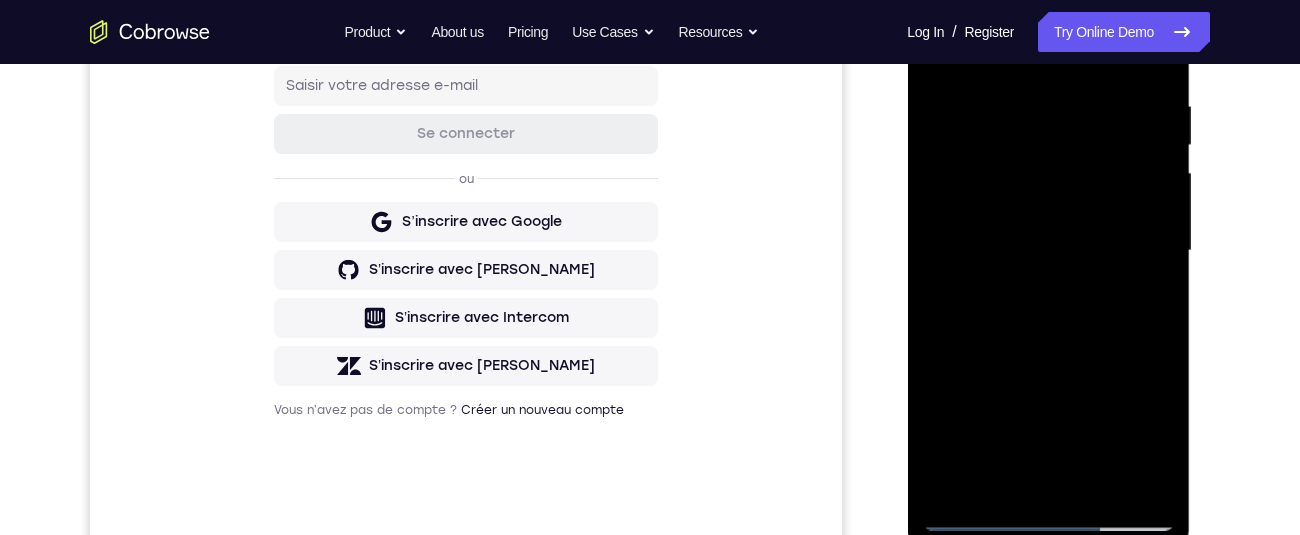 click at bounding box center [1048, 251] 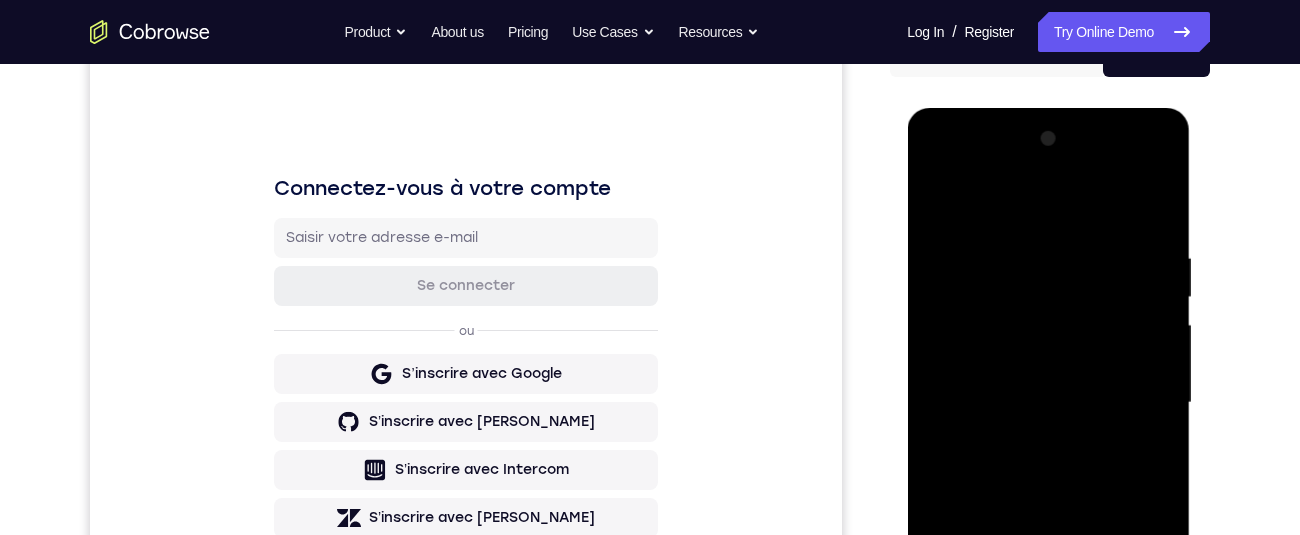 scroll, scrollTop: 215, scrollLeft: 0, axis: vertical 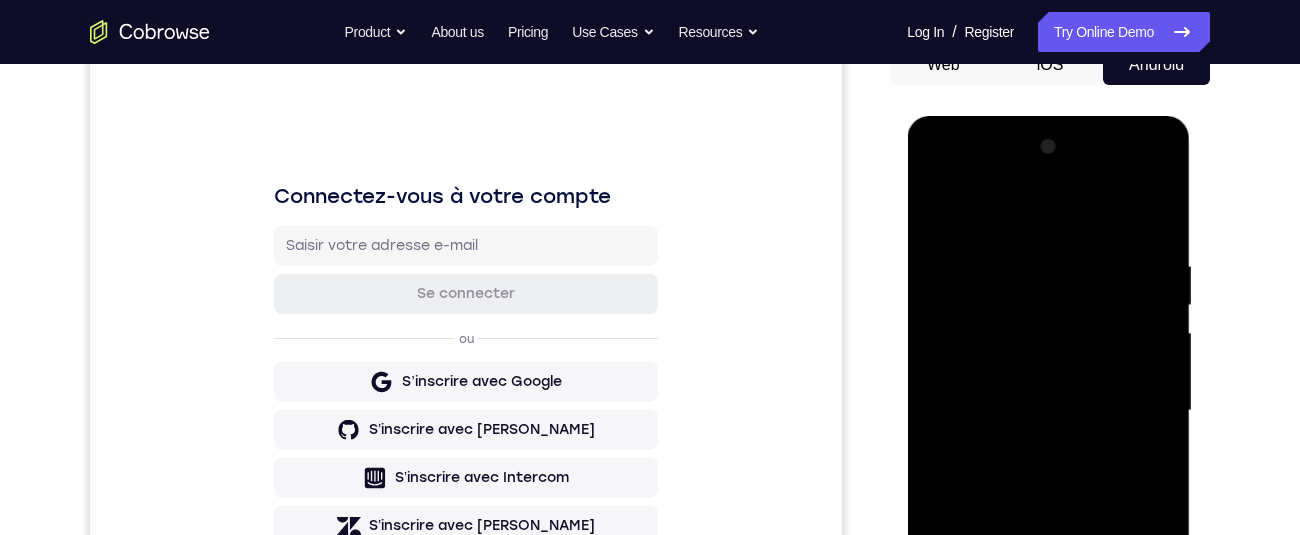 click at bounding box center [1048, 411] 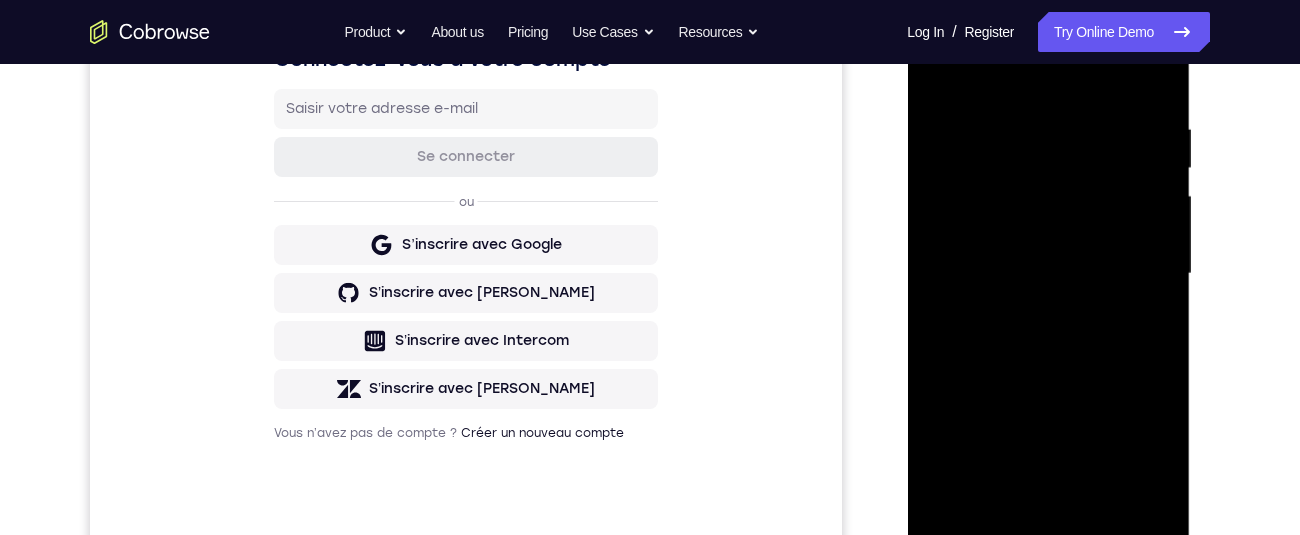 click at bounding box center [1048, 274] 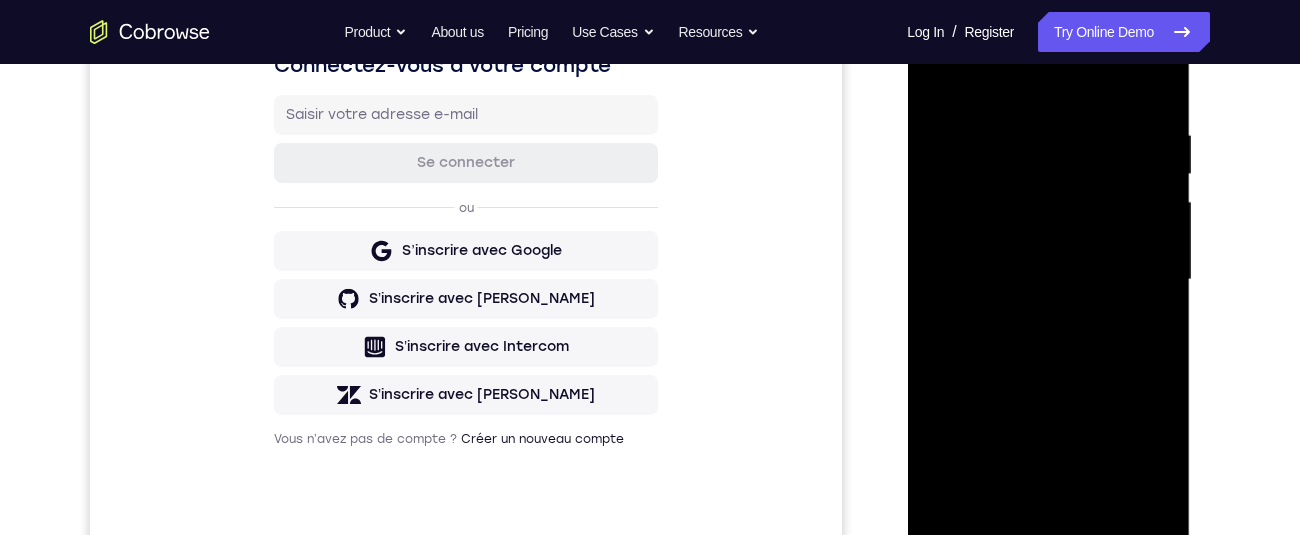 scroll, scrollTop: 413, scrollLeft: 0, axis: vertical 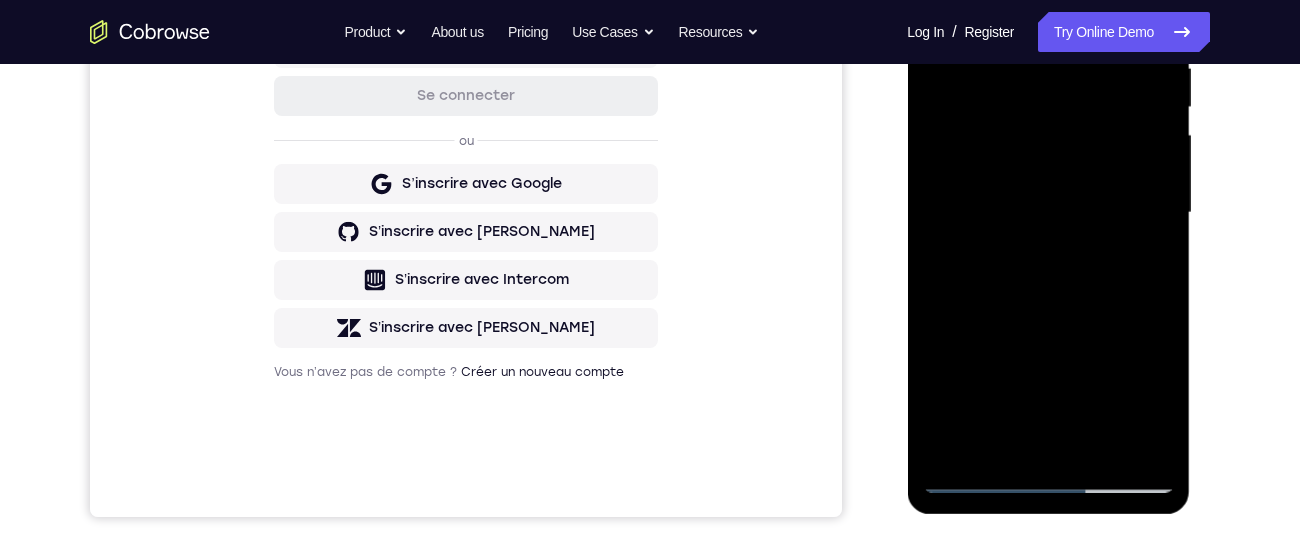 click at bounding box center (1048, 213) 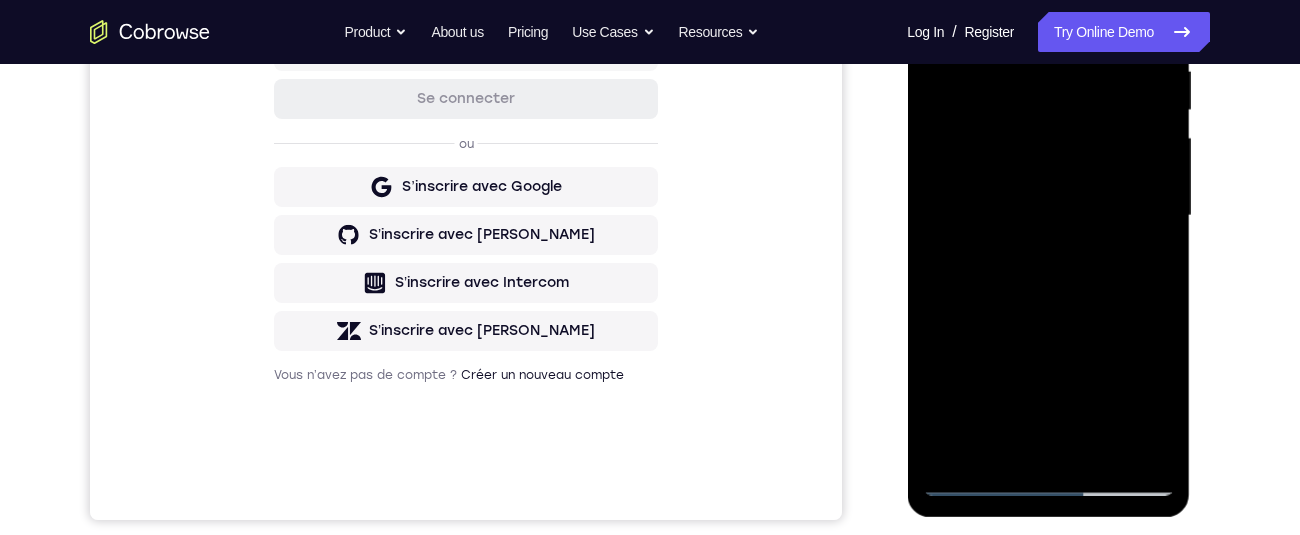 click at bounding box center [1048, 216] 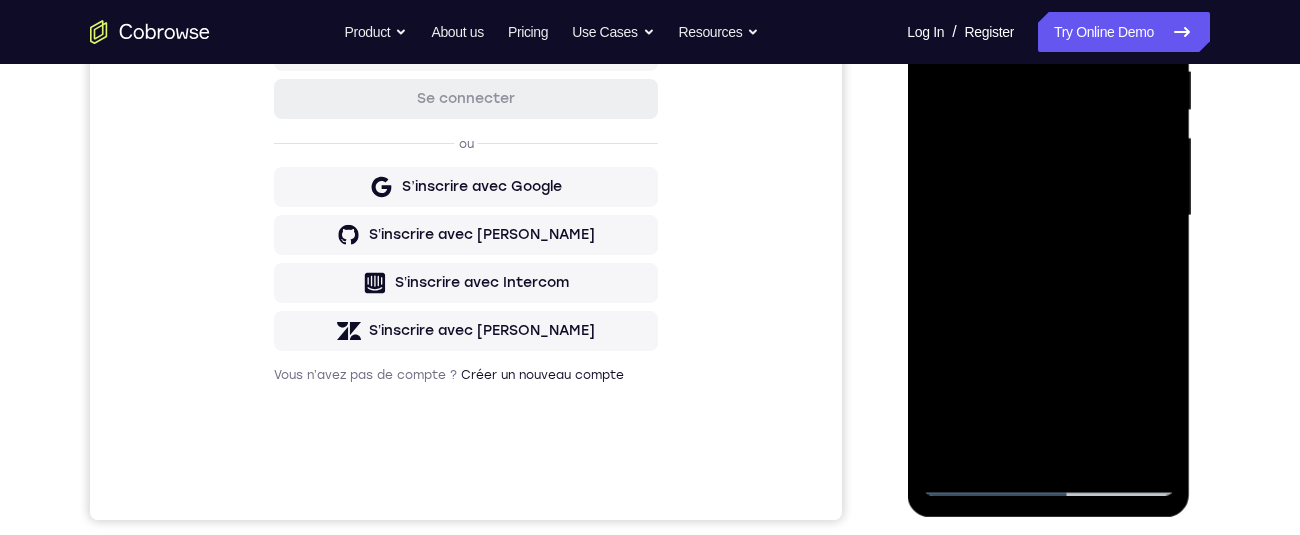 click at bounding box center (1048, 216) 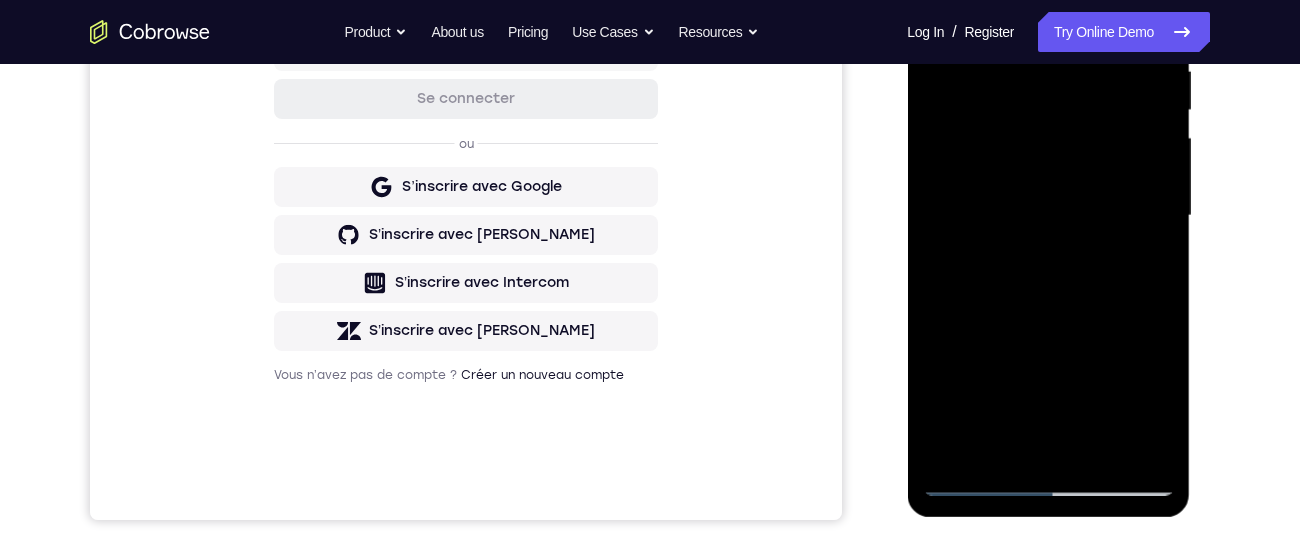 click at bounding box center (1048, 216) 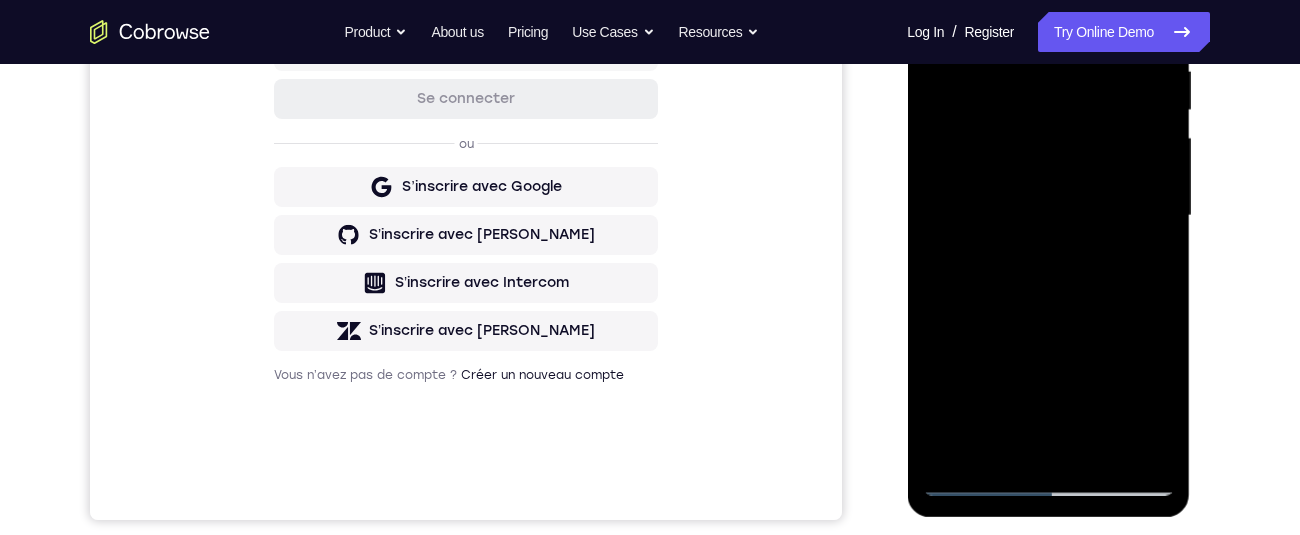 scroll, scrollTop: 245, scrollLeft: 0, axis: vertical 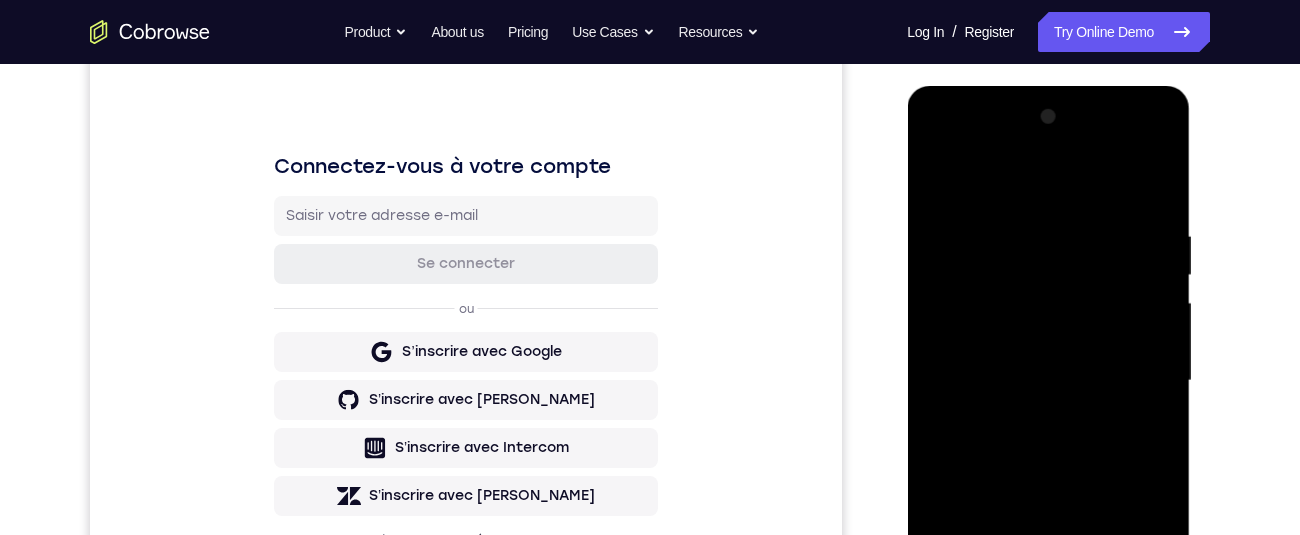 click at bounding box center [1048, 381] 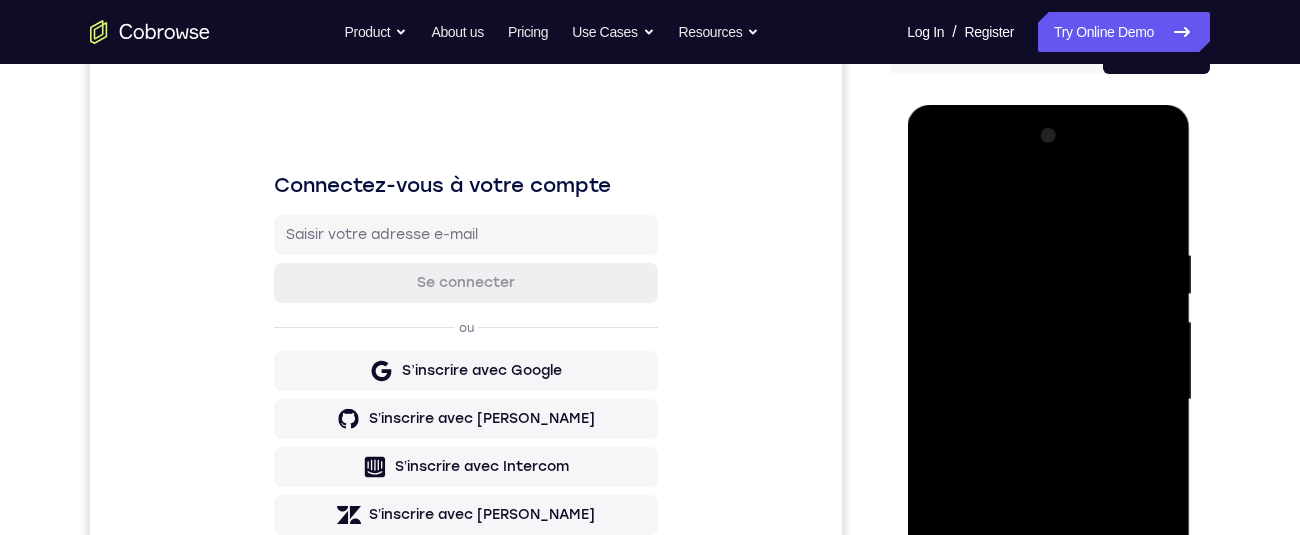 click at bounding box center (1048, 400) 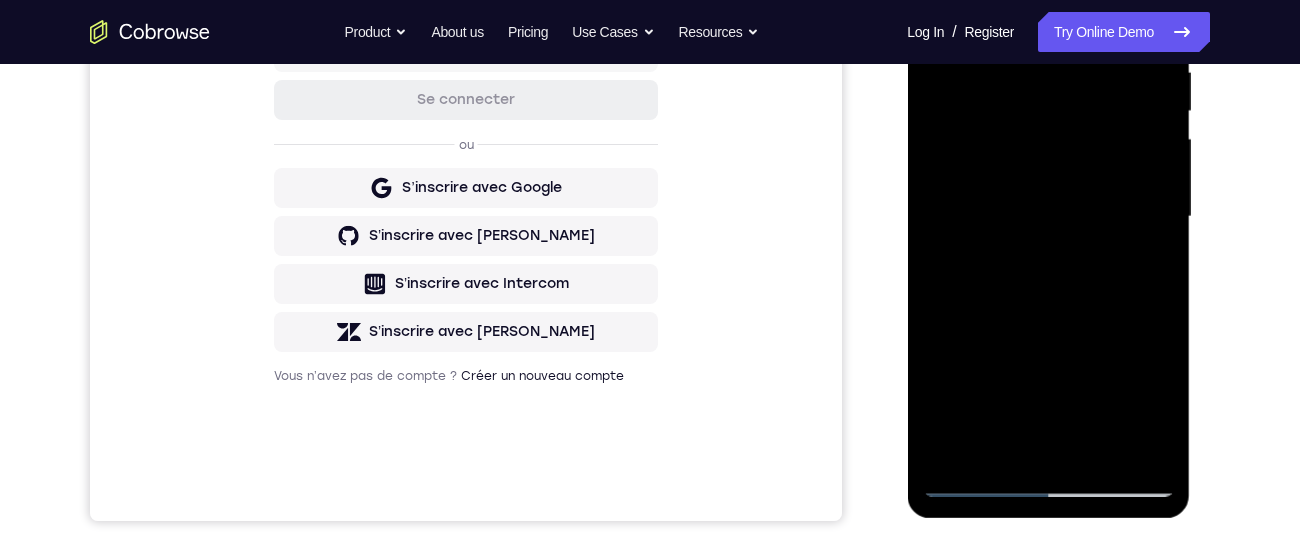 scroll, scrollTop: 400, scrollLeft: 0, axis: vertical 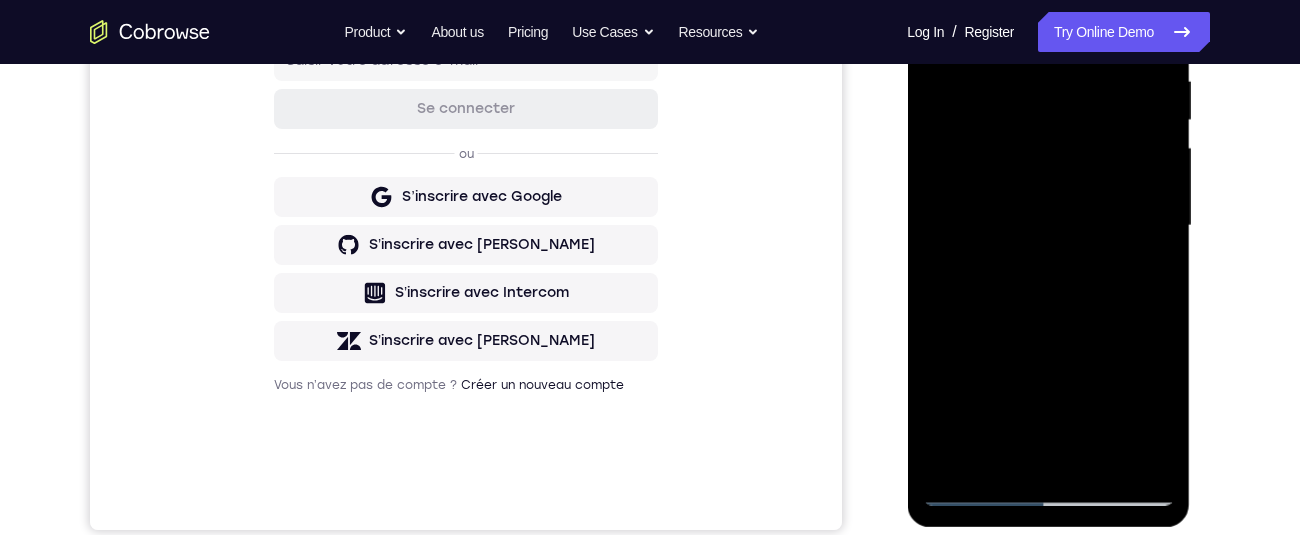 click at bounding box center (1048, 226) 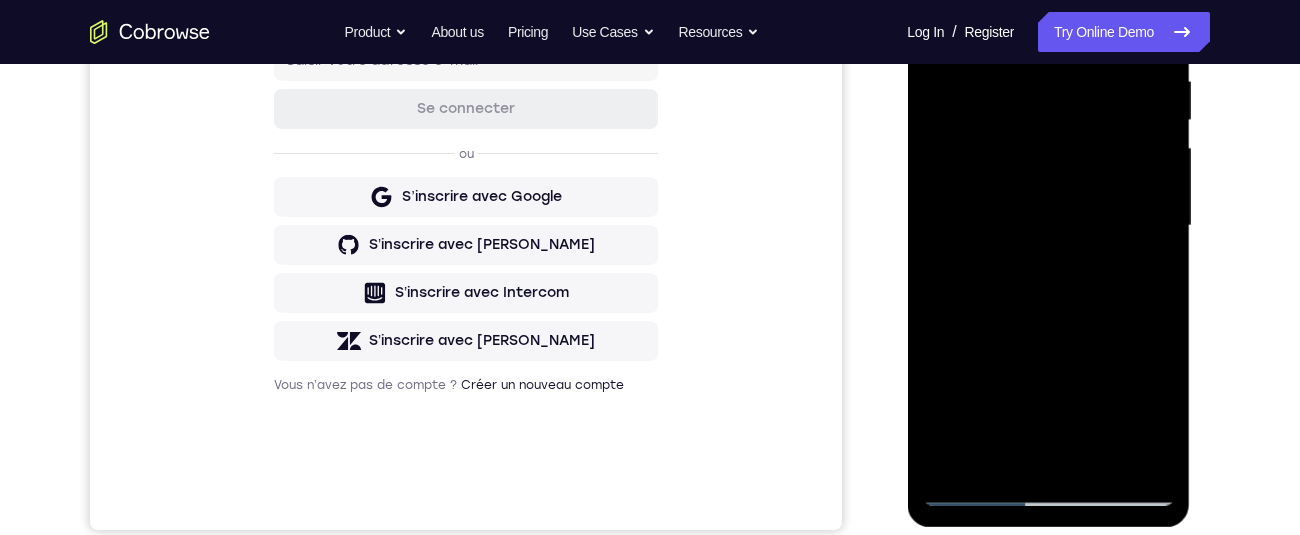 click at bounding box center (1048, 226) 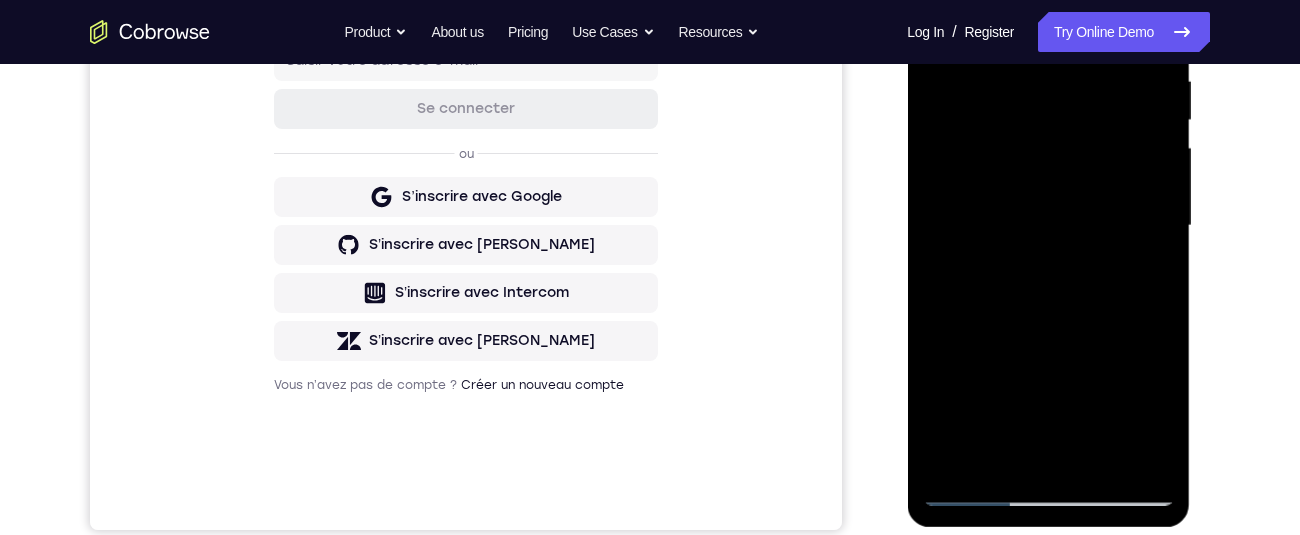 click at bounding box center (1048, 226) 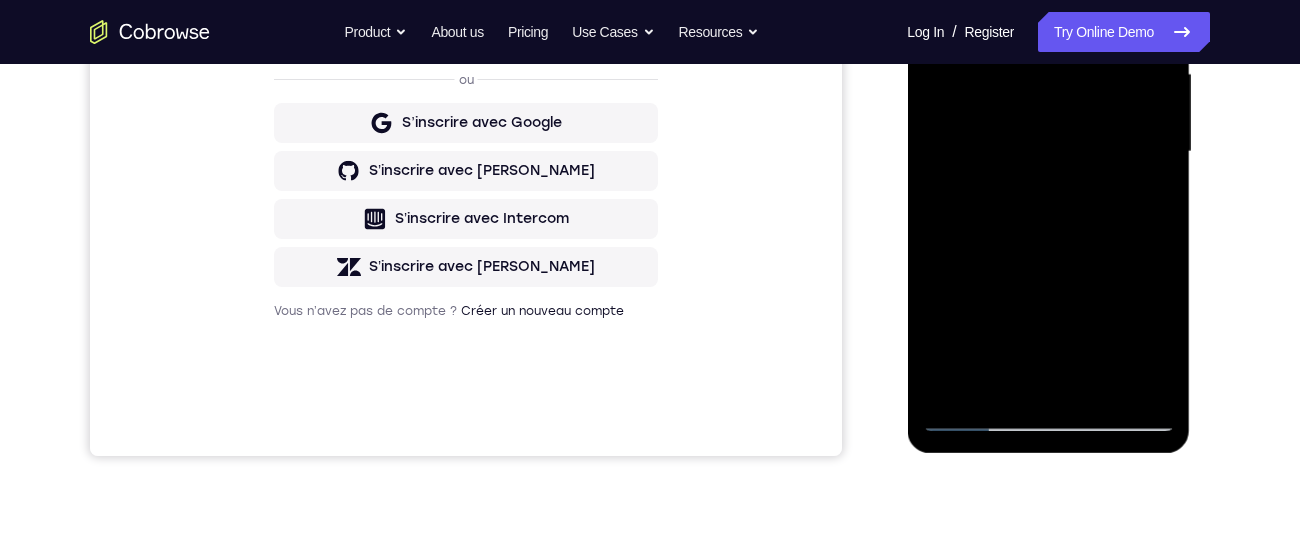 scroll, scrollTop: 217, scrollLeft: 0, axis: vertical 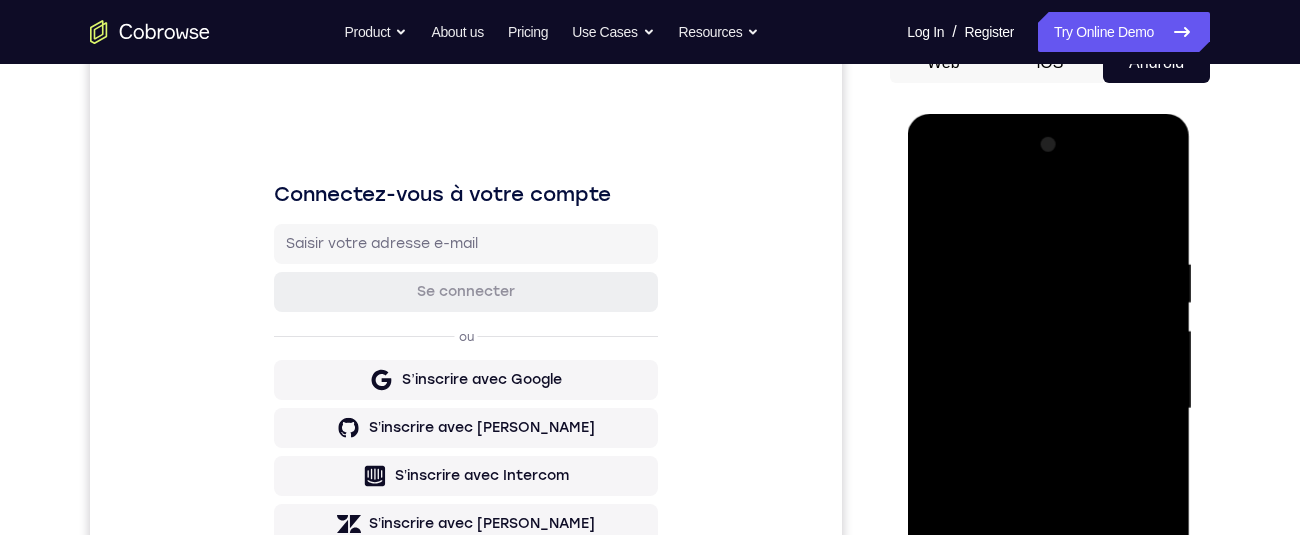 click at bounding box center [1048, 409] 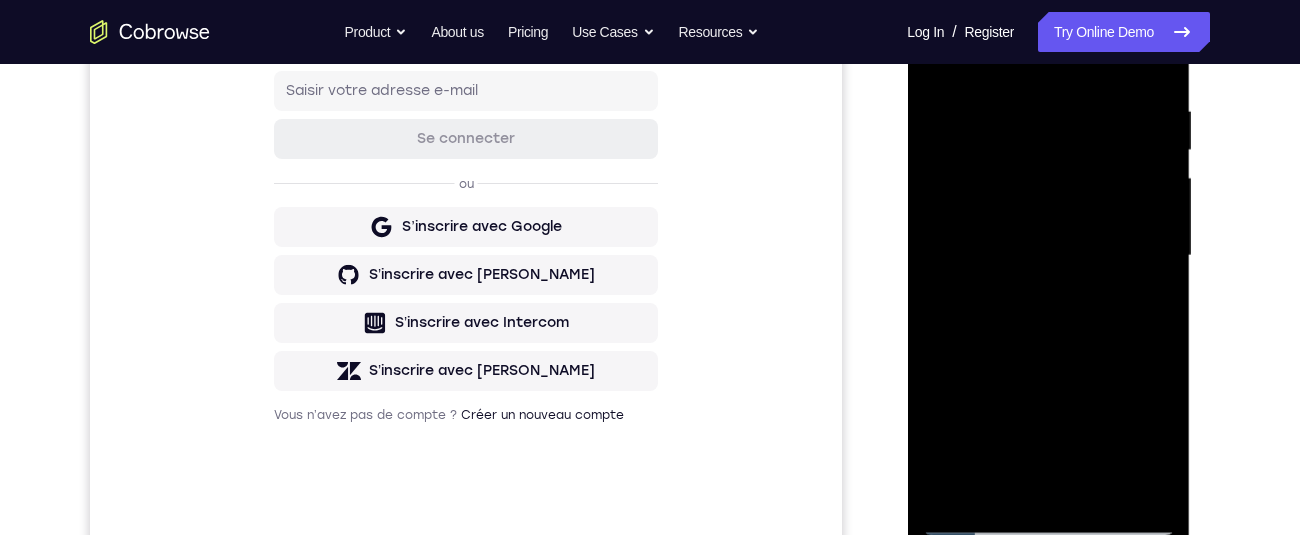 scroll, scrollTop: 371, scrollLeft: 0, axis: vertical 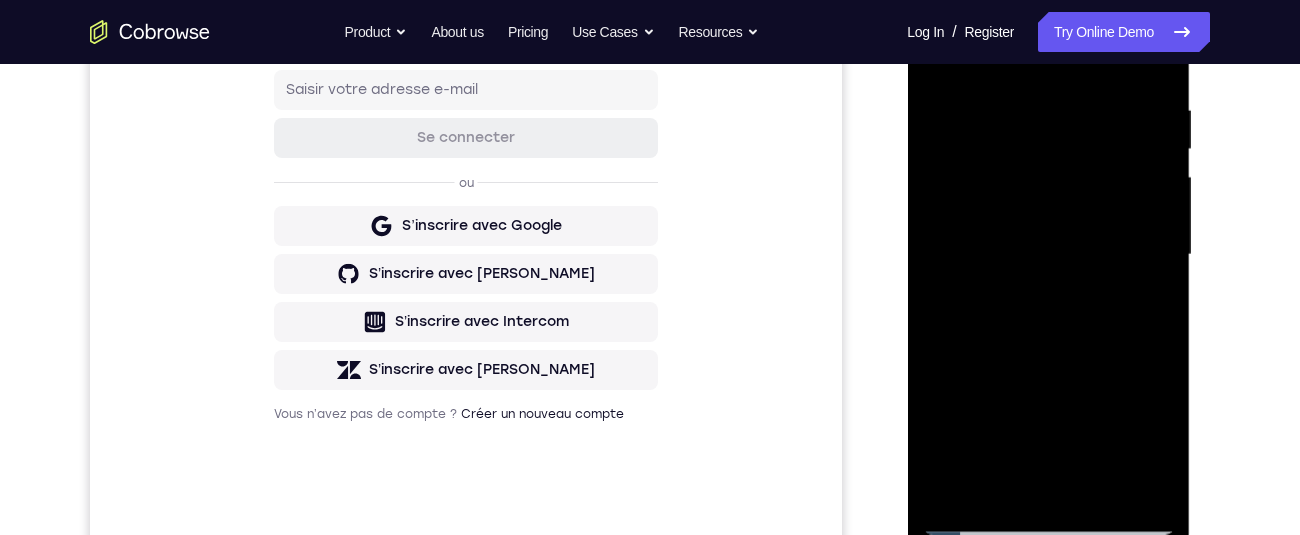click at bounding box center [1048, 255] 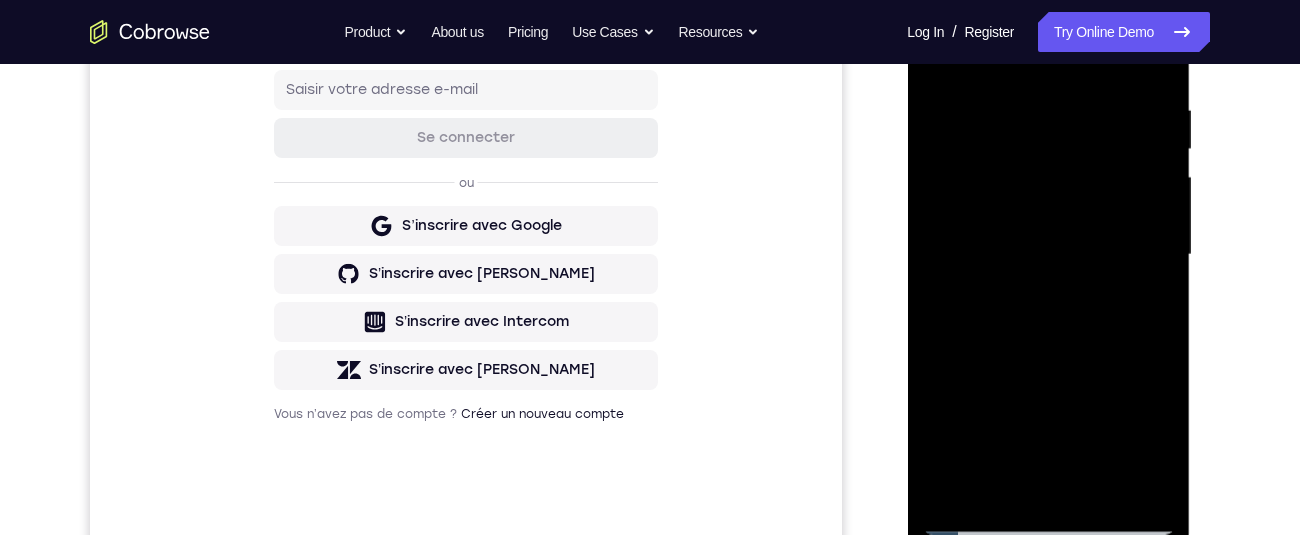 click at bounding box center [1048, 255] 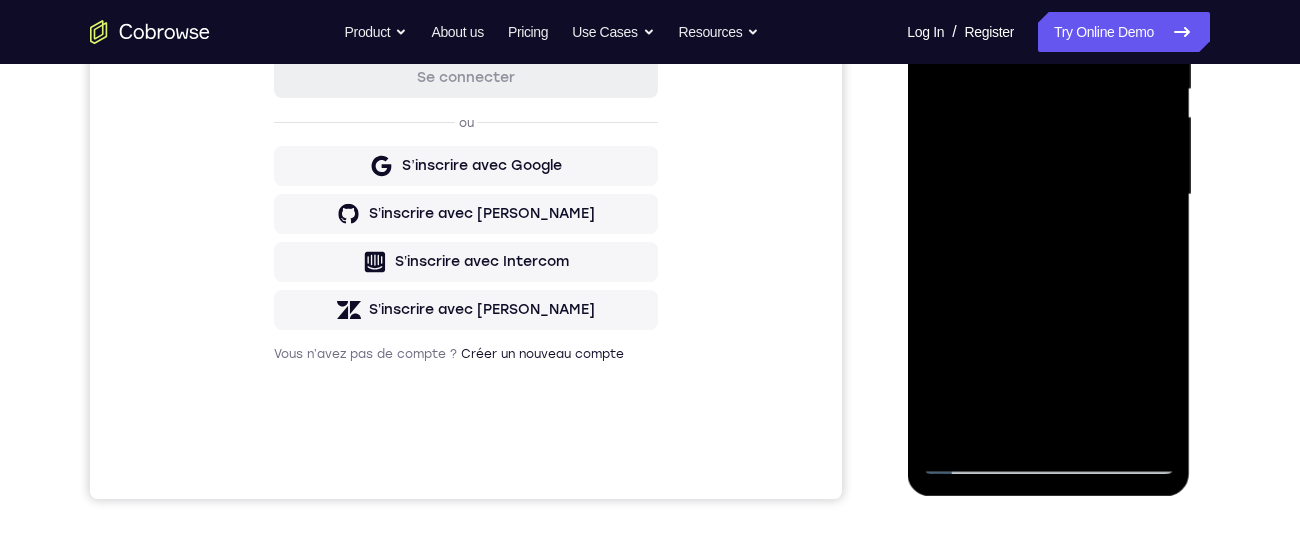 scroll, scrollTop: 444, scrollLeft: 0, axis: vertical 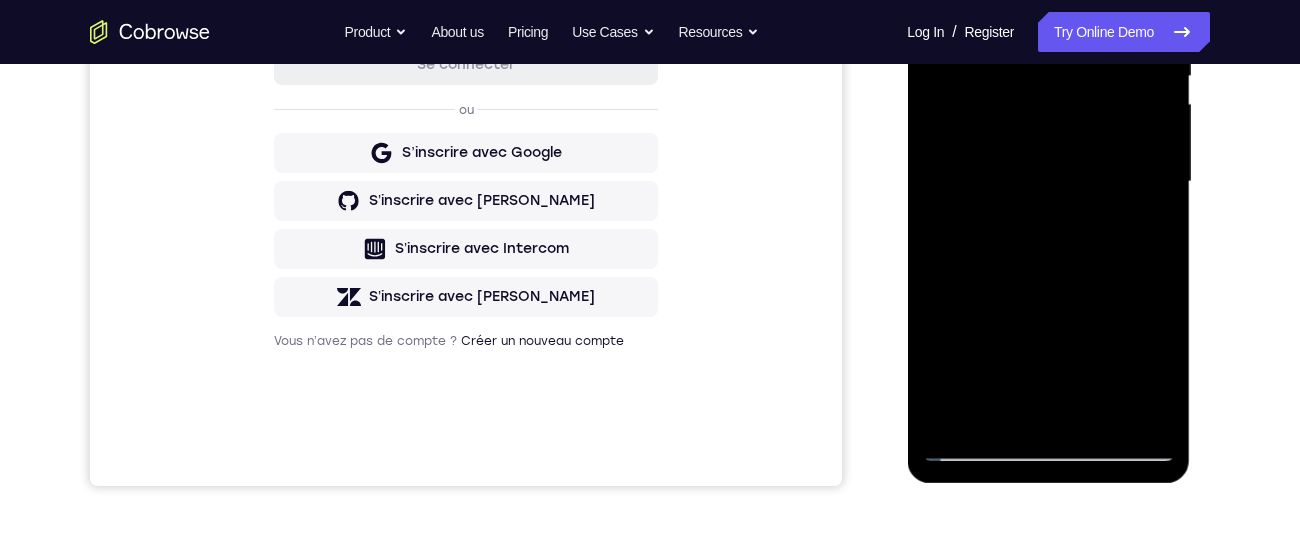 click at bounding box center [1048, 182] 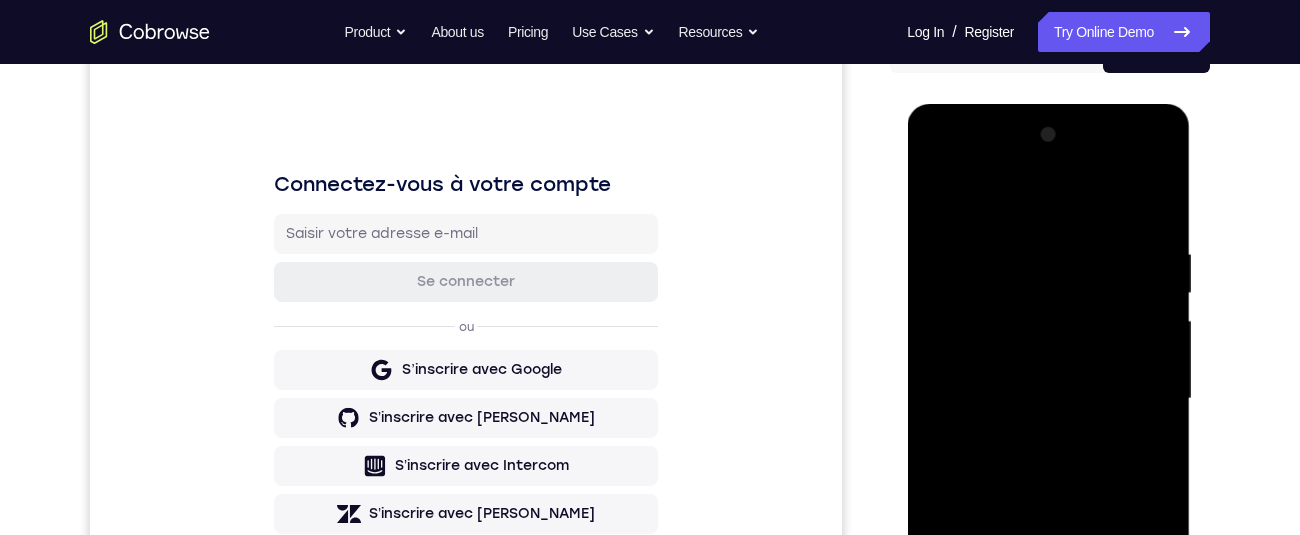 scroll, scrollTop: 196, scrollLeft: 0, axis: vertical 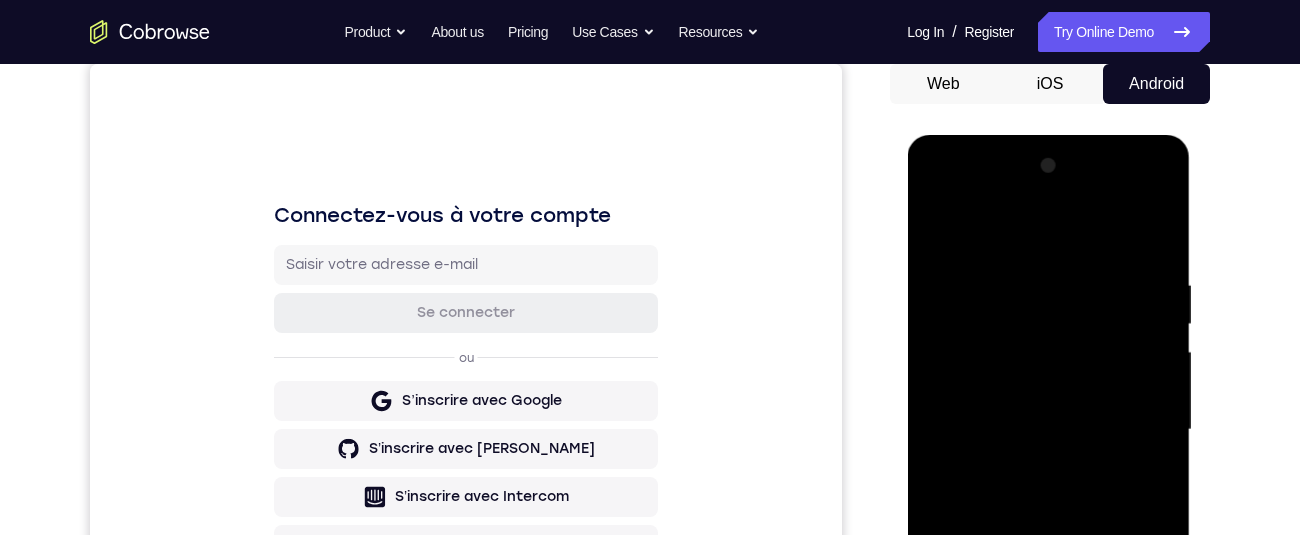 click at bounding box center (1048, 430) 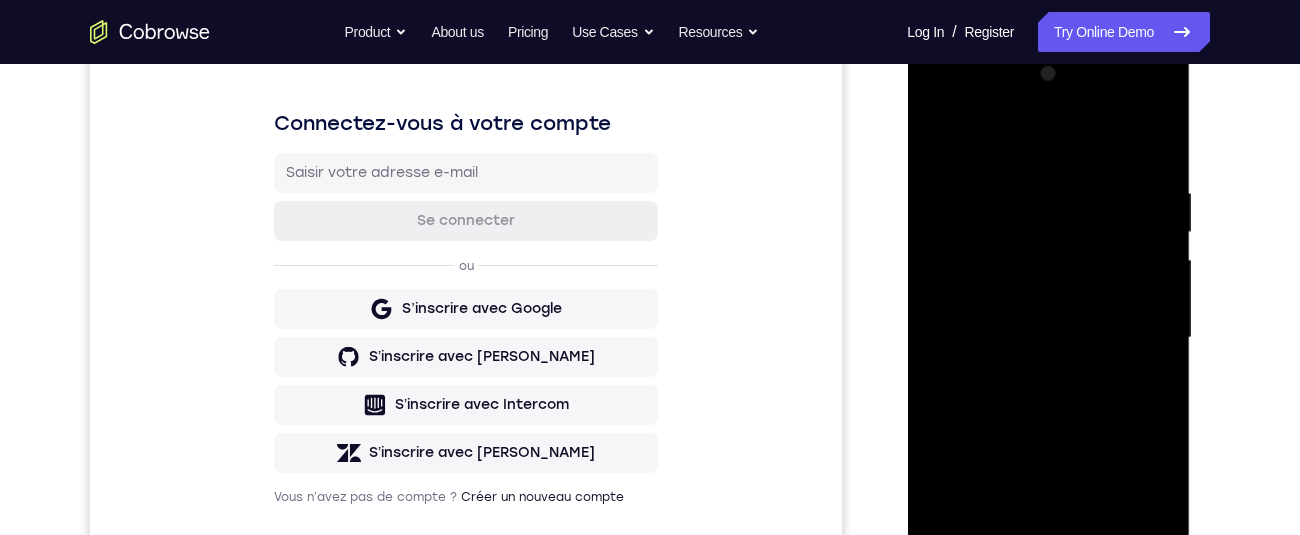 scroll, scrollTop: 250, scrollLeft: 0, axis: vertical 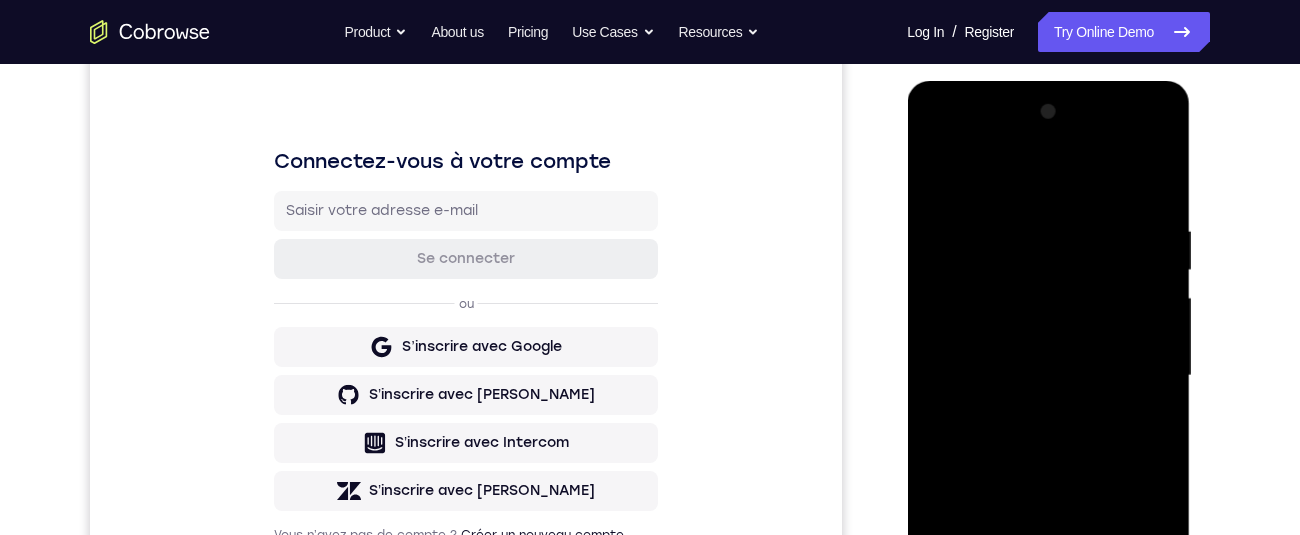 click at bounding box center (1048, 376) 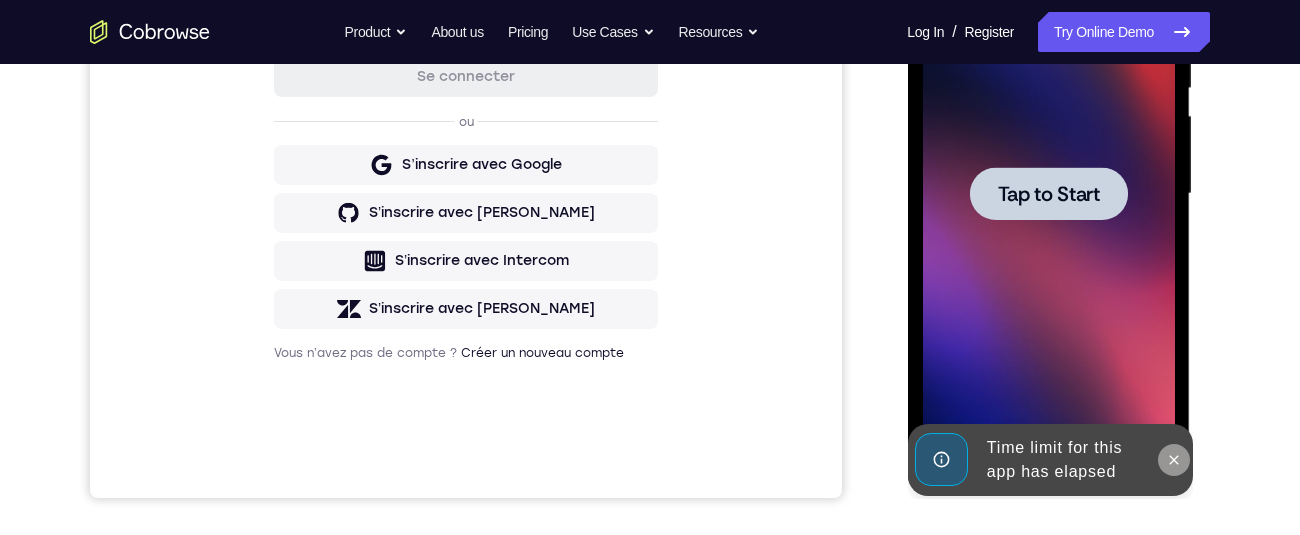 click at bounding box center [1173, 460] 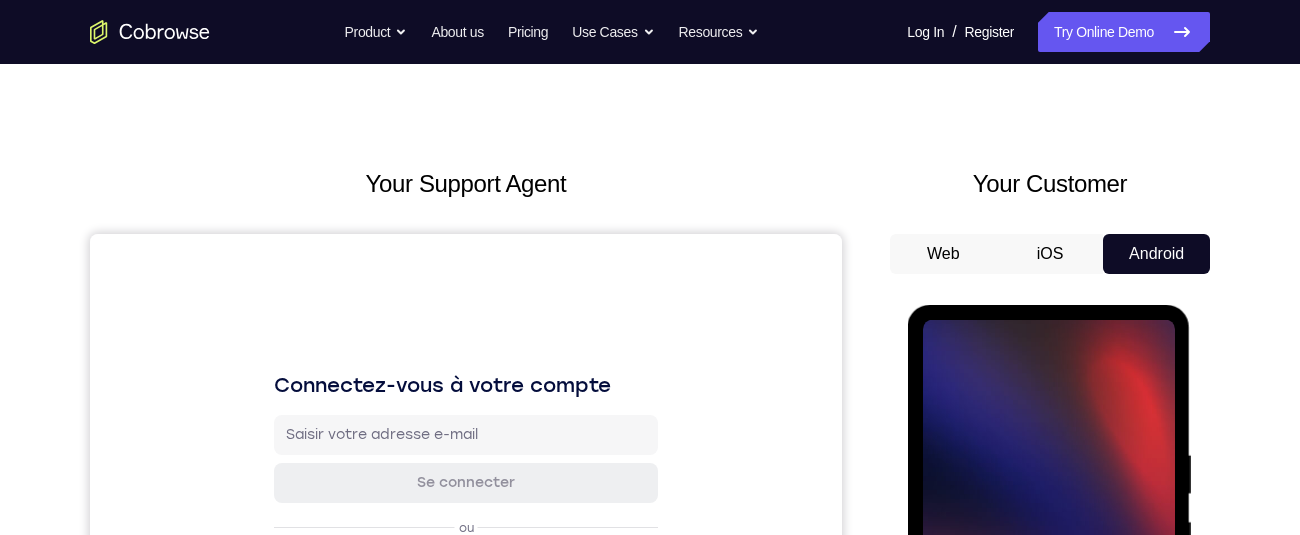 scroll, scrollTop: 2, scrollLeft: 0, axis: vertical 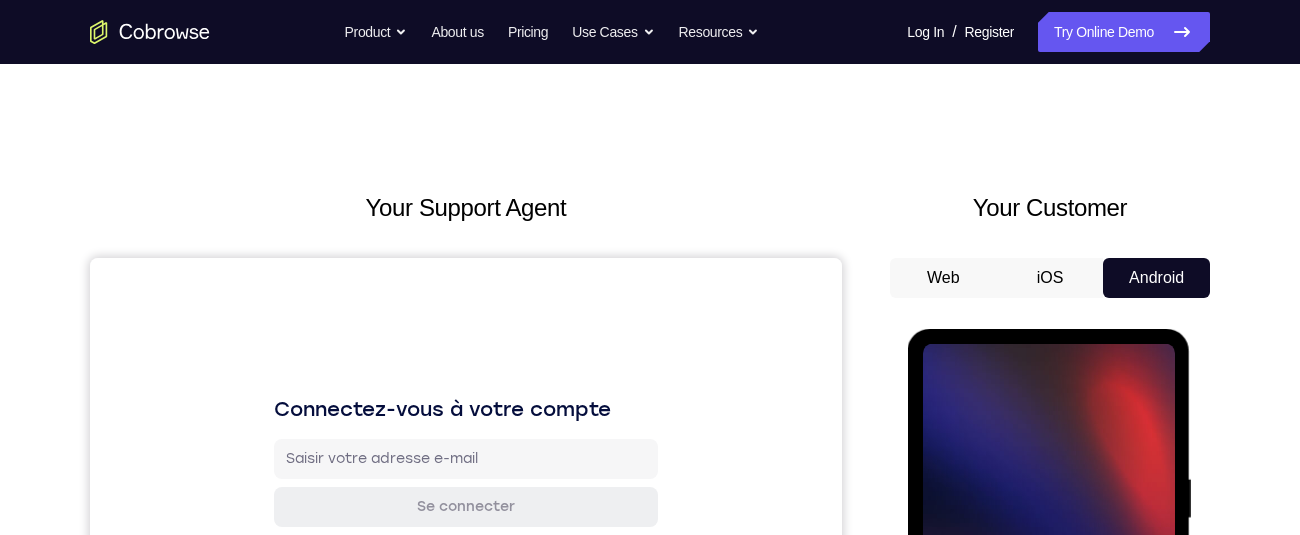 click on "Go back         Powerful,  Flexible  and  Trustworthy.   Avoid all extra friction for both Agents and Customers.        Product Overview                          Feature Spotlights          Mobile Co-browse                     Private by Default                     Universal Co-browsing                     Self-Hosted Deployments                     Explore All                        Integrations        Salesforce                   Talkdesk                   Zendesk                   Intercom                     Explore All                       Product                  About us       Pricing                   Go back         Solutions          Remote Support                     Remote Sales                     CX Platforms / CCaaS                          Industries          Telecom                     Financial Services                     Healthcare                     Human Resources                     Retail                     Insurance" at bounding box center [650, 32] 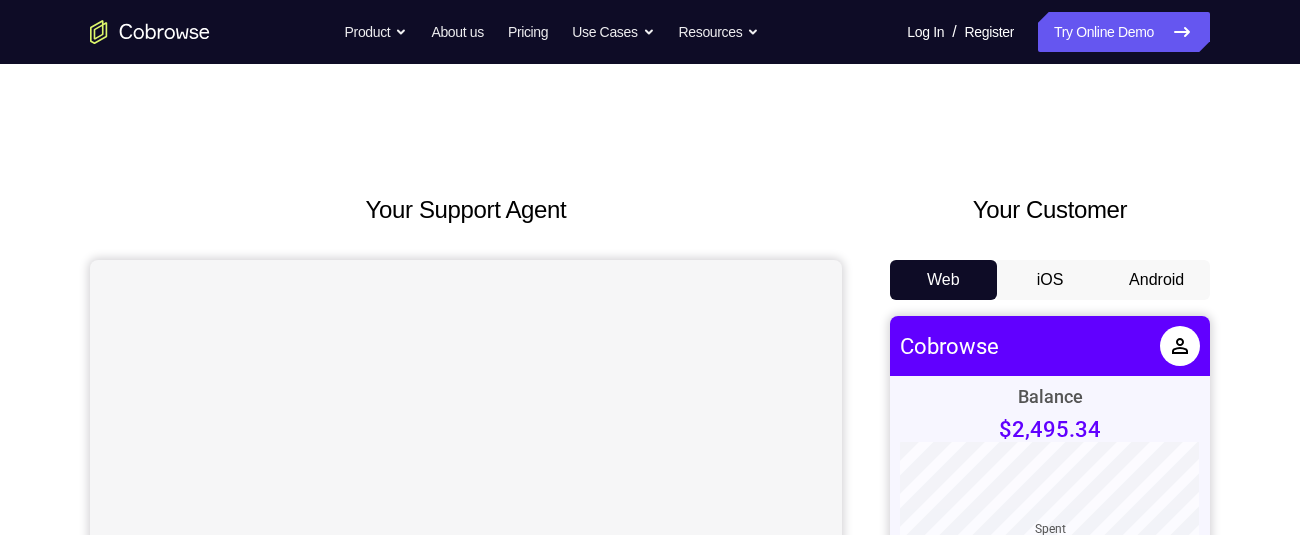 scroll, scrollTop: 0, scrollLeft: 0, axis: both 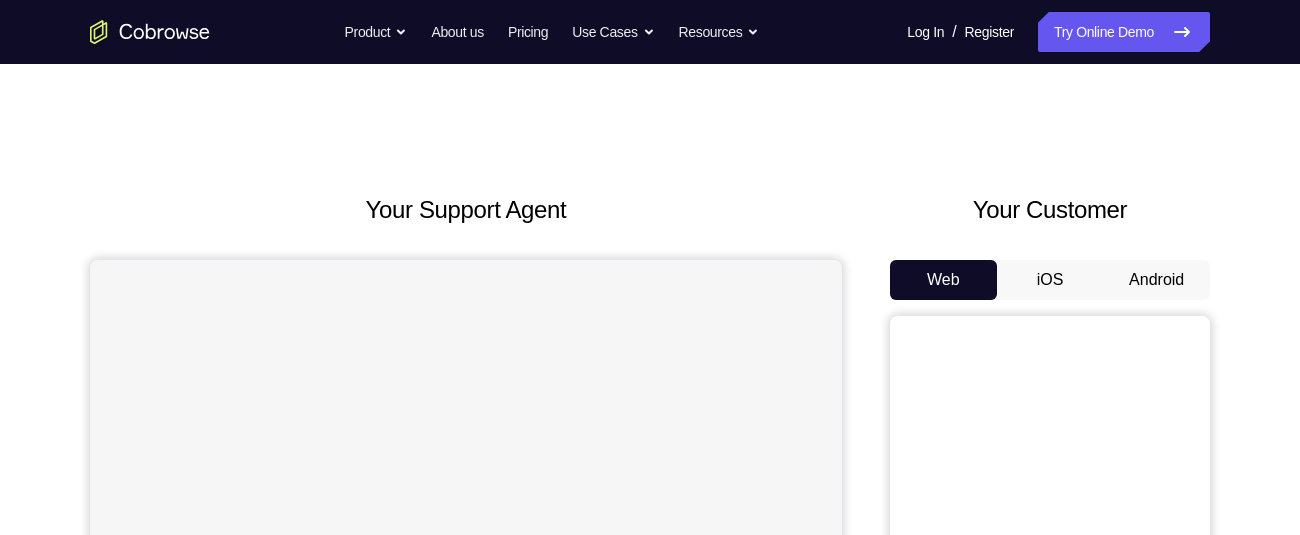 click on "Android" at bounding box center [1156, 280] 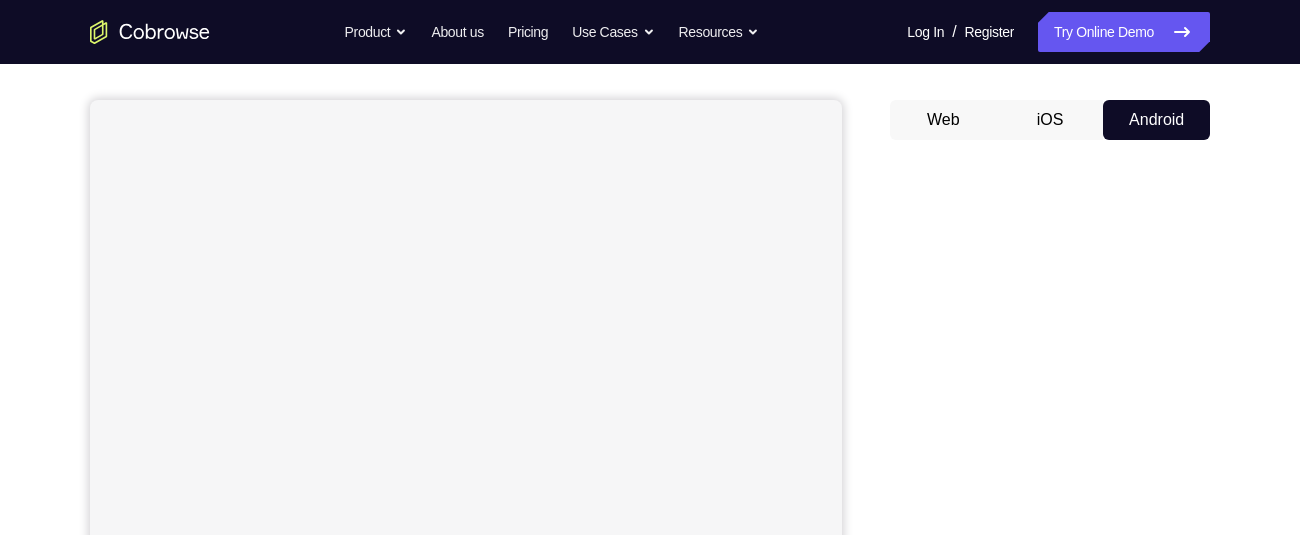 scroll, scrollTop: 0, scrollLeft: 0, axis: both 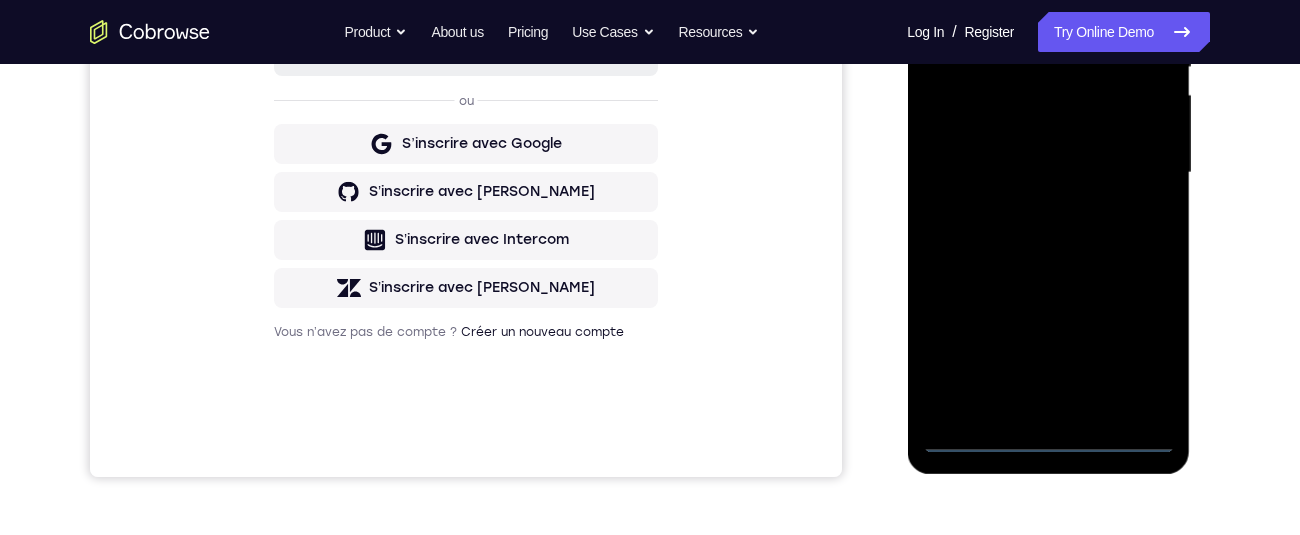 click at bounding box center (1048, 173) 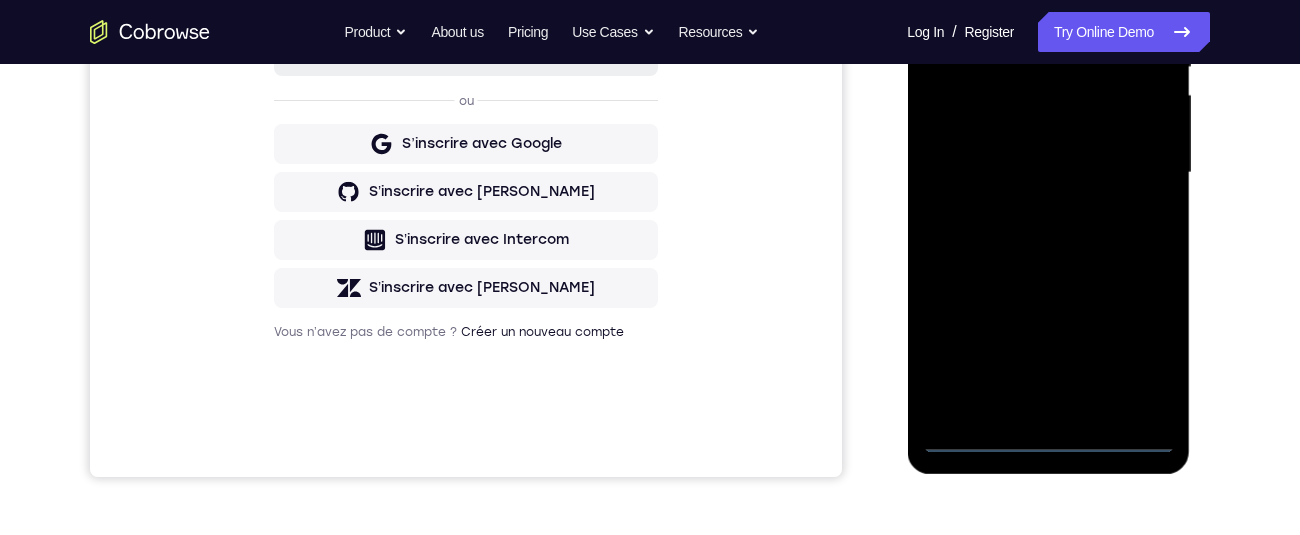 click at bounding box center (1048, 173) 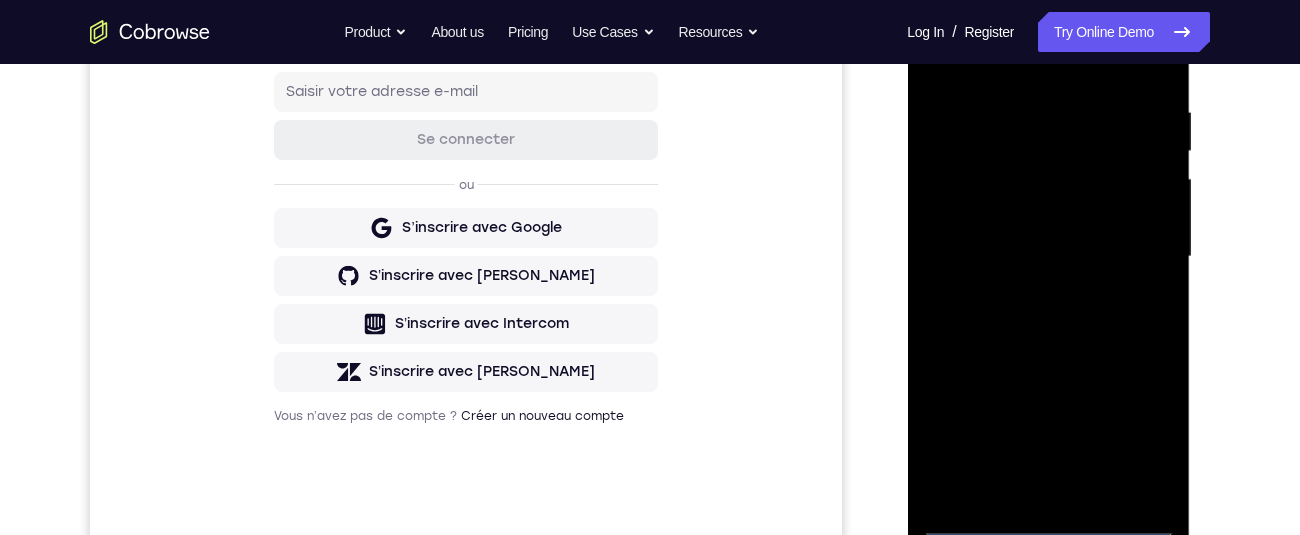 scroll, scrollTop: 332, scrollLeft: 0, axis: vertical 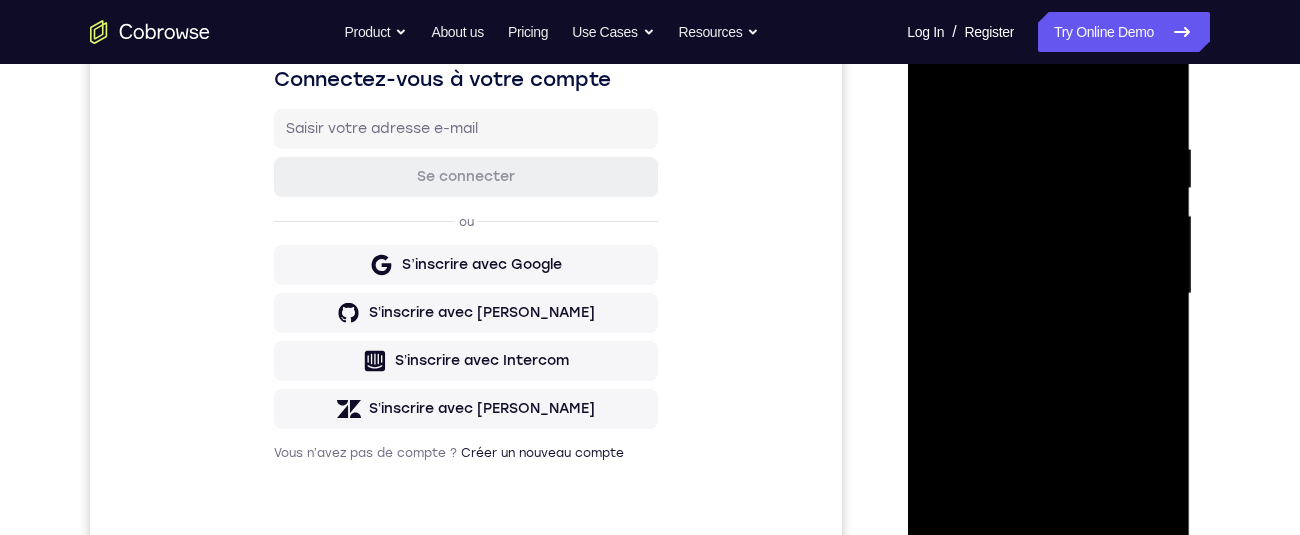 click at bounding box center (1048, 294) 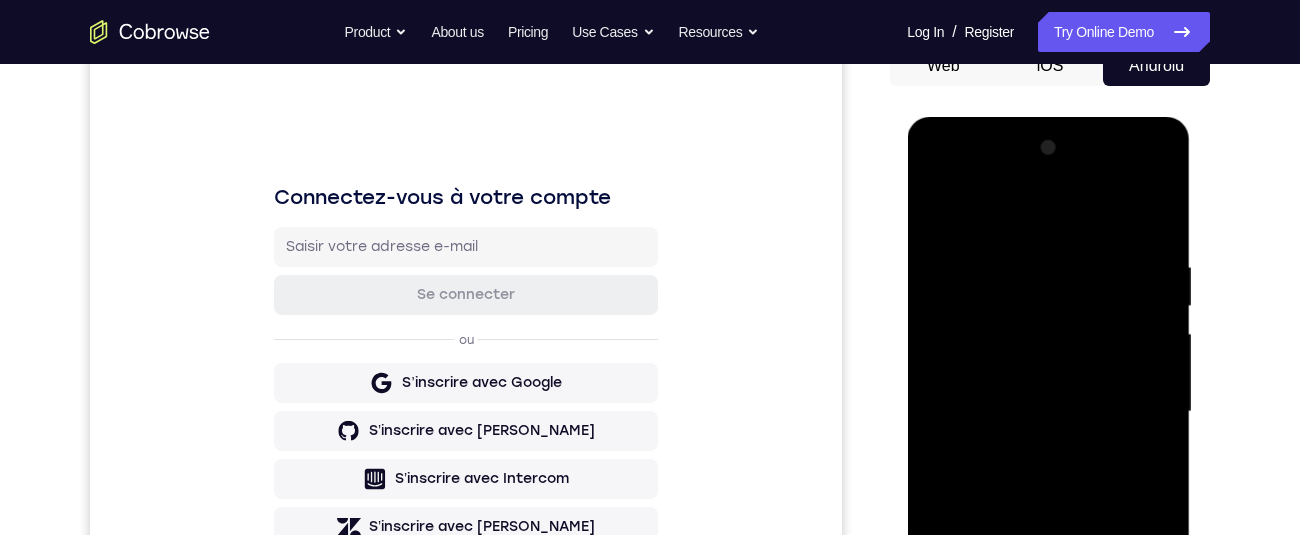 scroll, scrollTop: 223, scrollLeft: 0, axis: vertical 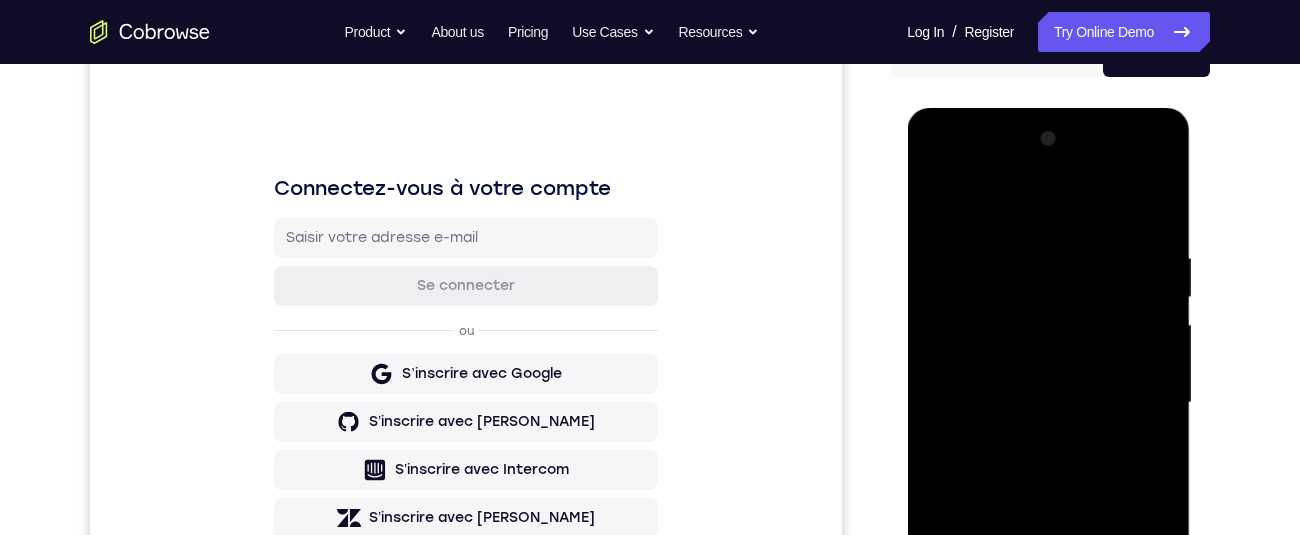 click at bounding box center (1048, 403) 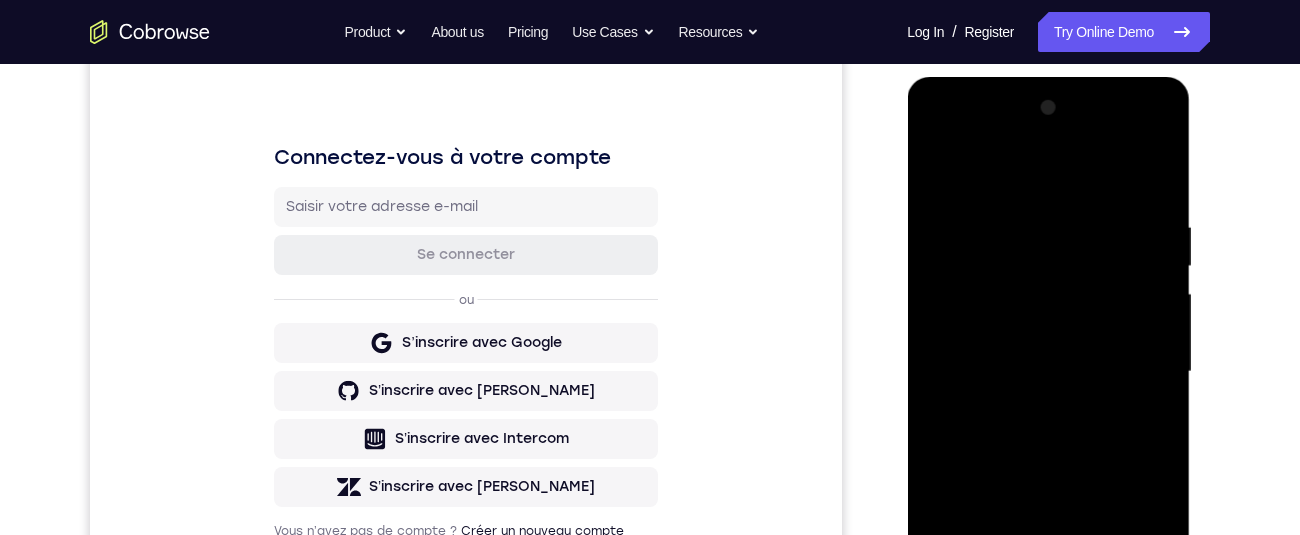 scroll, scrollTop: 370, scrollLeft: 0, axis: vertical 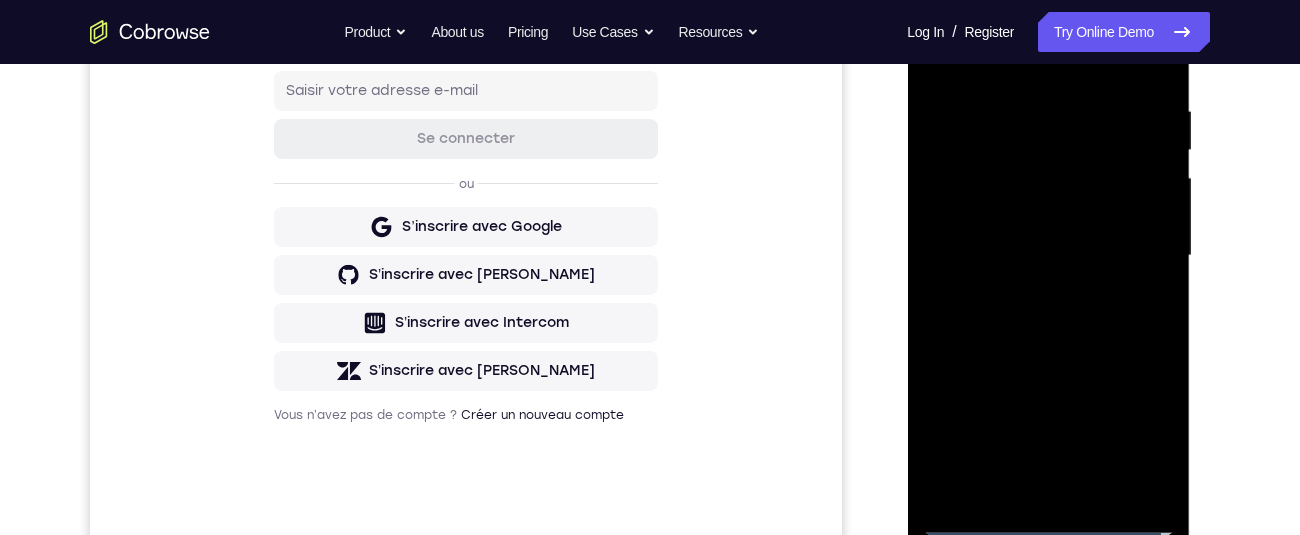 click at bounding box center (1048, 256) 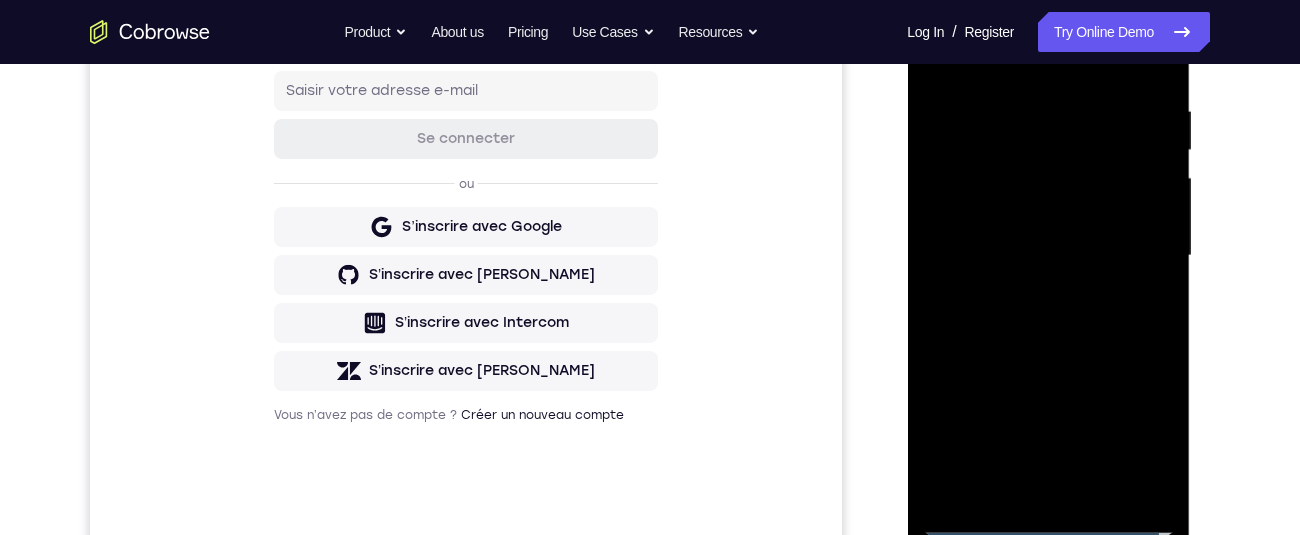 scroll, scrollTop: 364, scrollLeft: 0, axis: vertical 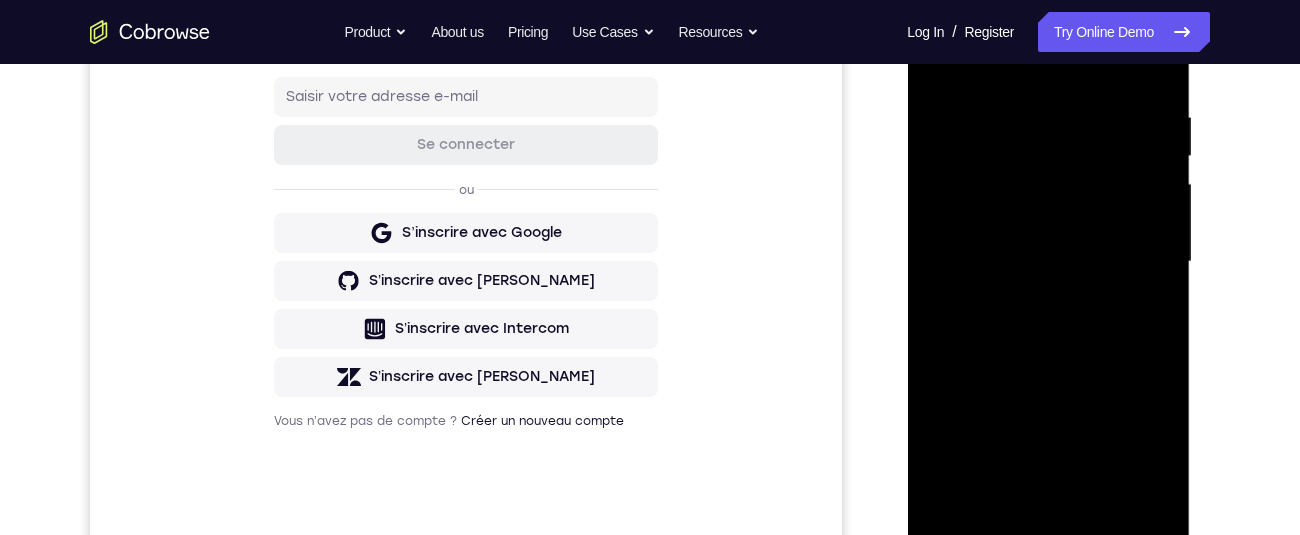 click at bounding box center [1048, 262] 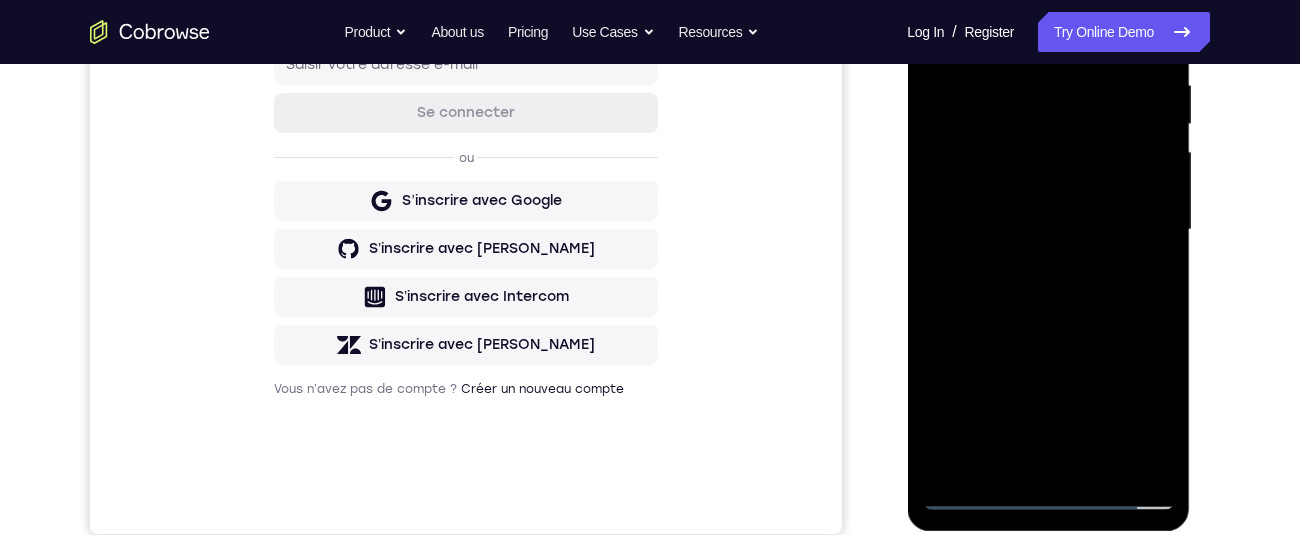 scroll, scrollTop: 395, scrollLeft: 0, axis: vertical 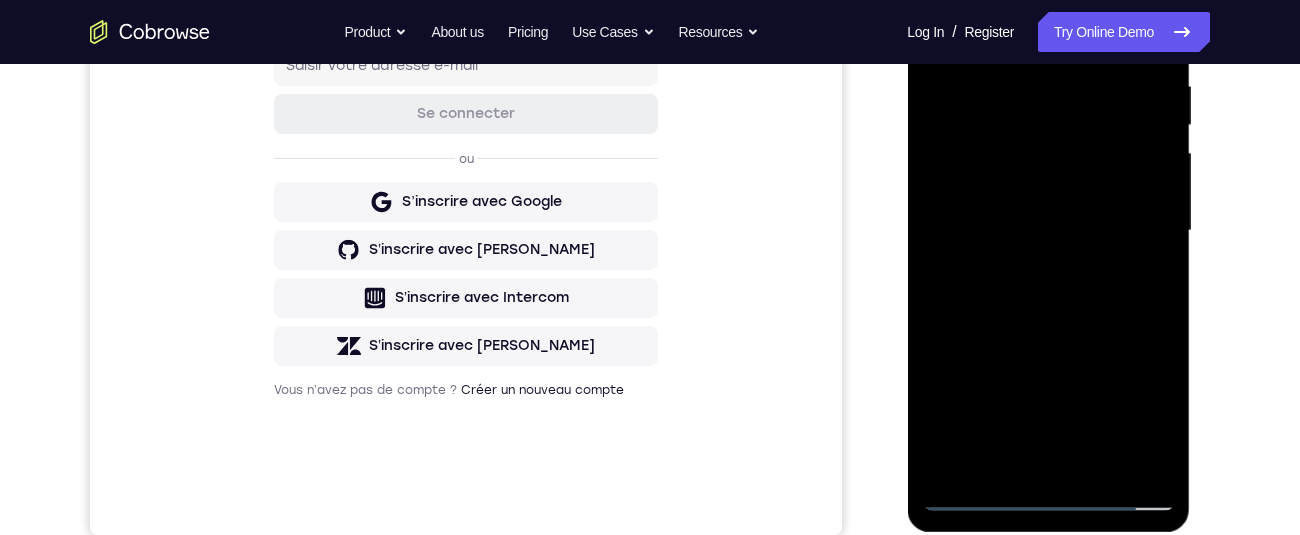 click at bounding box center [1048, 231] 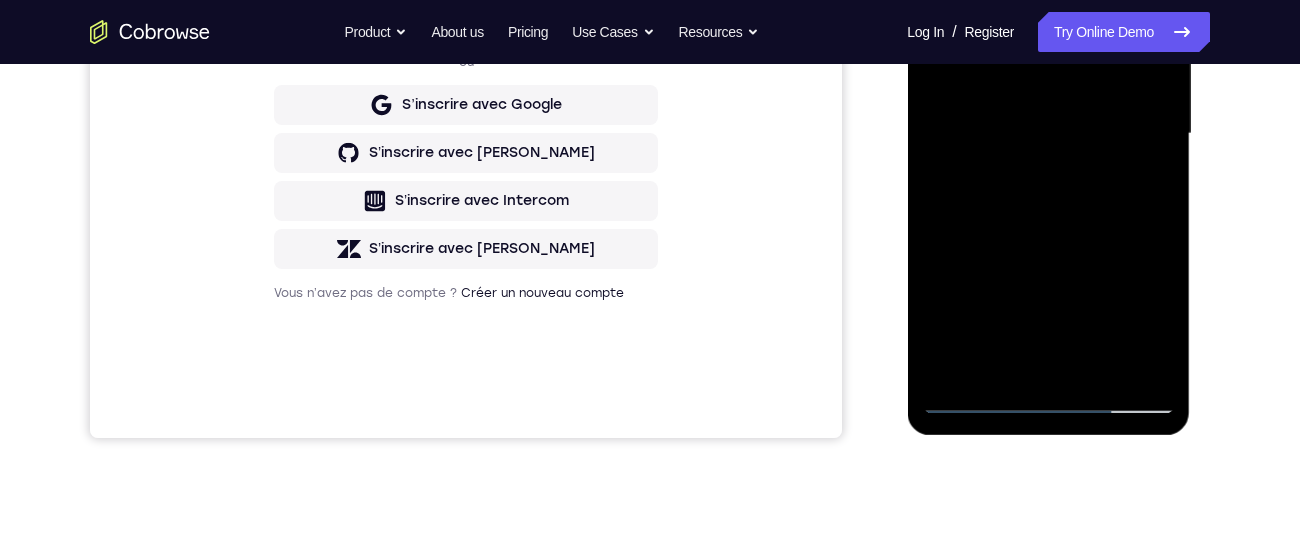 scroll, scrollTop: 501, scrollLeft: 0, axis: vertical 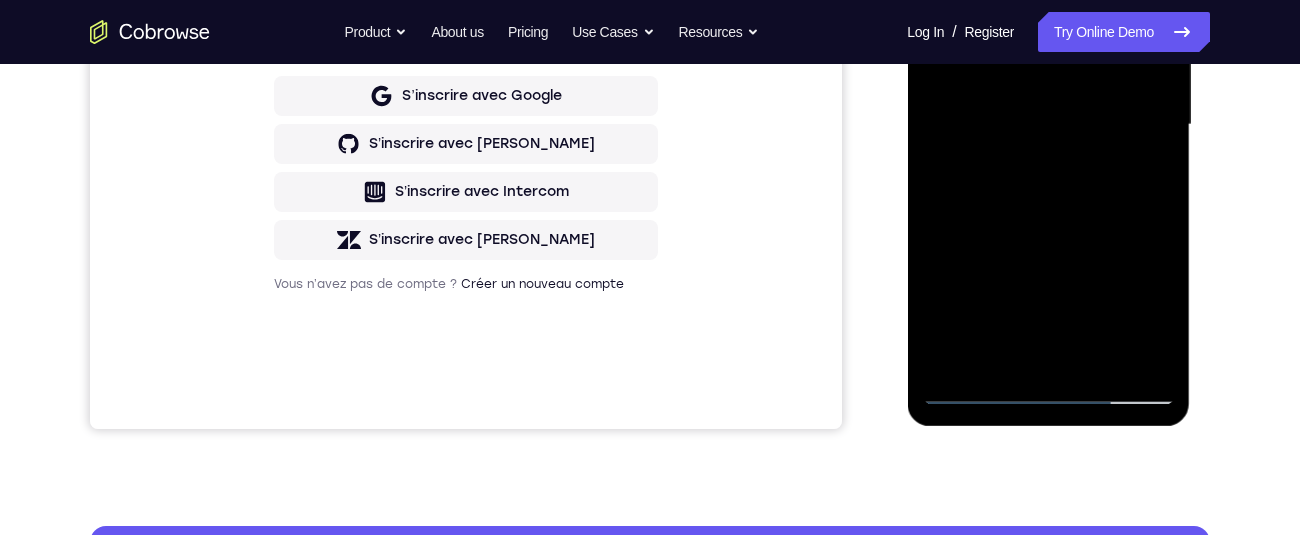 click at bounding box center [1048, 125] 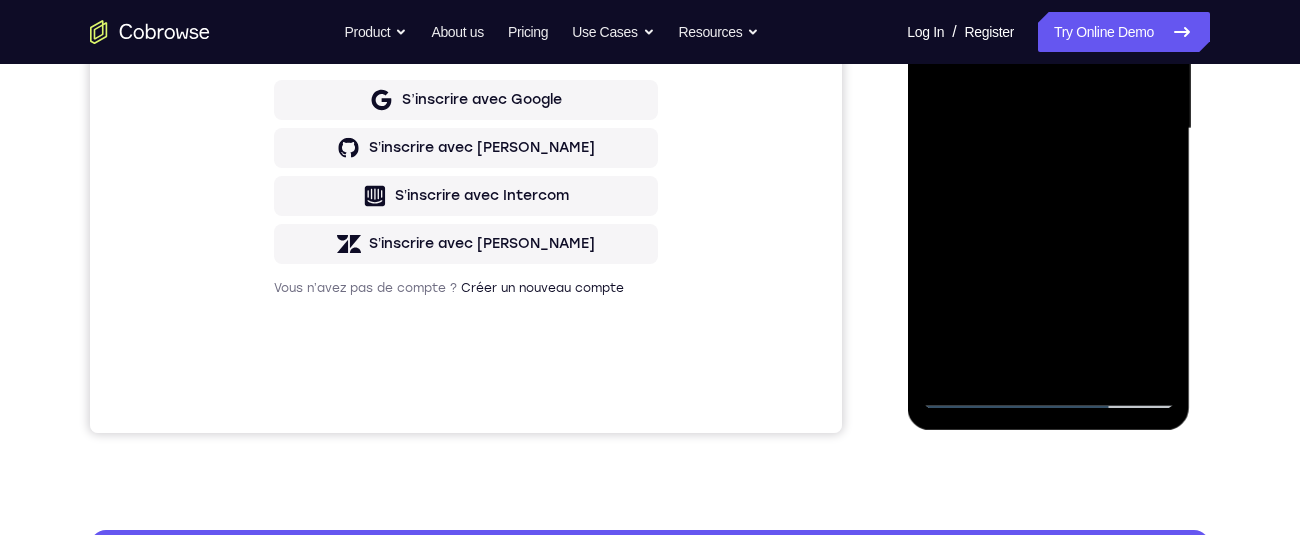 scroll, scrollTop: 414, scrollLeft: 0, axis: vertical 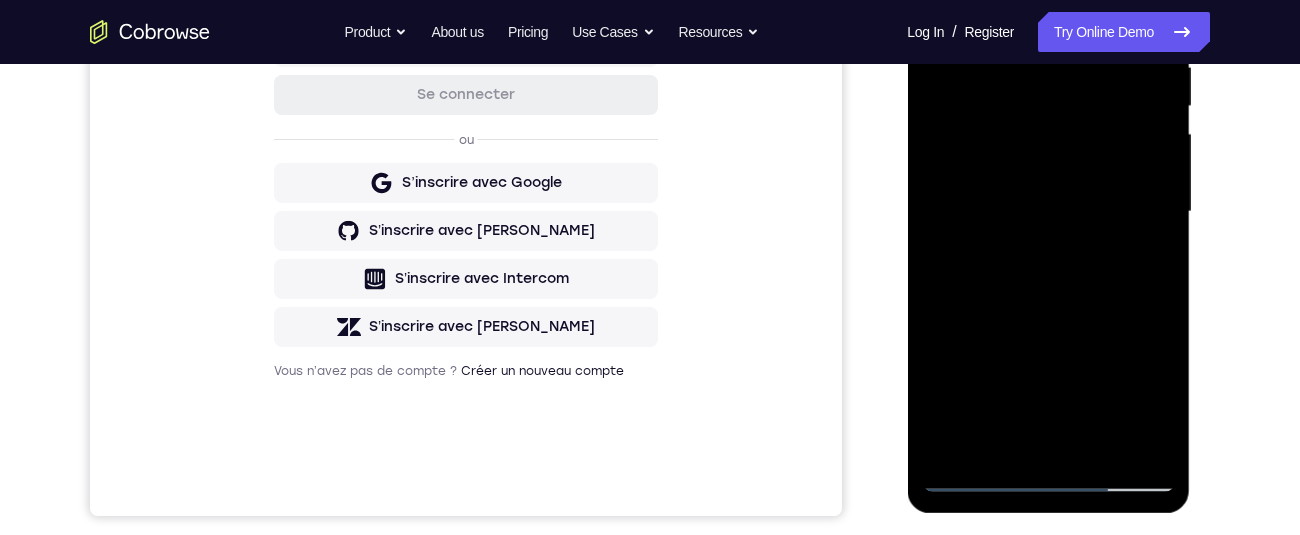 click at bounding box center (1048, 212) 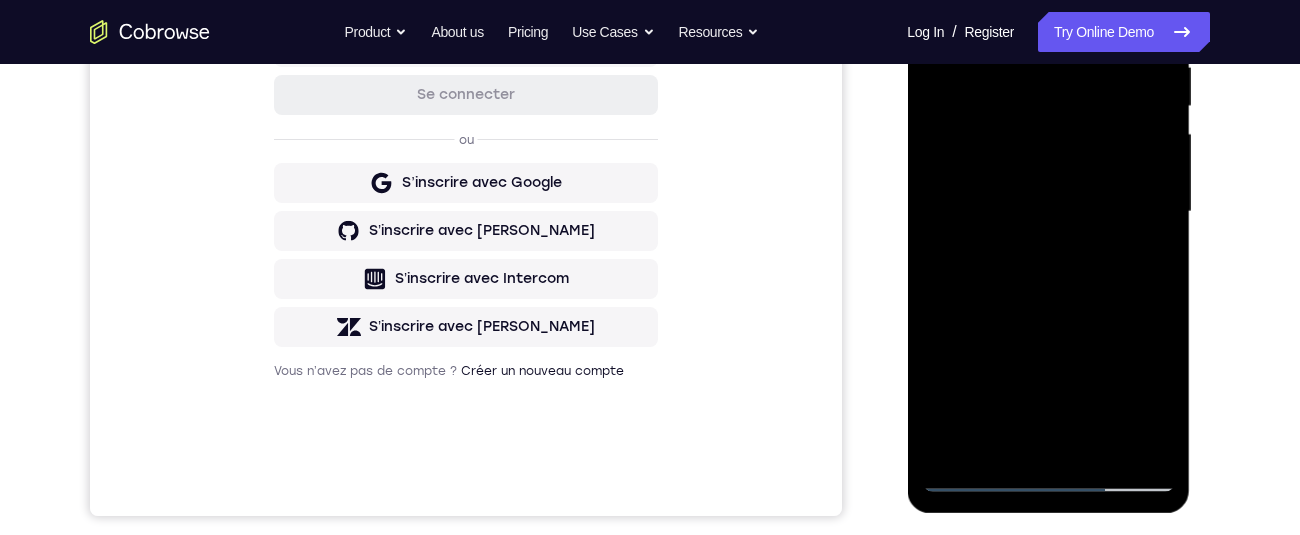 click at bounding box center (1048, 212) 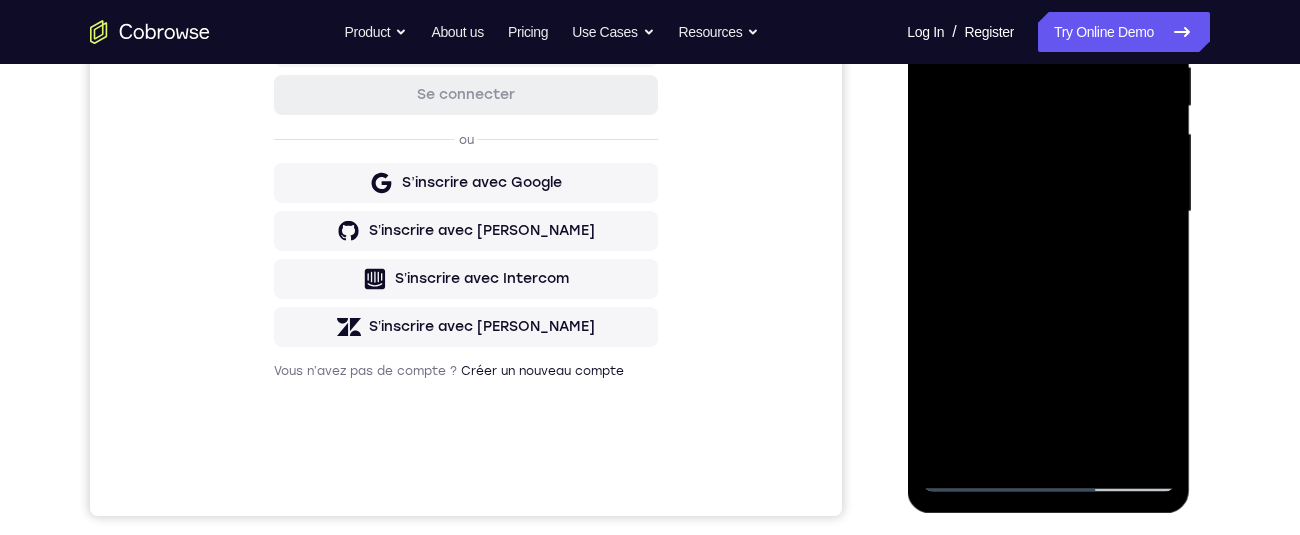 click at bounding box center (1048, 212) 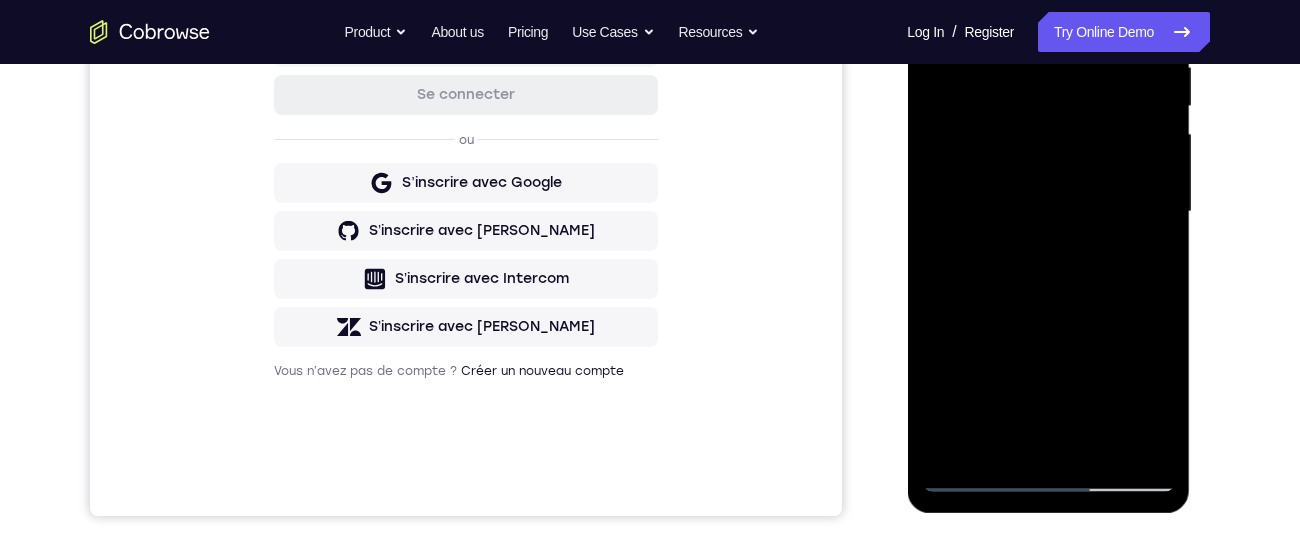 scroll, scrollTop: 199, scrollLeft: 0, axis: vertical 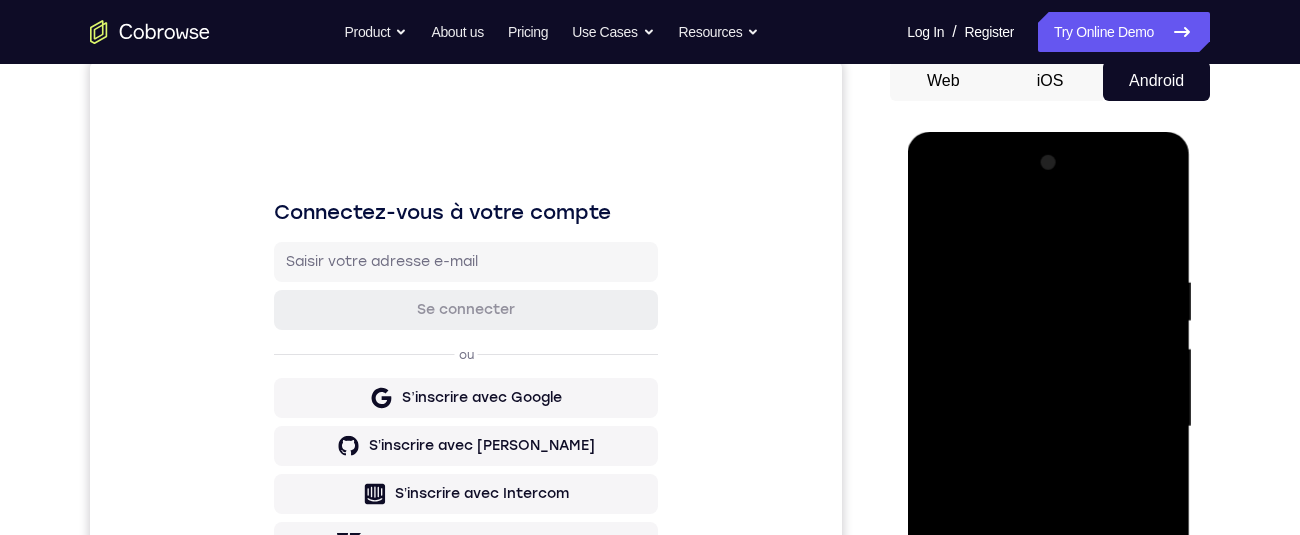 click at bounding box center (1048, 427) 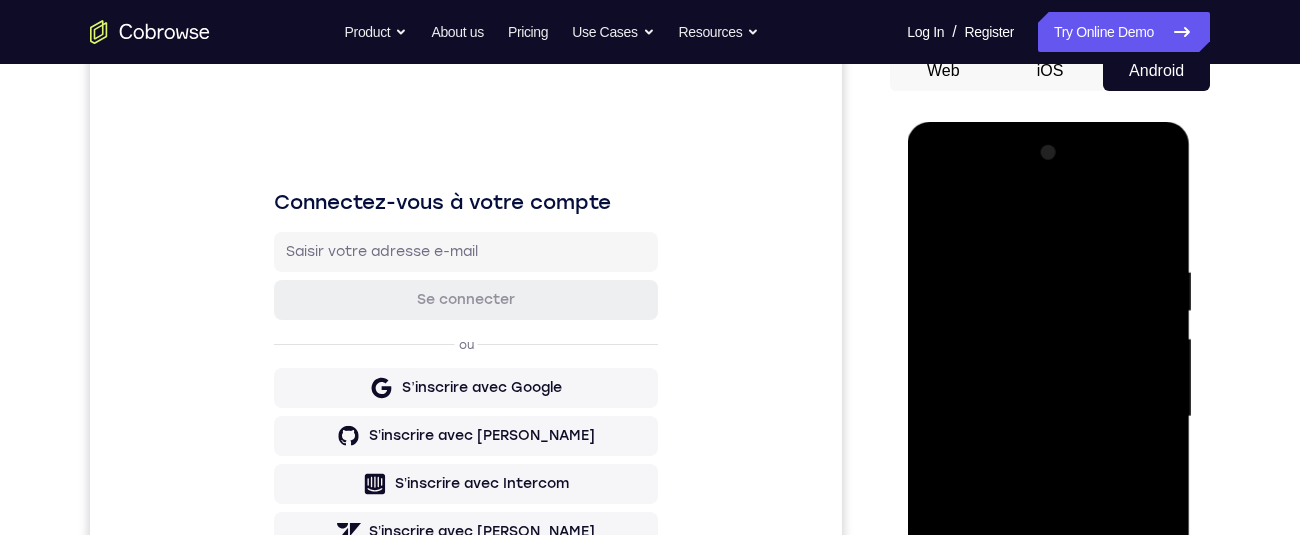 click at bounding box center (1048, 420) 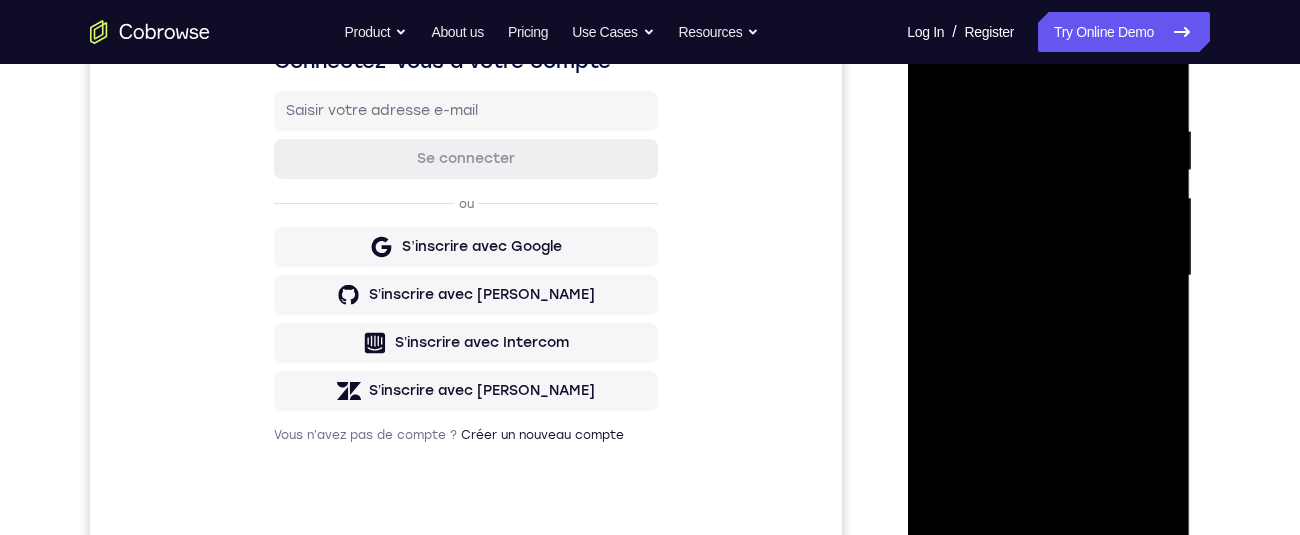 click on "Your Support Agent             Your Customer       Web   iOS   Android                         Next Steps   We’d be happy to give a product demo, answer any technical questions, or share best practices.          Create An Account             Contact Sales" at bounding box center (650, 373) 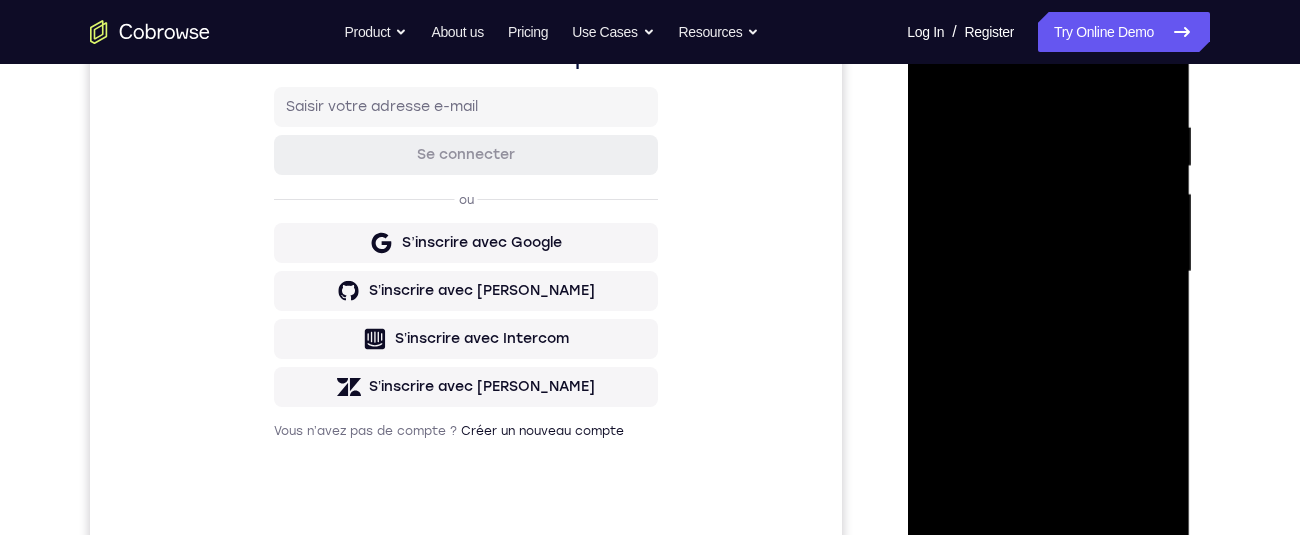 click at bounding box center (1048, 272) 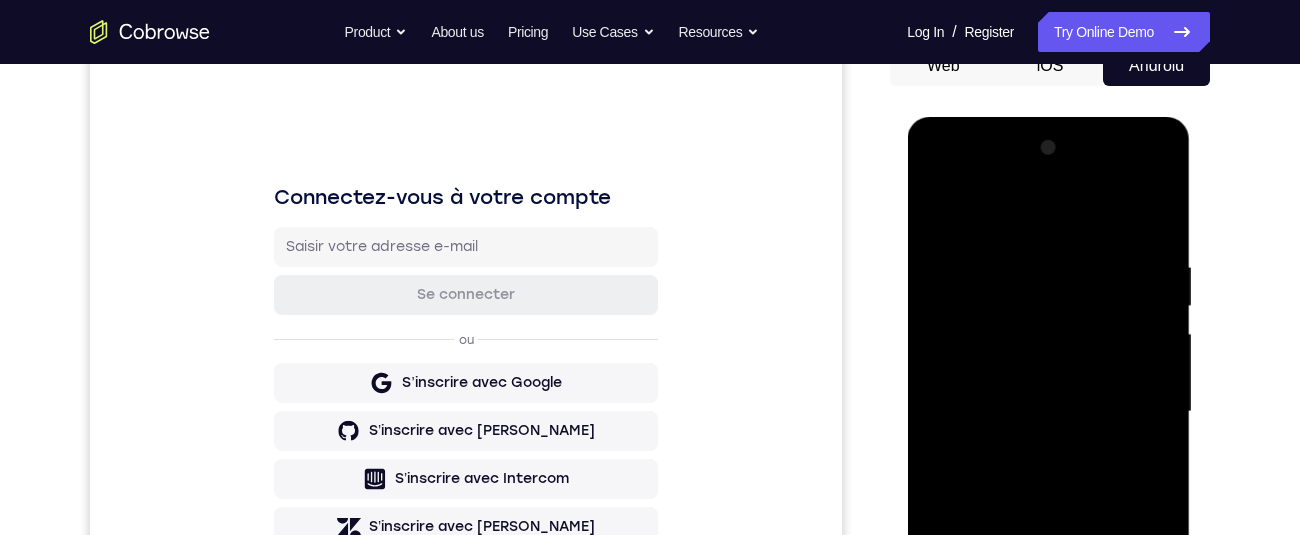 click at bounding box center [1048, 412] 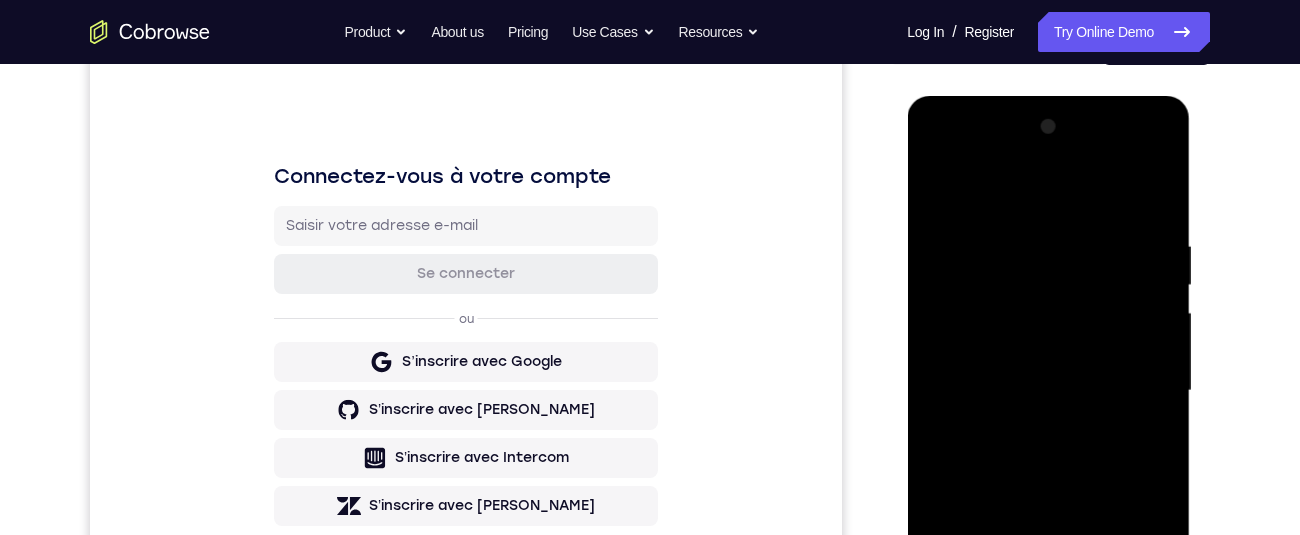 click at bounding box center (1048, 391) 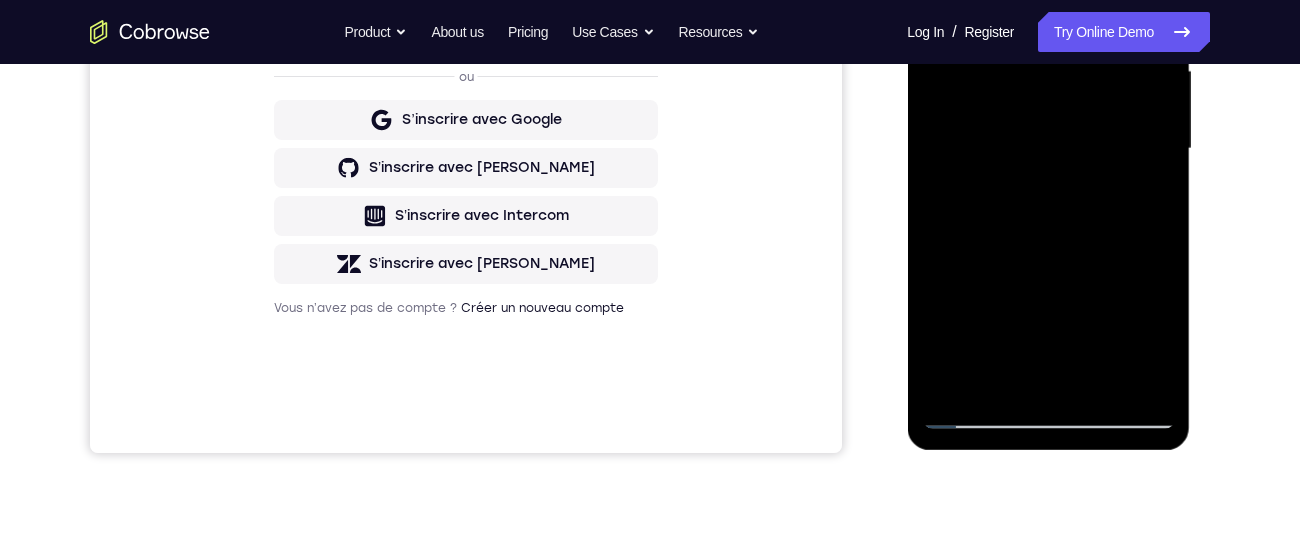 scroll, scrollTop: 474, scrollLeft: 0, axis: vertical 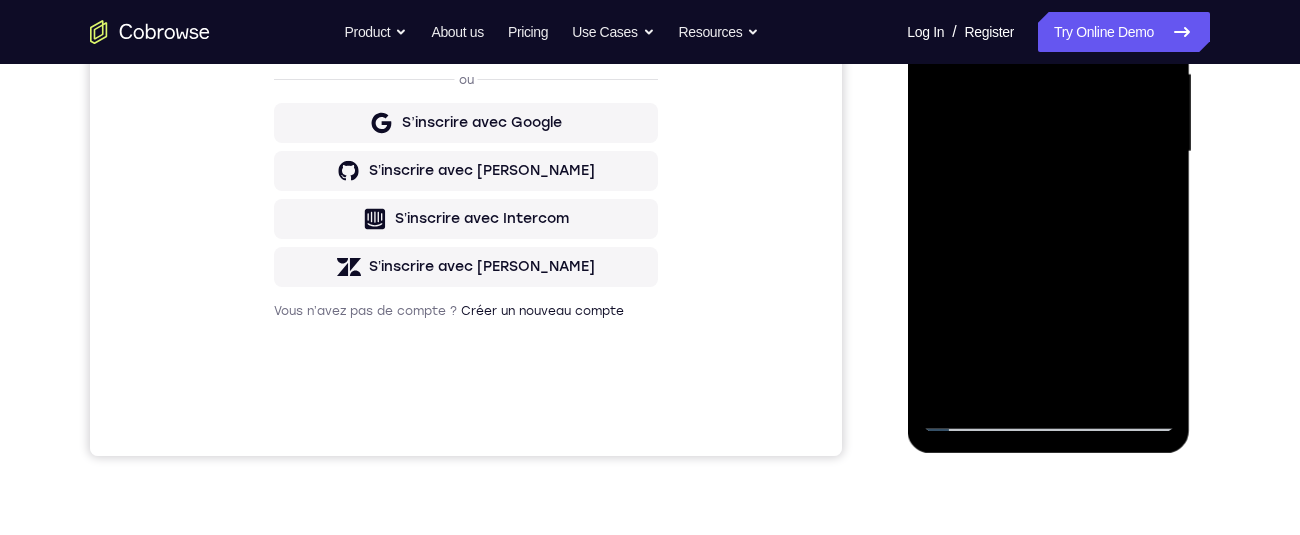 click at bounding box center (1048, 152) 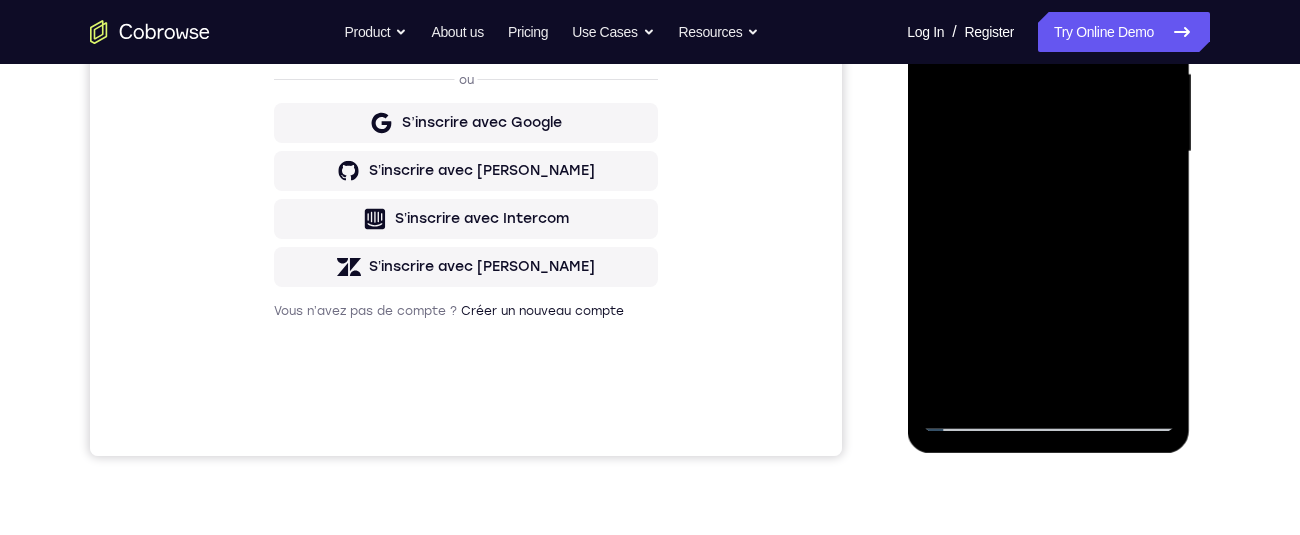 scroll, scrollTop: 305, scrollLeft: 0, axis: vertical 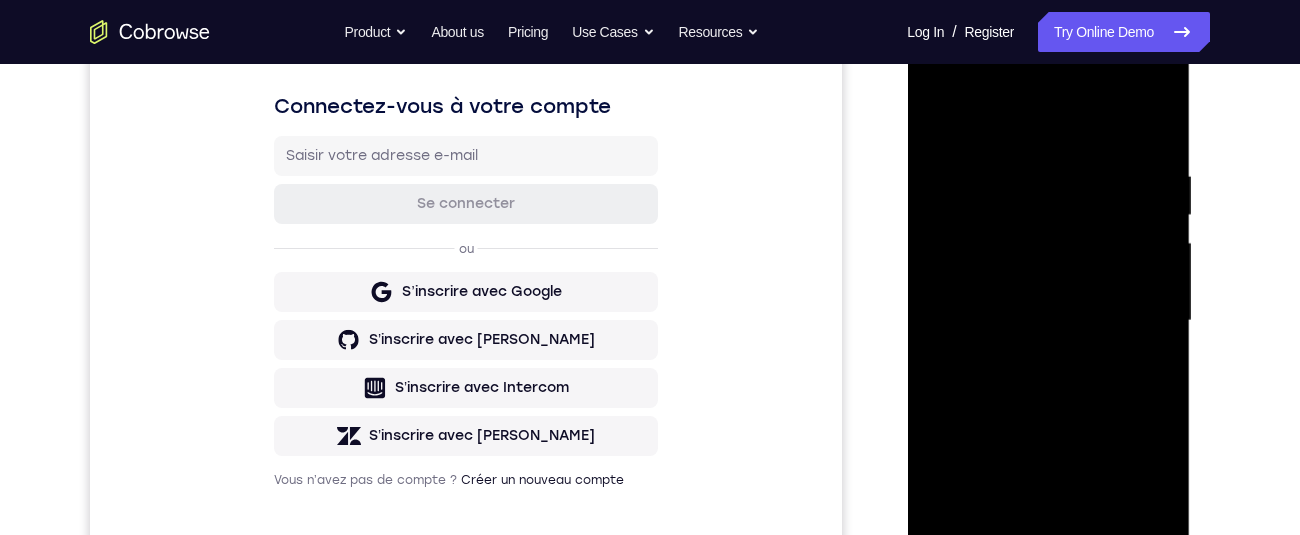 click at bounding box center (1048, 321) 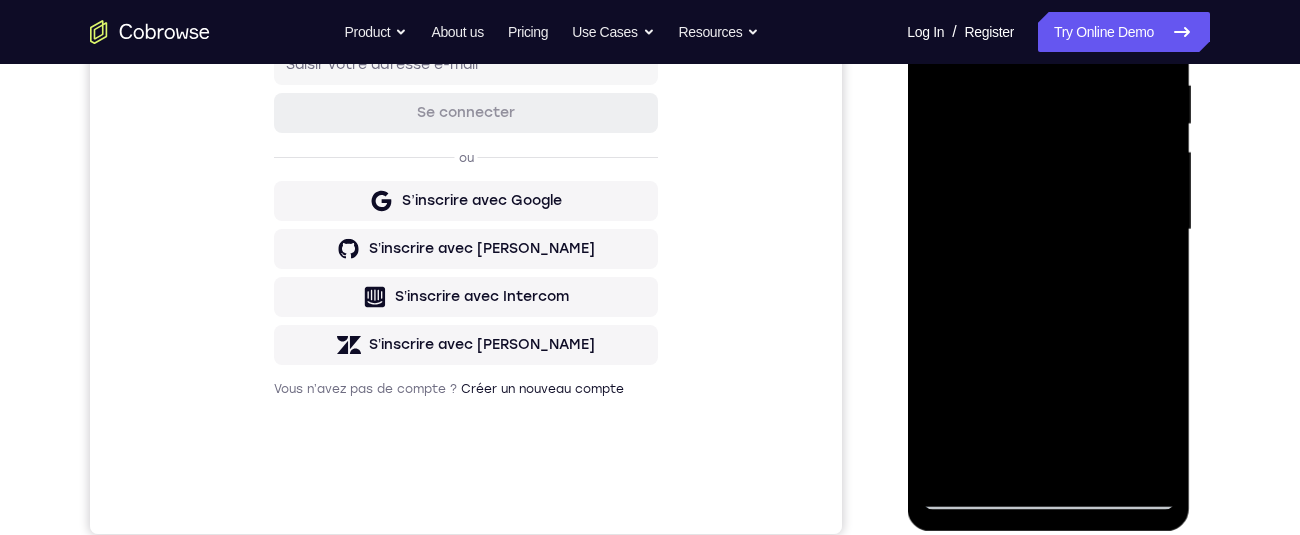 scroll, scrollTop: 377, scrollLeft: 0, axis: vertical 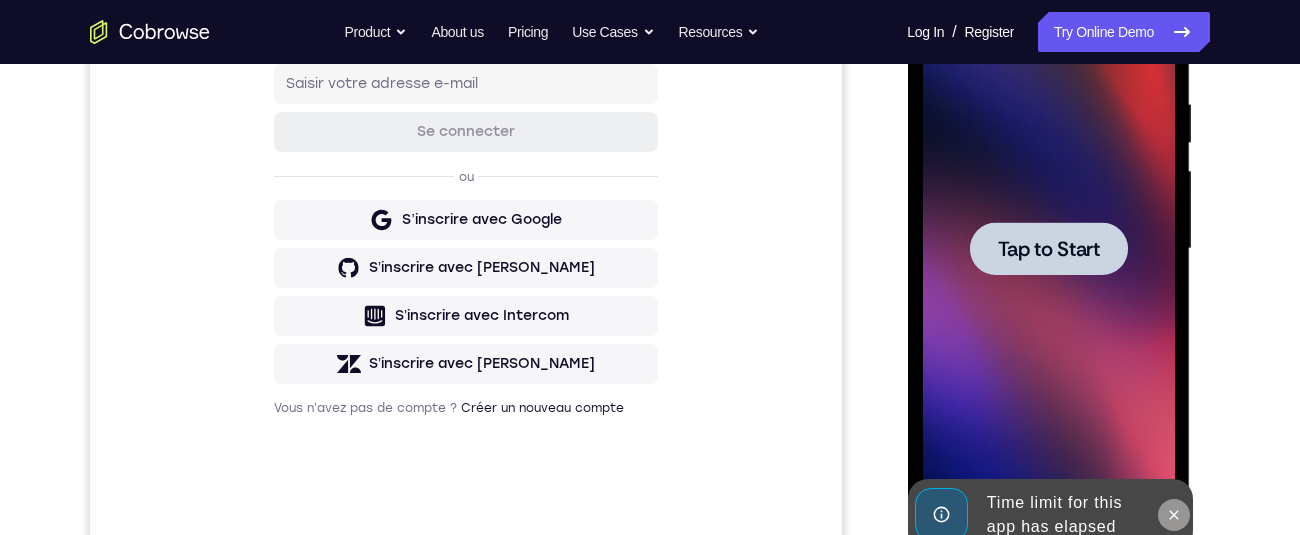 click at bounding box center (1173, 515) 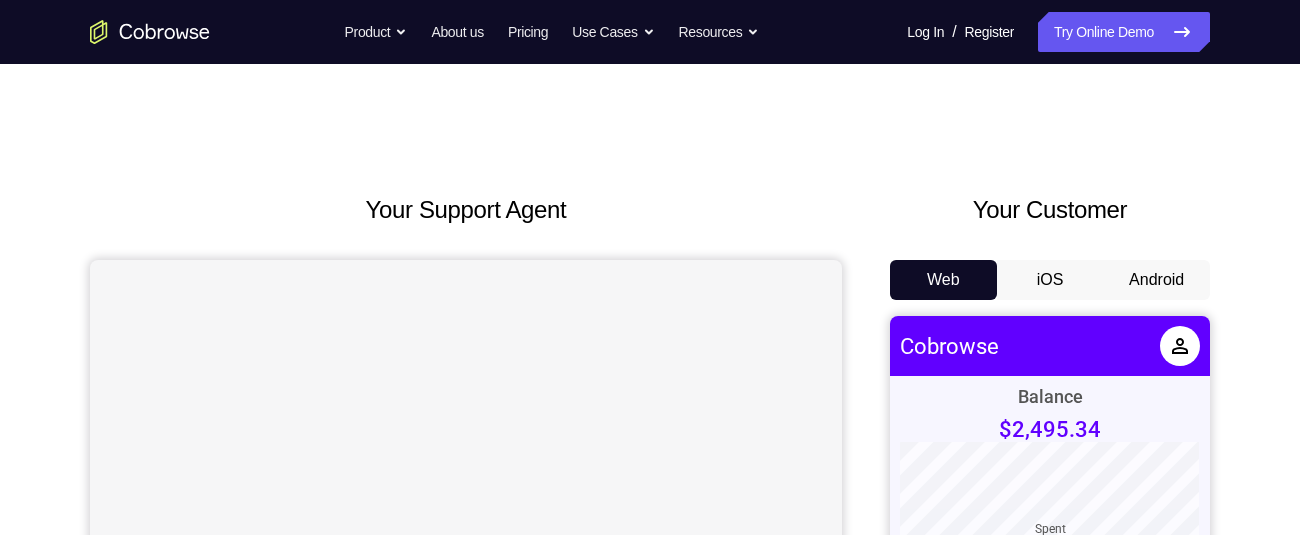 scroll, scrollTop: 0, scrollLeft: 0, axis: both 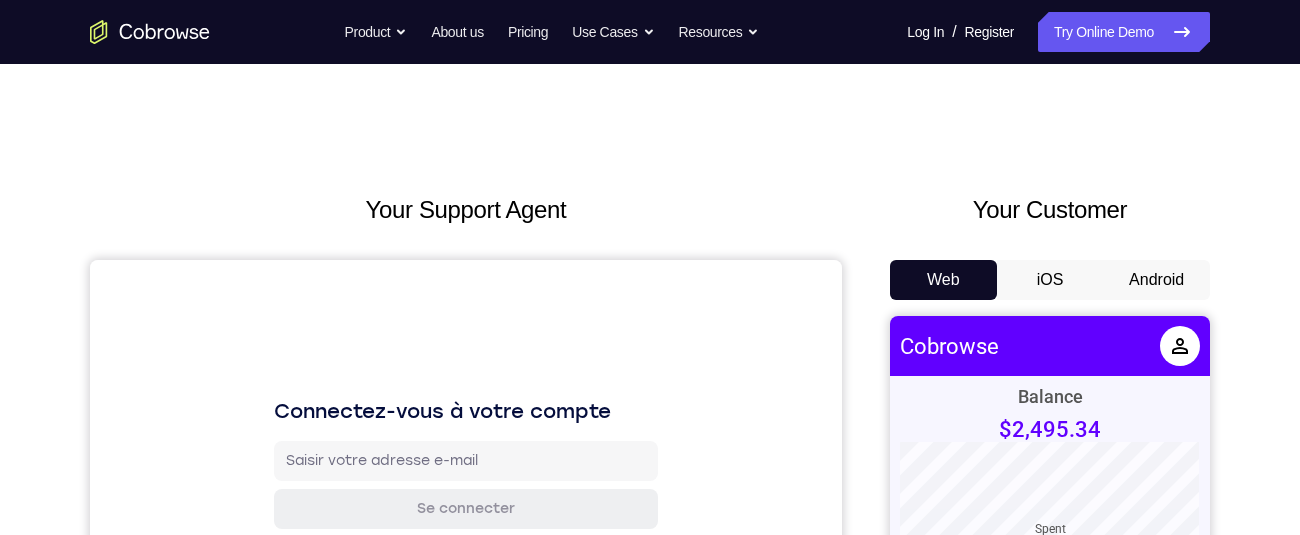 click on "Android" at bounding box center [1156, 280] 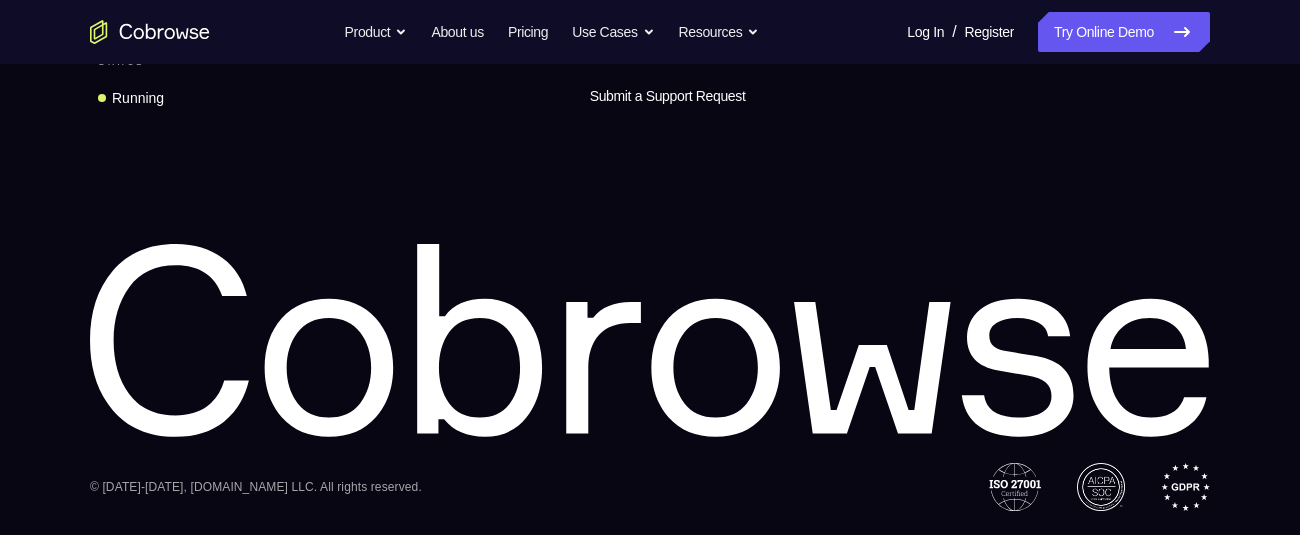 scroll, scrollTop: 0, scrollLeft: 0, axis: both 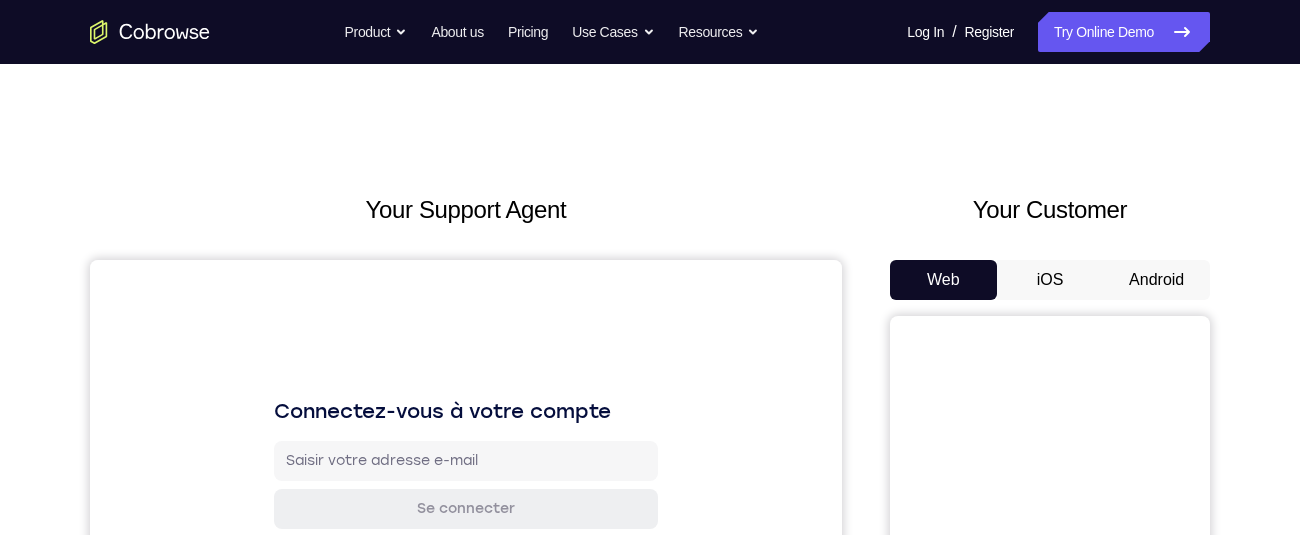 click on "Your Support Agent             Your Customer       Web   iOS   Android                         Next Steps   We’d be happy to give a product demo, answer any technical questions, or share best practices.          Create An Account             Contact Sales" at bounding box center (650, 723) 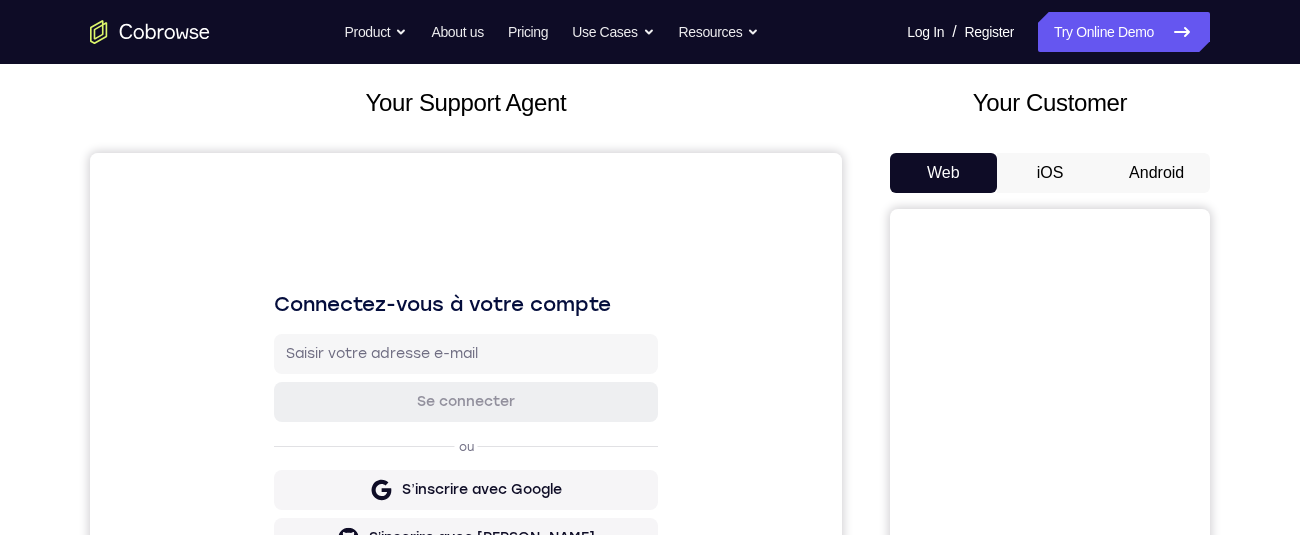 click on "Android" at bounding box center [1156, 173] 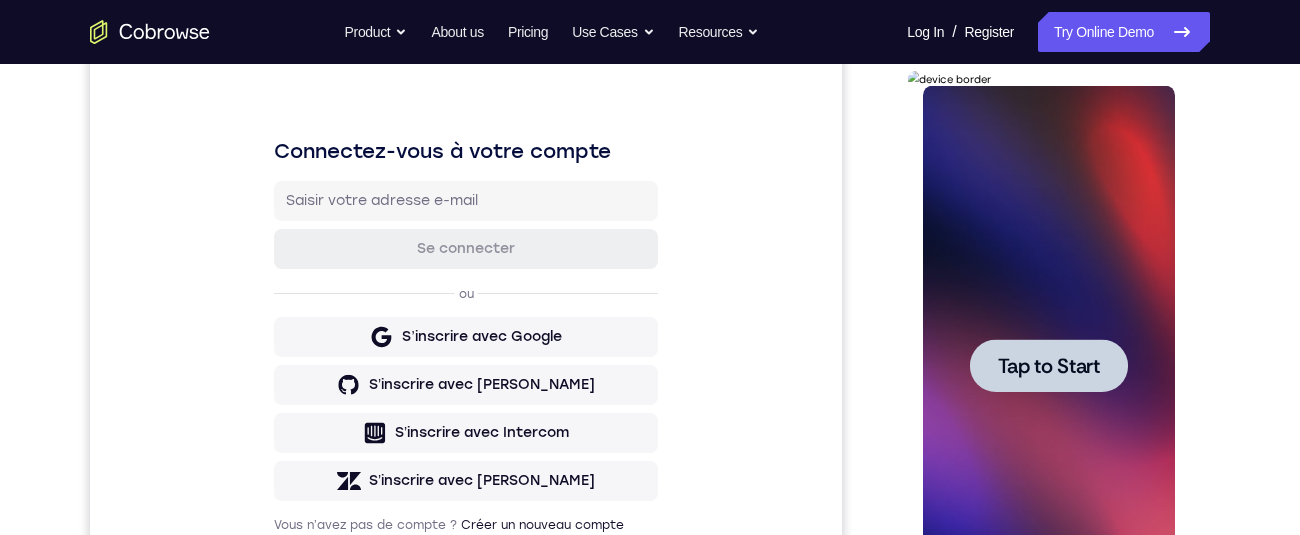 scroll, scrollTop: 267, scrollLeft: 0, axis: vertical 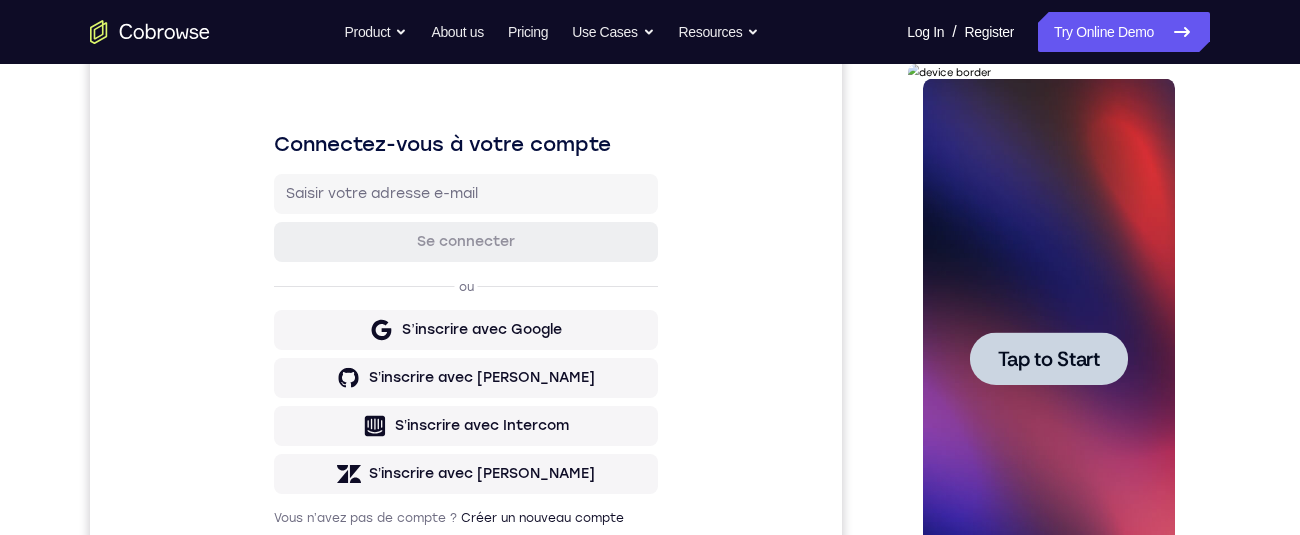 click at bounding box center [1048, 358] 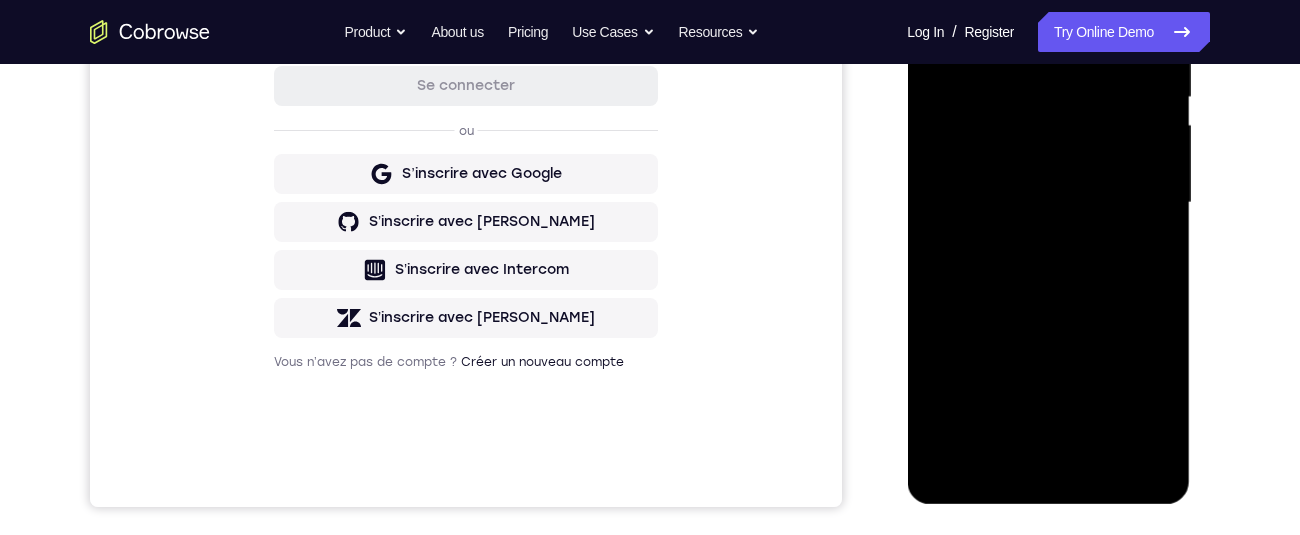 scroll, scrollTop: 430, scrollLeft: 0, axis: vertical 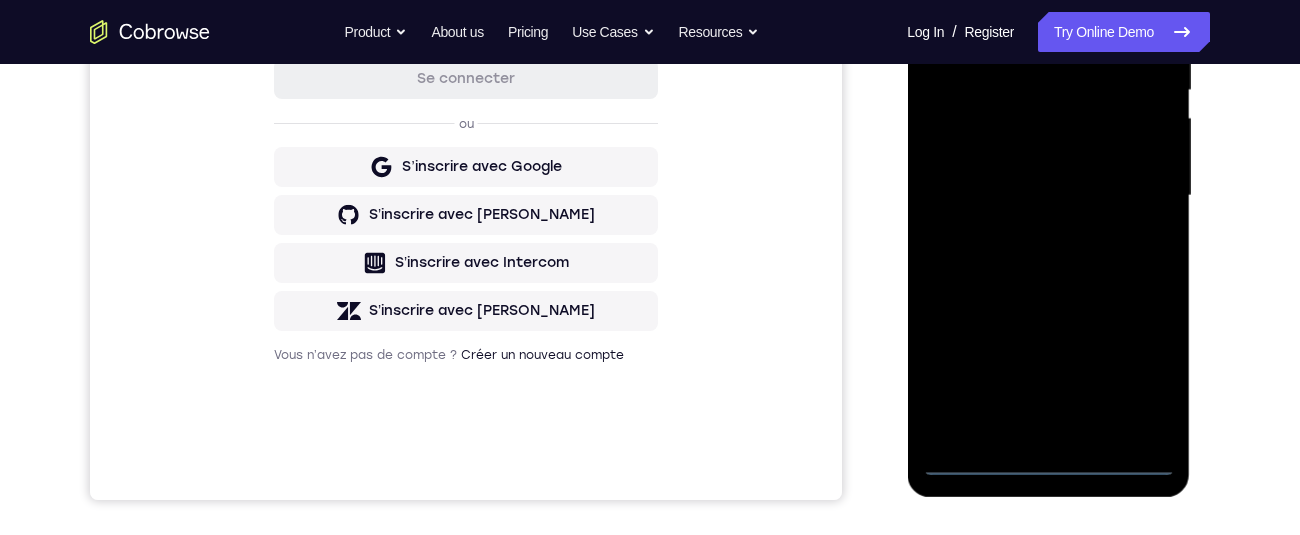 click at bounding box center [1048, 196] 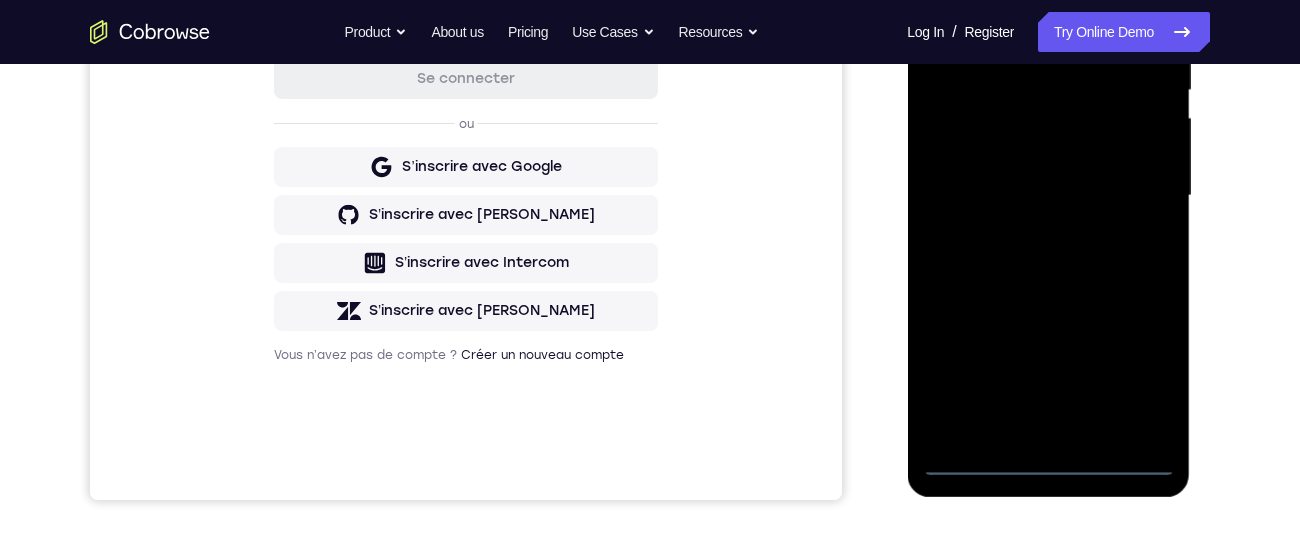 click at bounding box center [1048, 196] 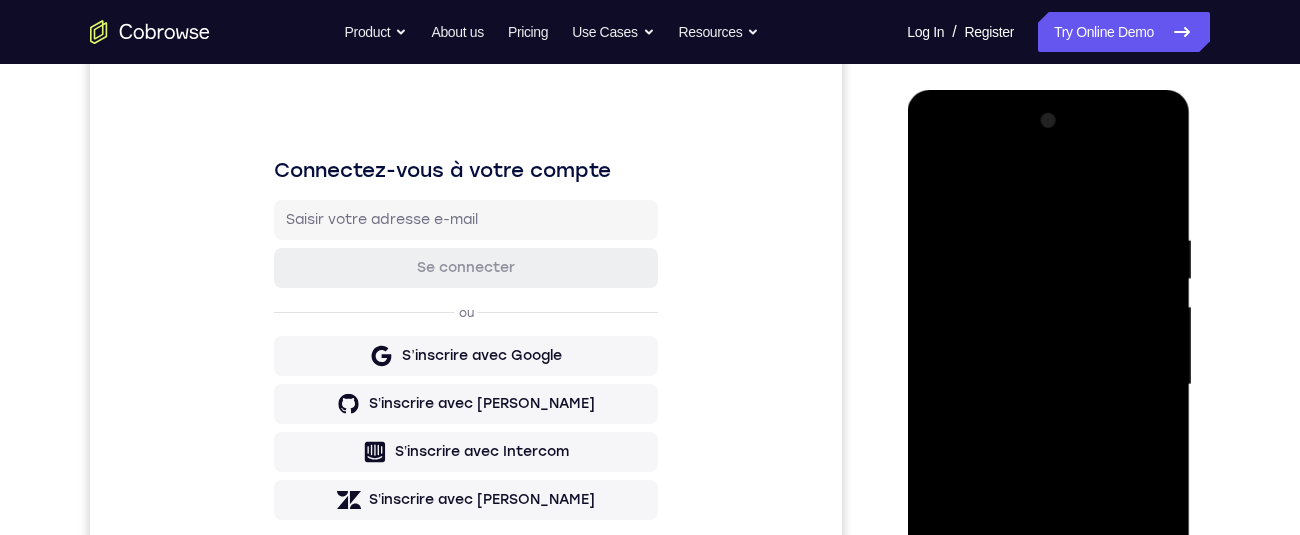scroll, scrollTop: 308, scrollLeft: 0, axis: vertical 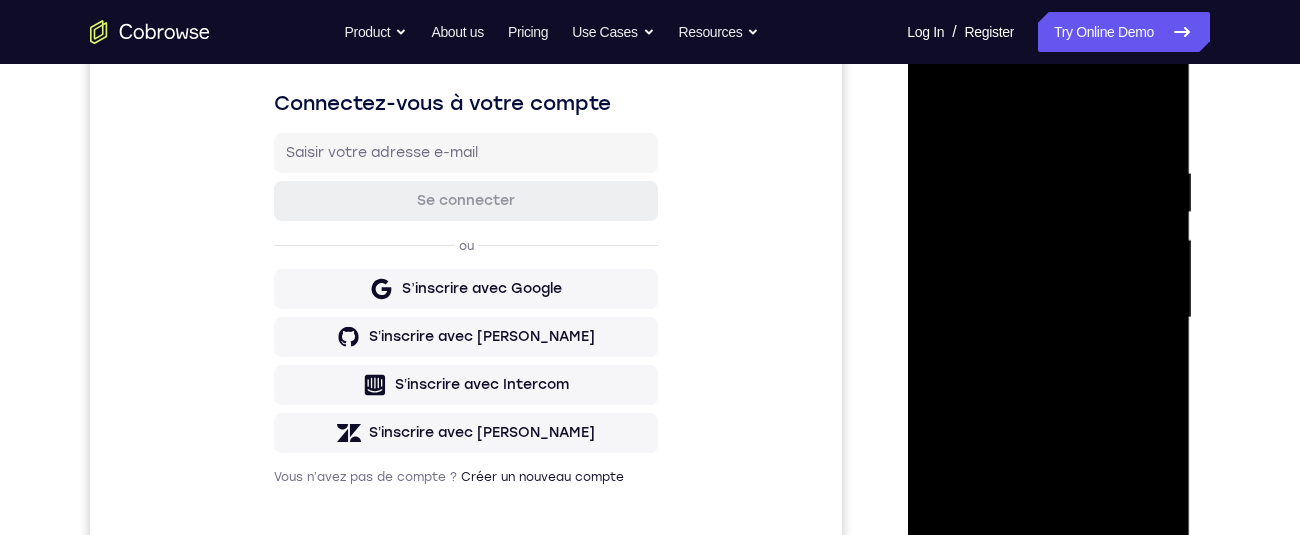 click at bounding box center [1048, 318] 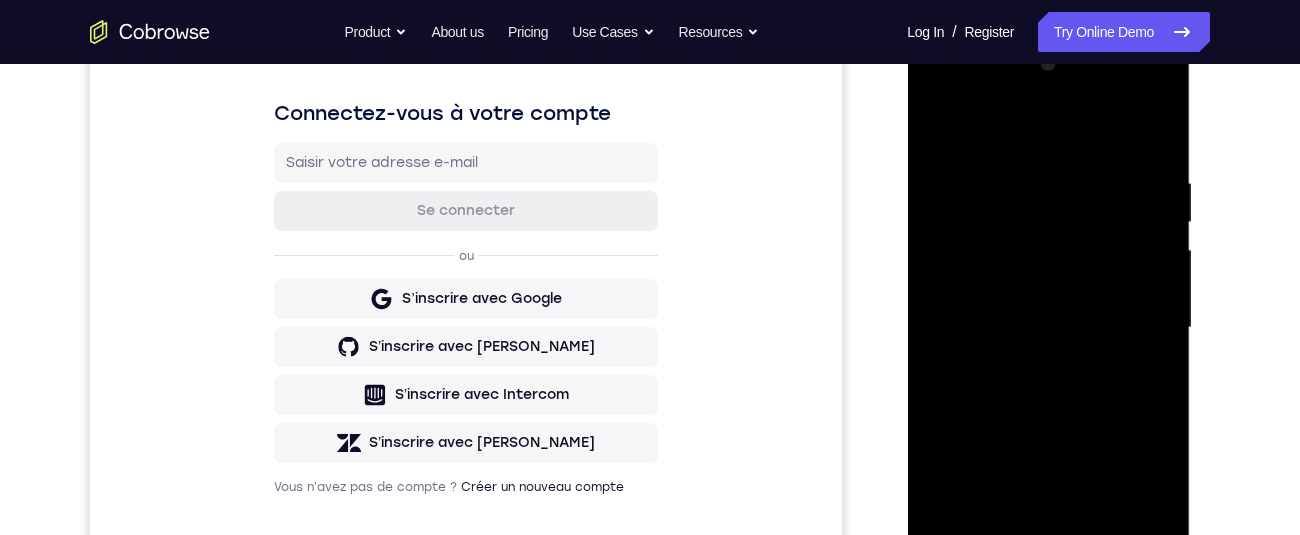 scroll, scrollTop: 413, scrollLeft: 0, axis: vertical 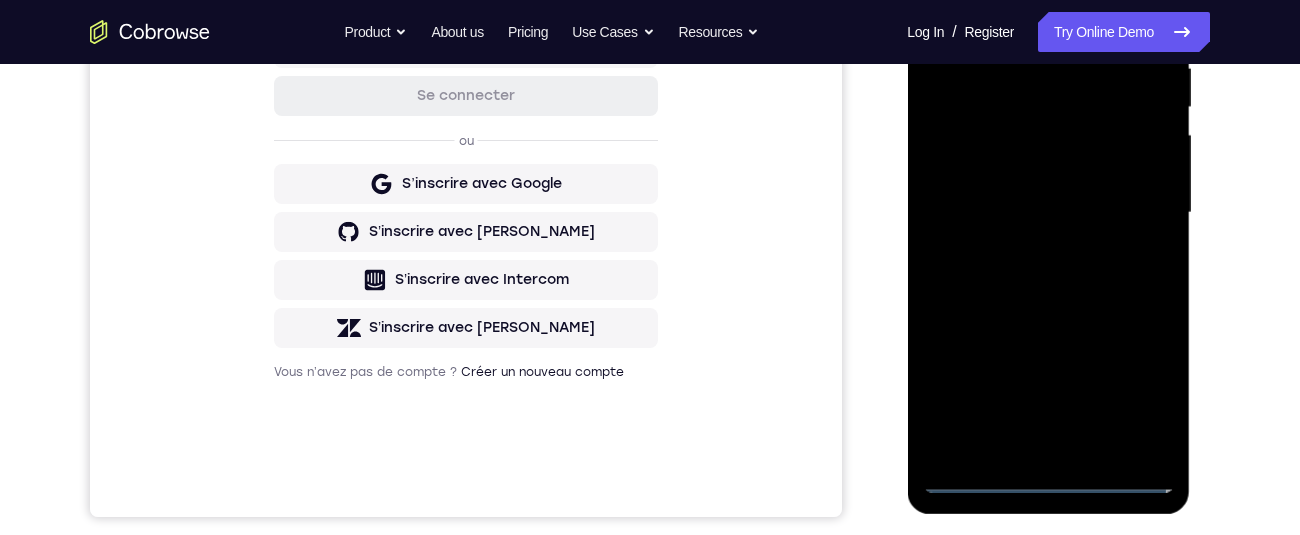 click at bounding box center [1048, 213] 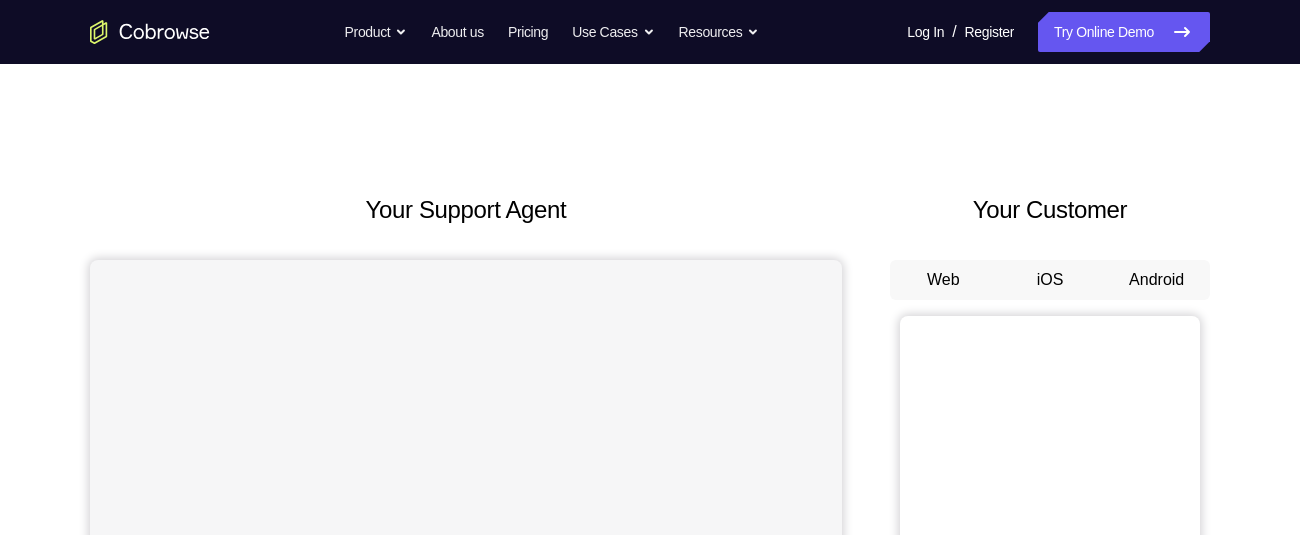scroll, scrollTop: 0, scrollLeft: 0, axis: both 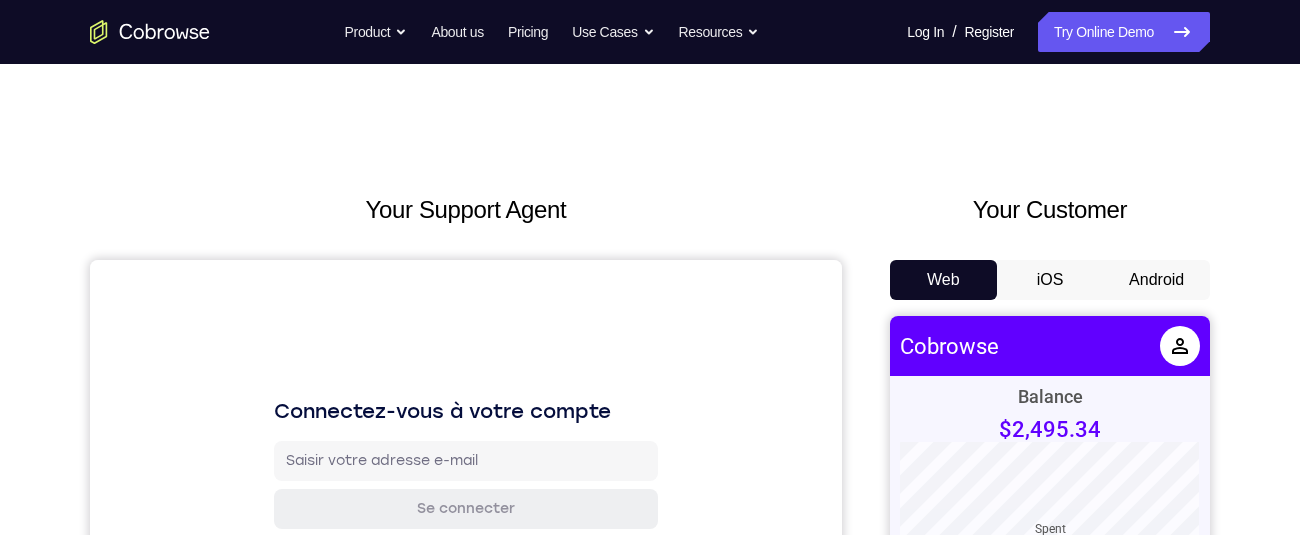 click on "Android" at bounding box center [1156, 280] 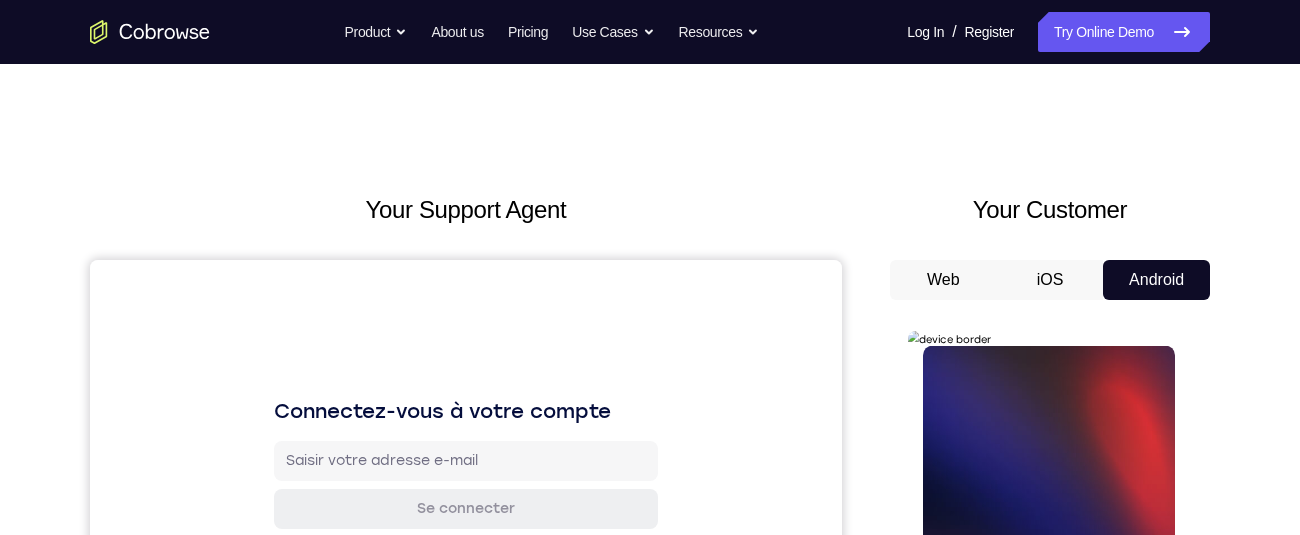 scroll, scrollTop: 264, scrollLeft: 0, axis: vertical 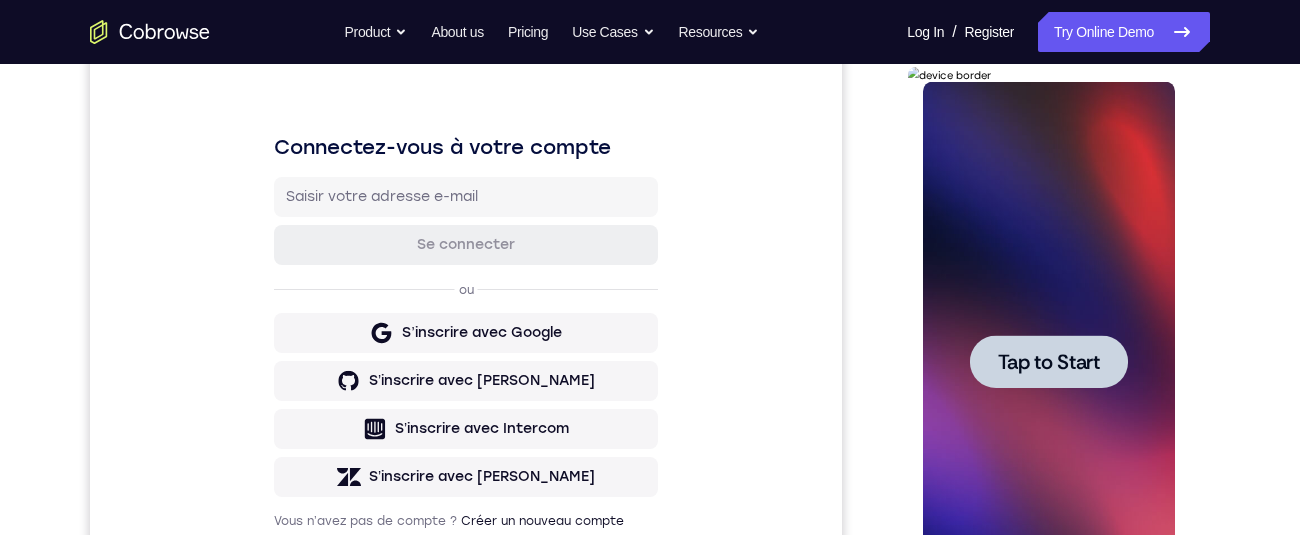 click on "Tap to Start" at bounding box center (1048, 362) 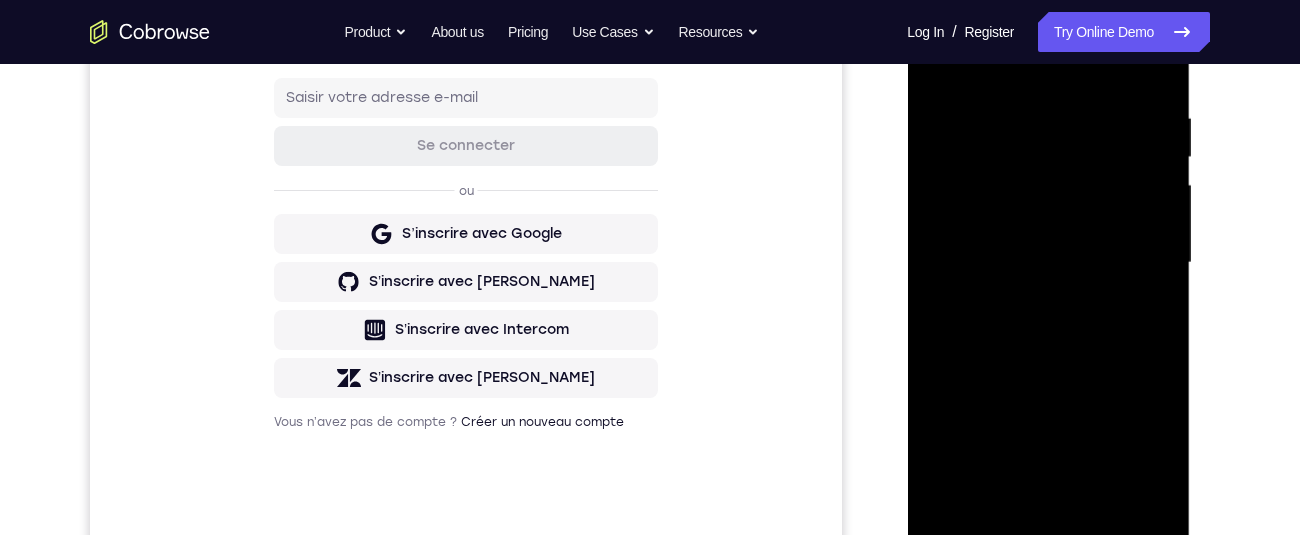 scroll, scrollTop: 460, scrollLeft: 0, axis: vertical 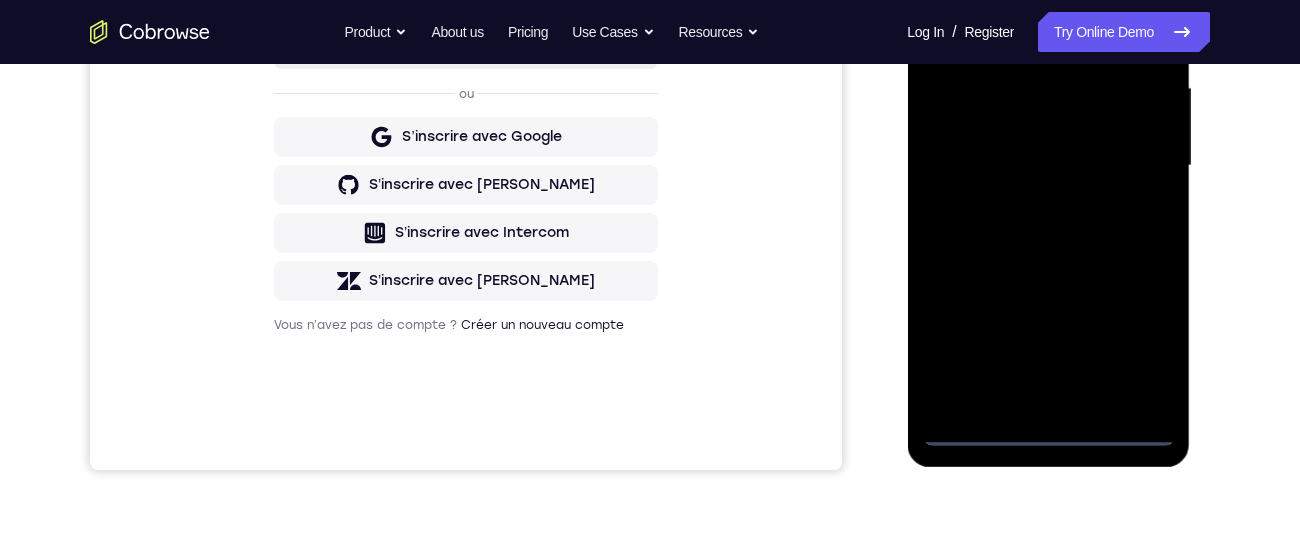 click at bounding box center [1048, 166] 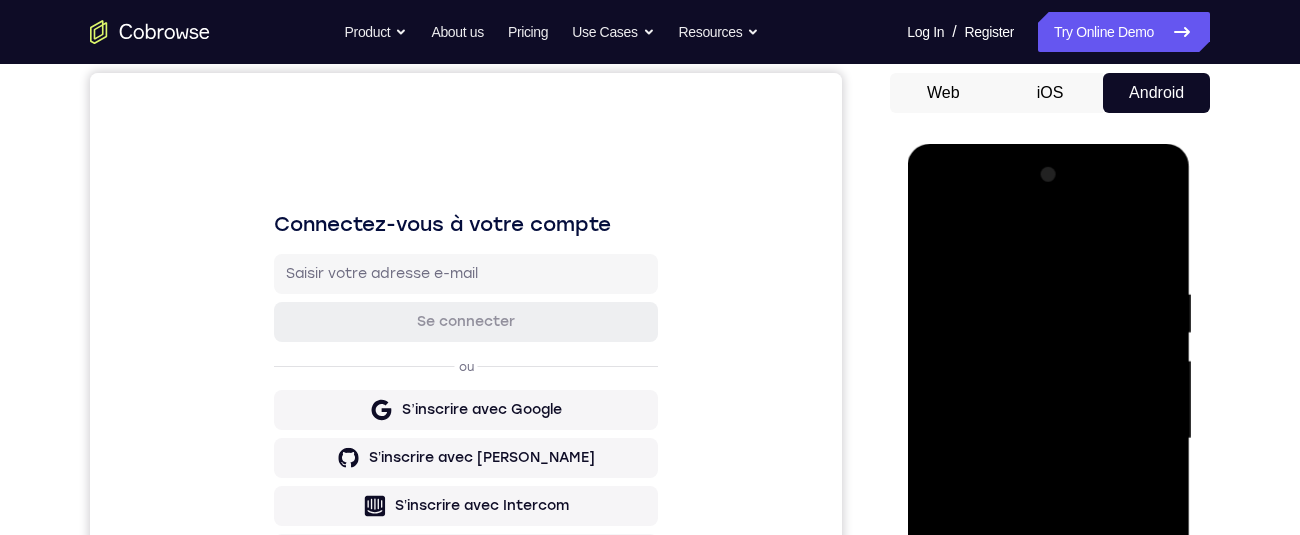 scroll, scrollTop: 350, scrollLeft: 0, axis: vertical 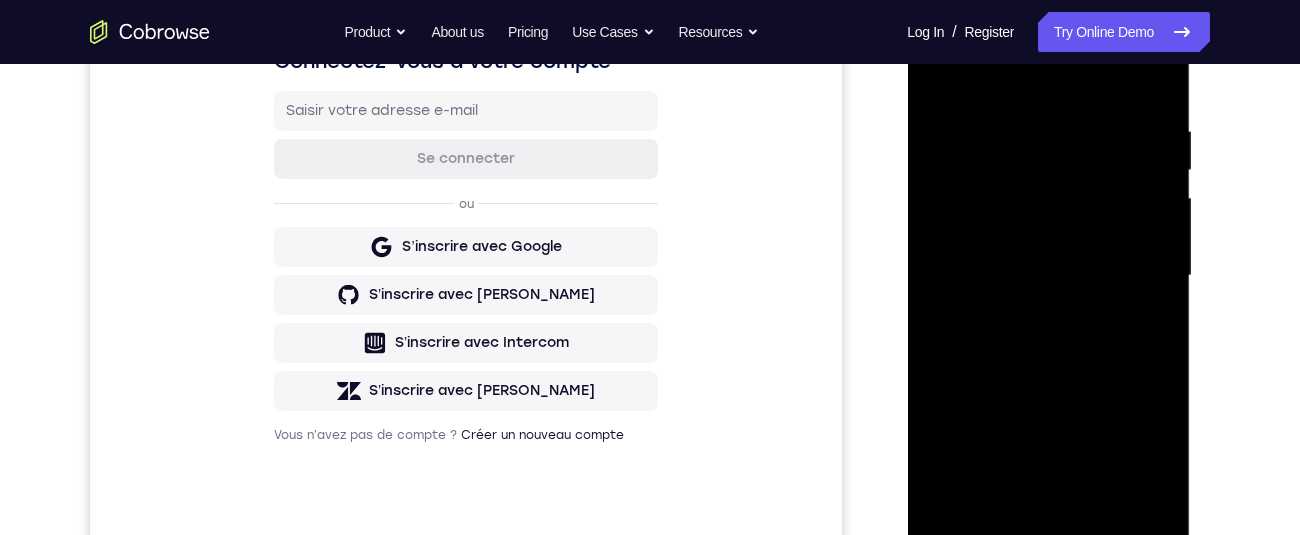 click at bounding box center (1048, 276) 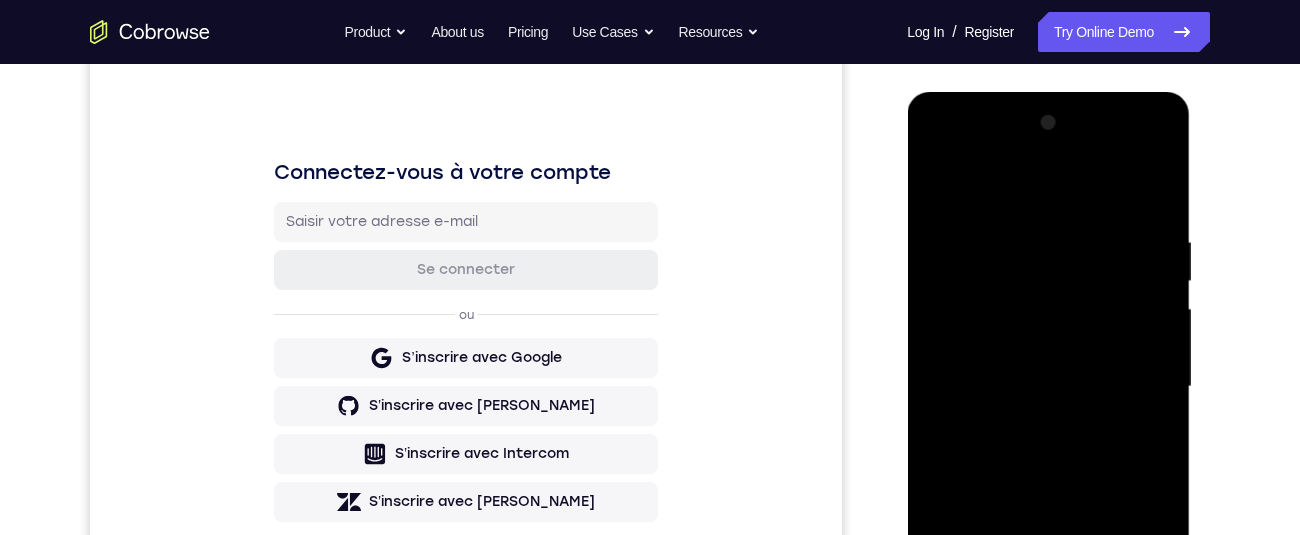 click at bounding box center [1048, 387] 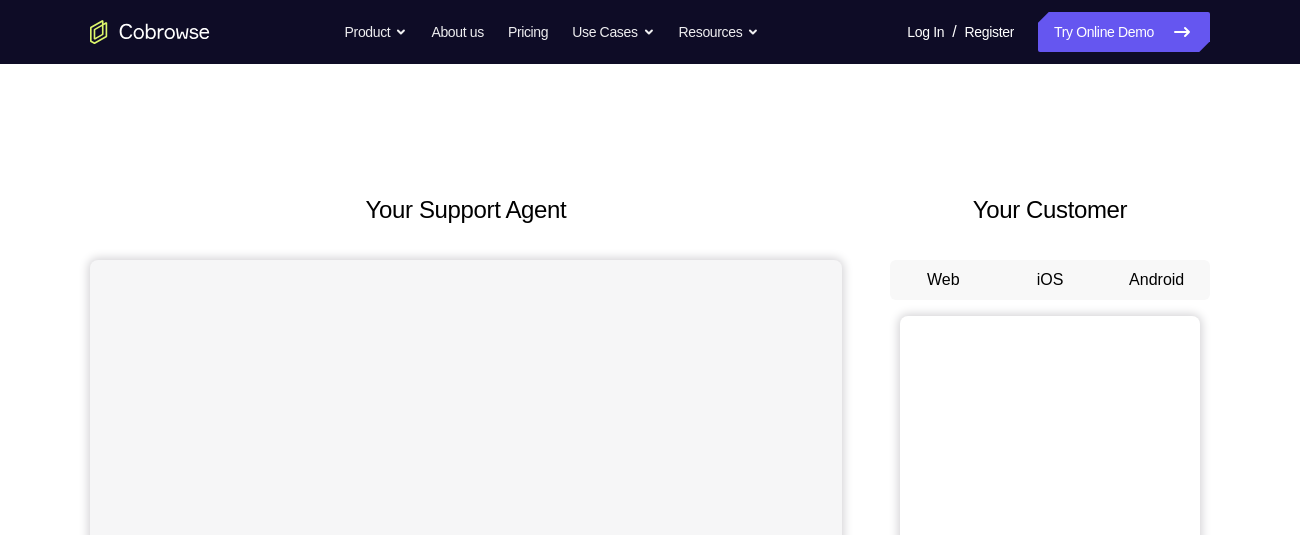 scroll, scrollTop: 0, scrollLeft: 0, axis: both 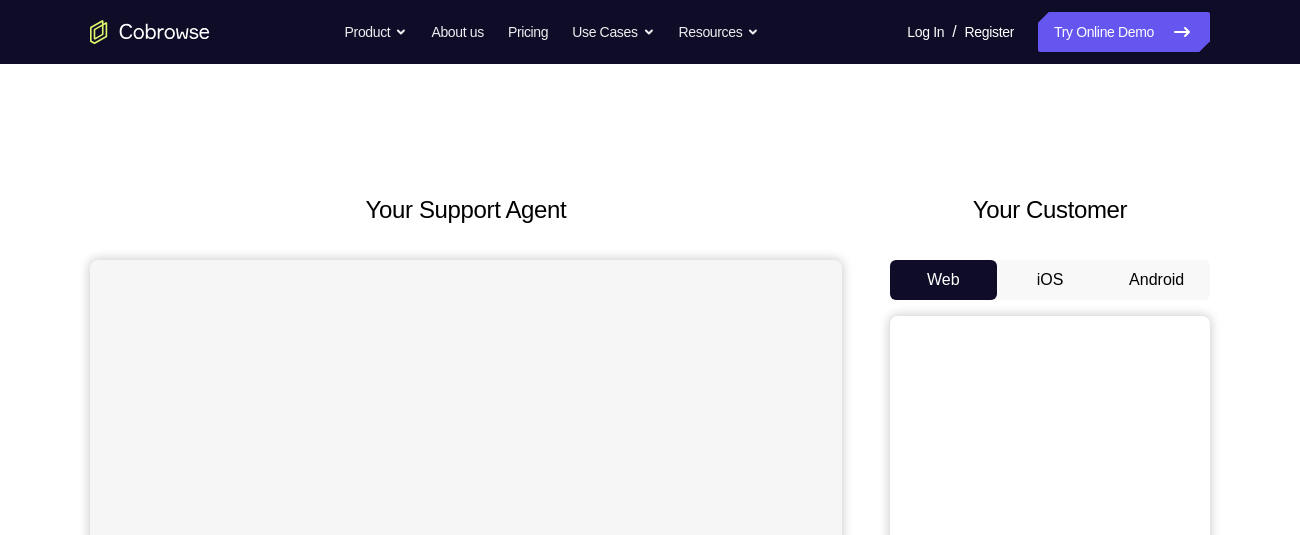 click on "Android" at bounding box center (1156, 280) 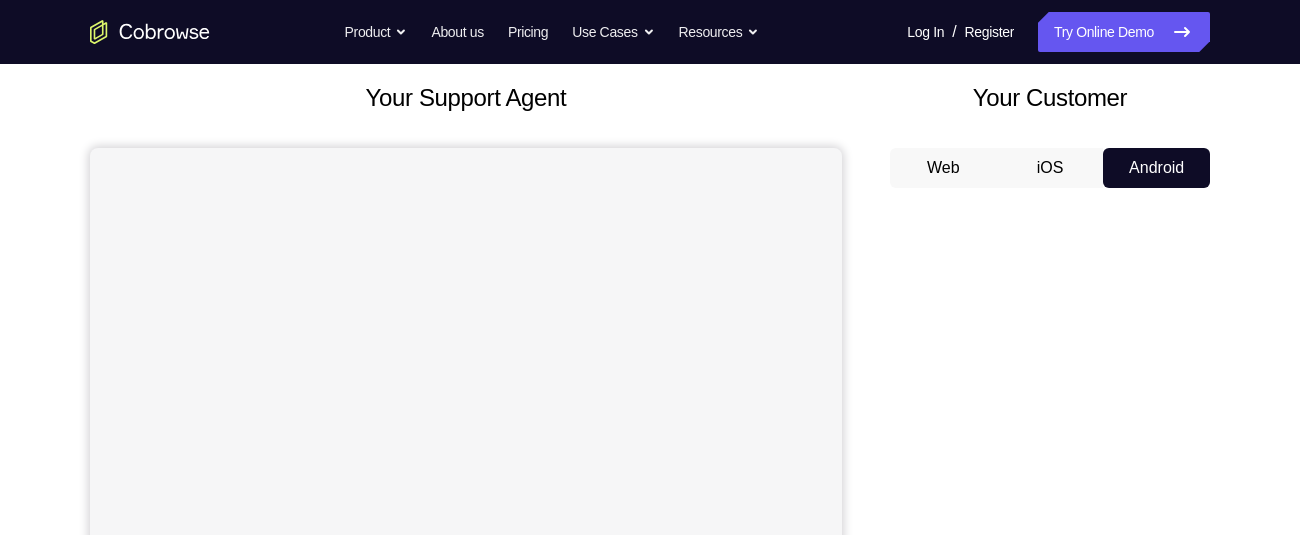 scroll, scrollTop: 0, scrollLeft: 0, axis: both 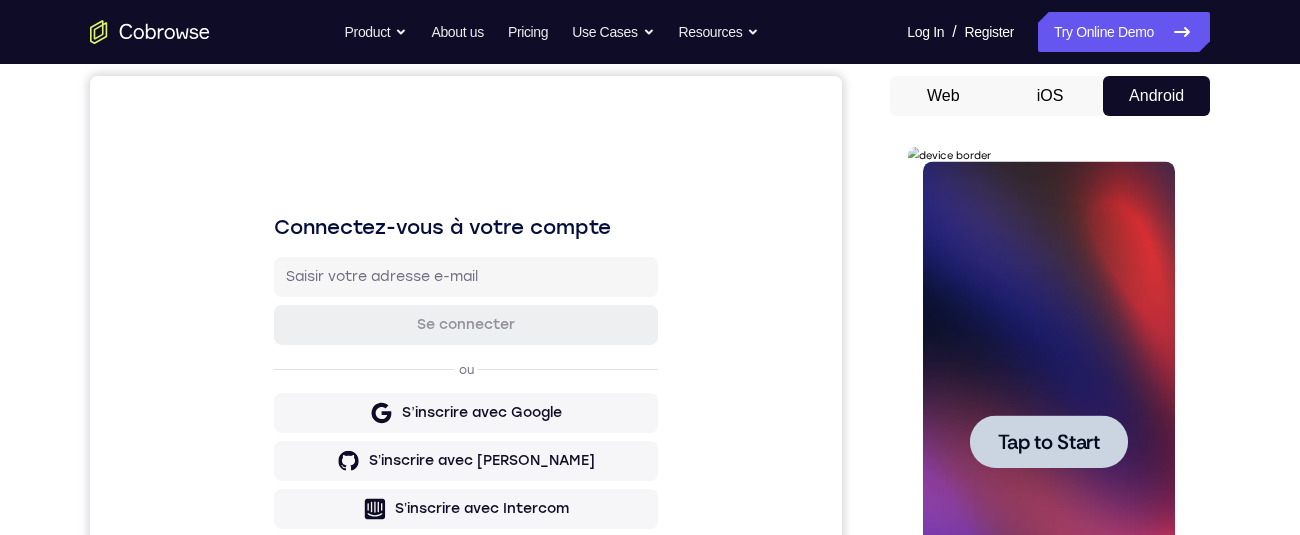 click on "Tap to Start" at bounding box center (1048, 442) 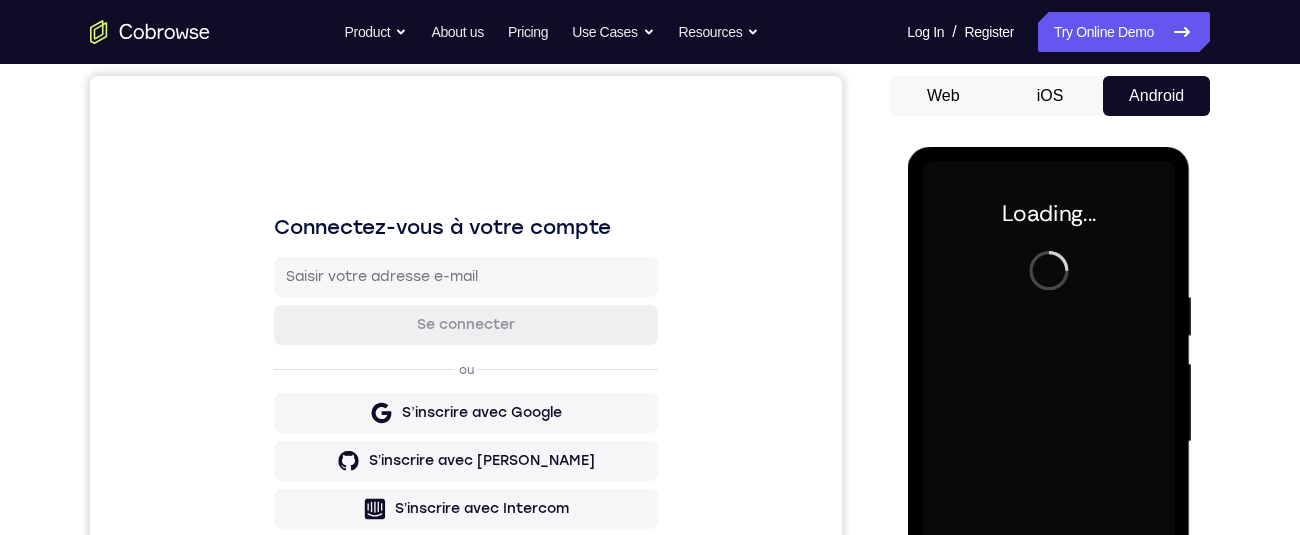 scroll, scrollTop: 0, scrollLeft: 0, axis: both 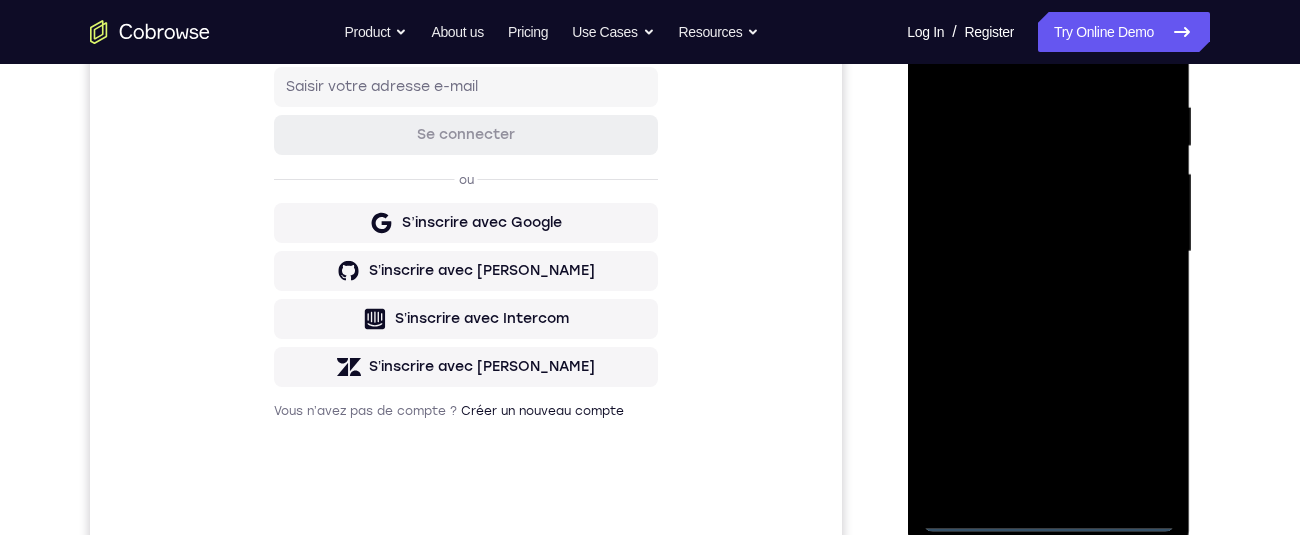 click at bounding box center (1048, 252) 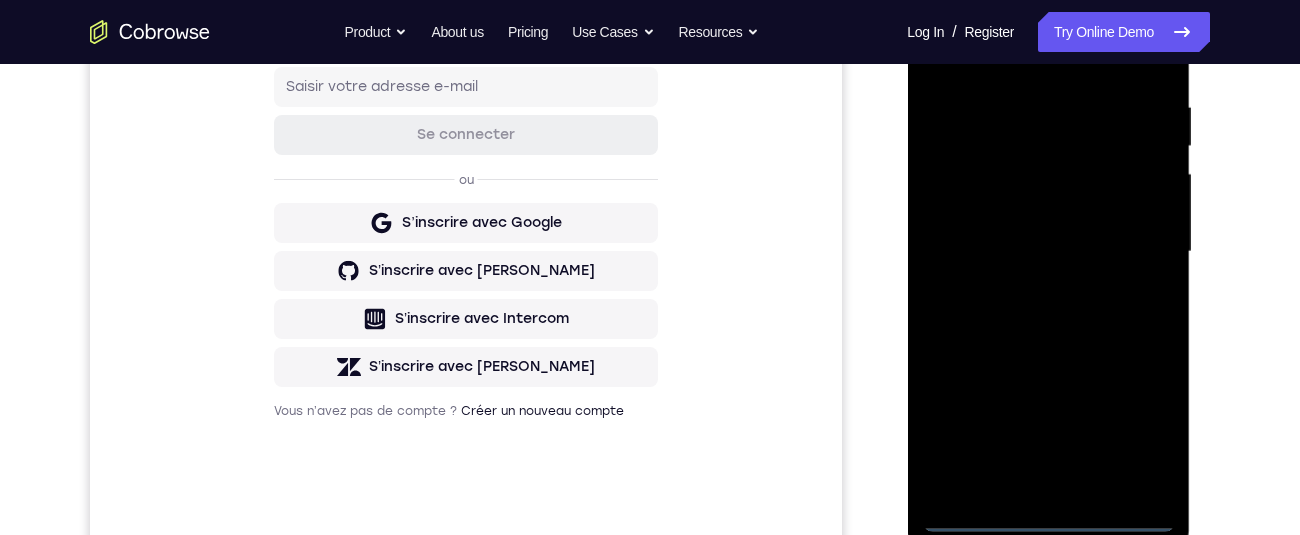click at bounding box center (1048, 252) 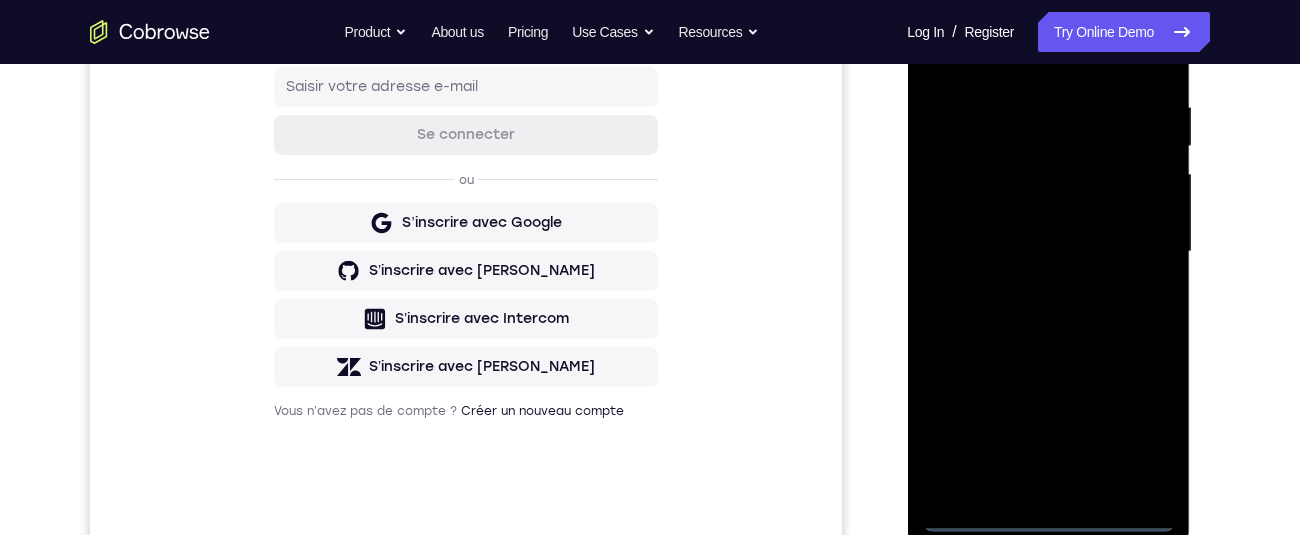 click at bounding box center [1048, 252] 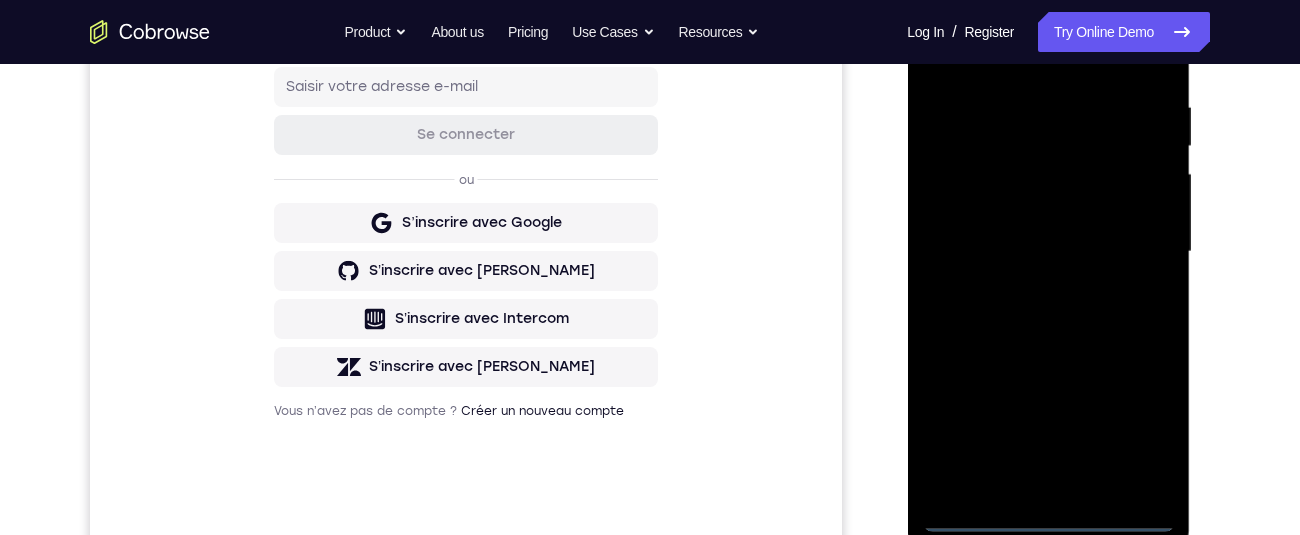 scroll, scrollTop: 227, scrollLeft: 0, axis: vertical 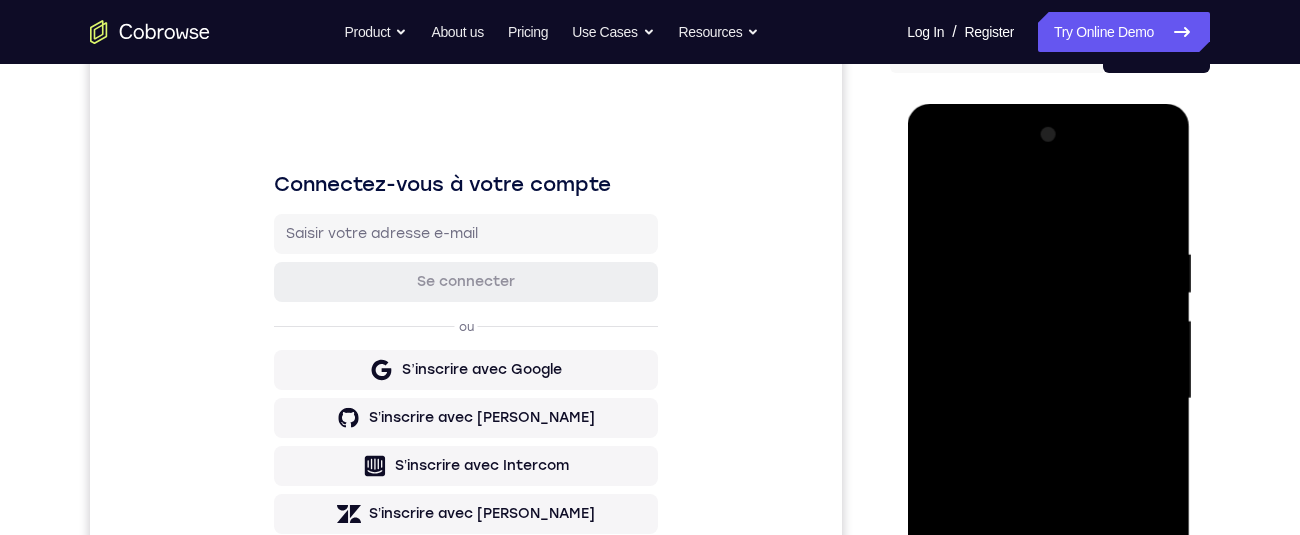 click at bounding box center (1048, 399) 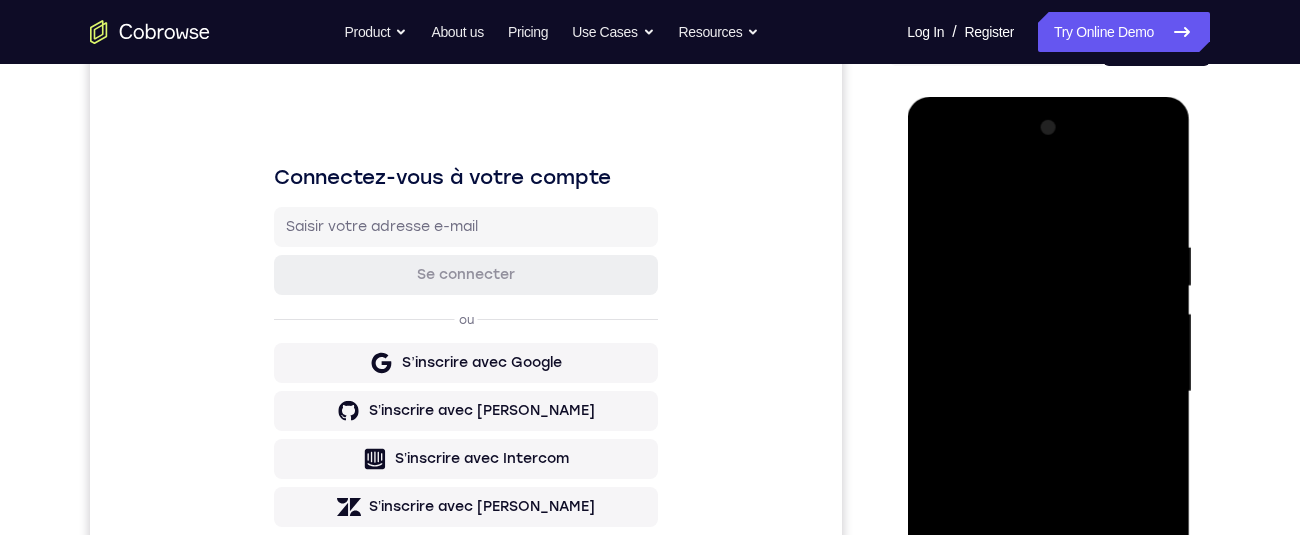 click at bounding box center [1048, 392] 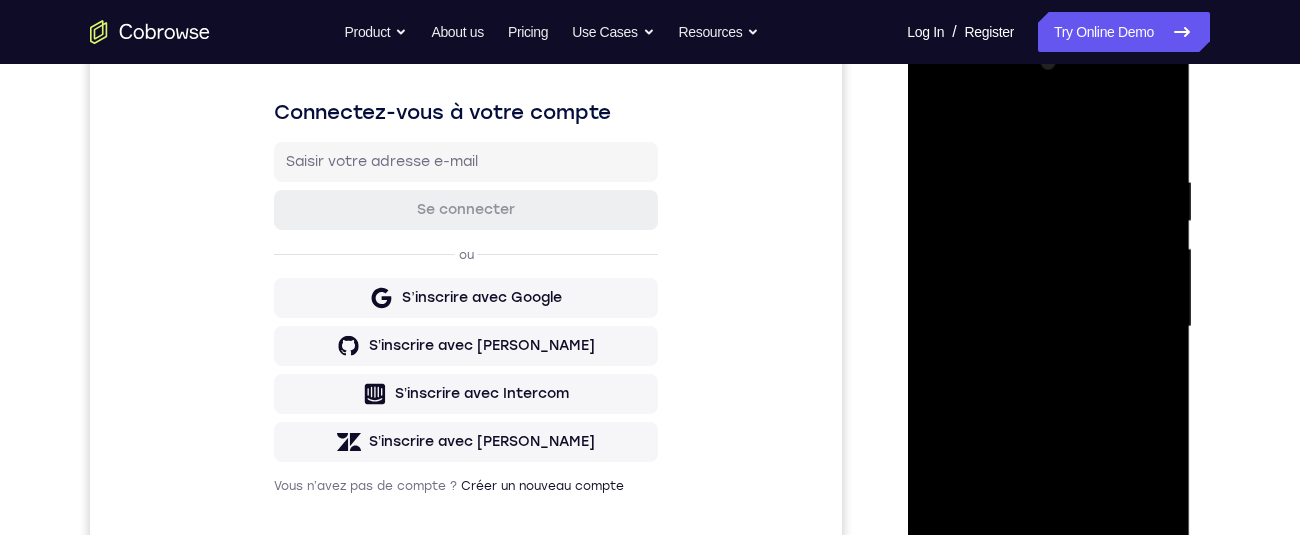 scroll, scrollTop: 420, scrollLeft: 0, axis: vertical 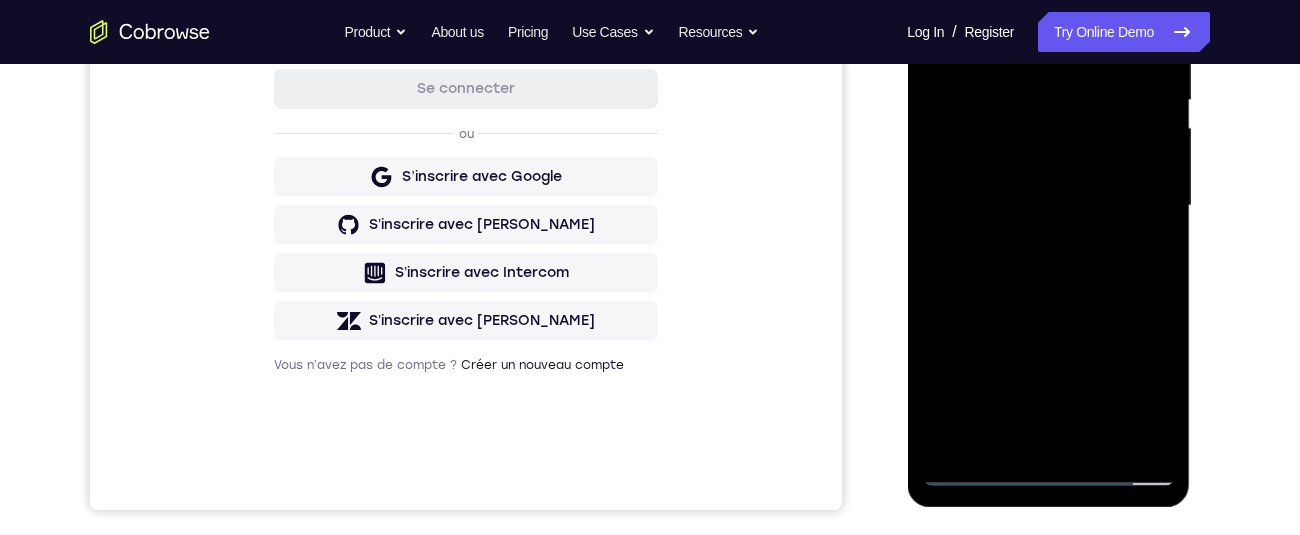 click at bounding box center [1048, 206] 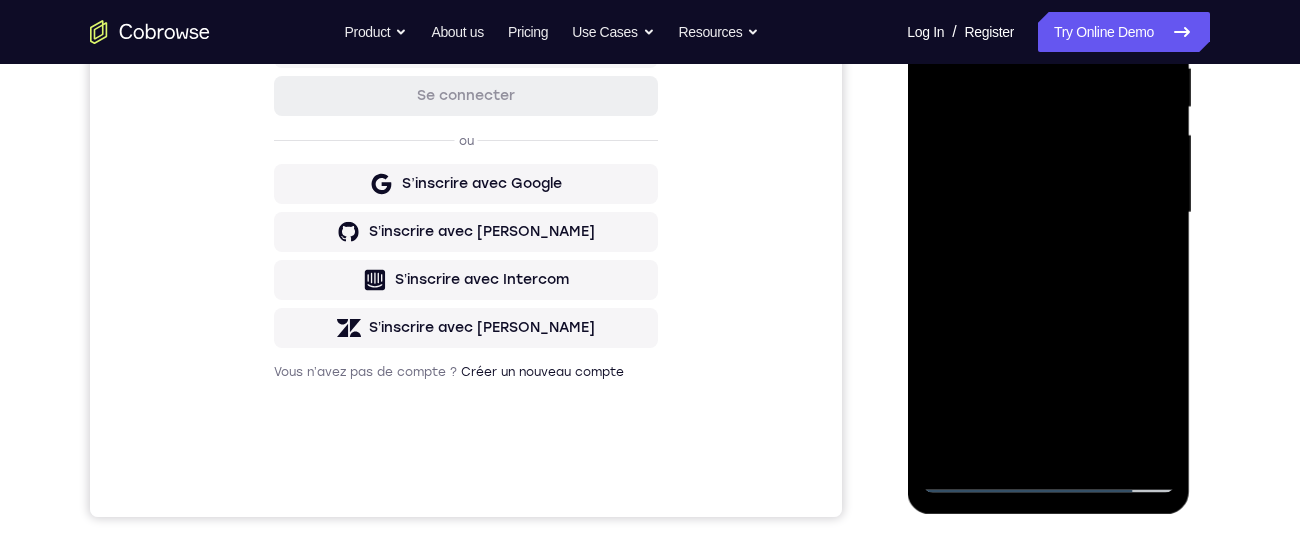 click at bounding box center (1048, 213) 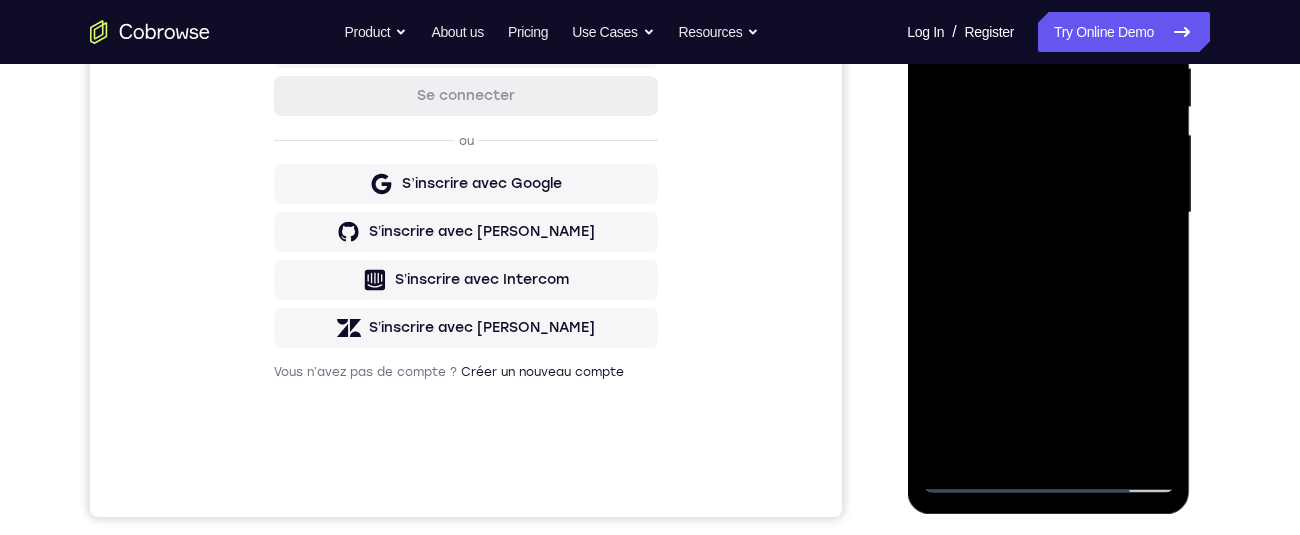 click at bounding box center (1048, 213) 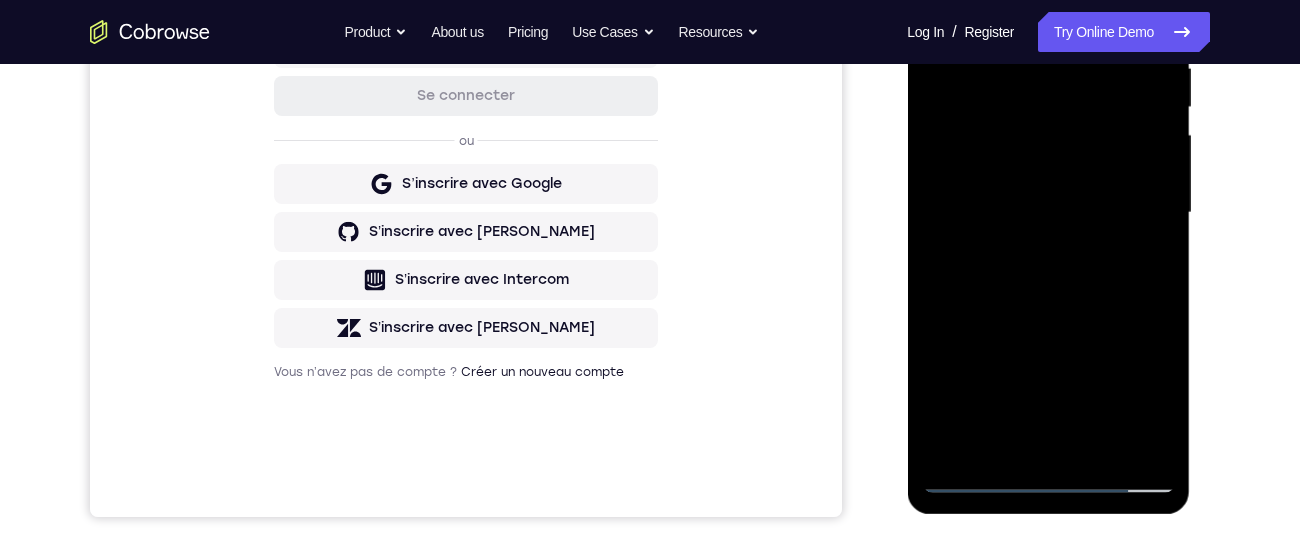 click at bounding box center (1048, 213) 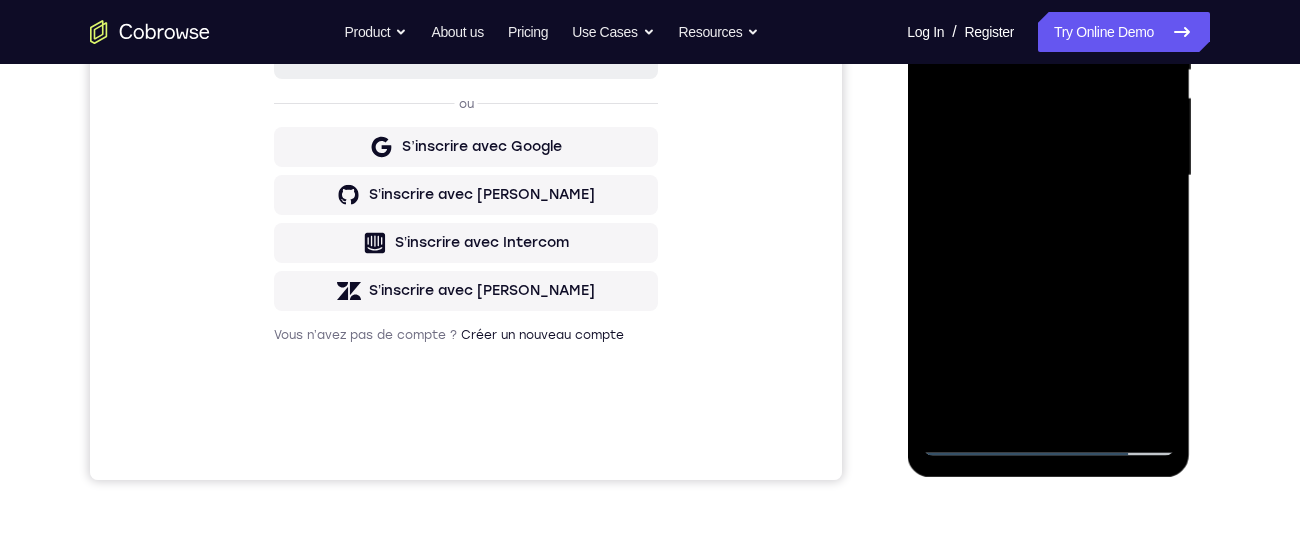 scroll, scrollTop: 442, scrollLeft: 0, axis: vertical 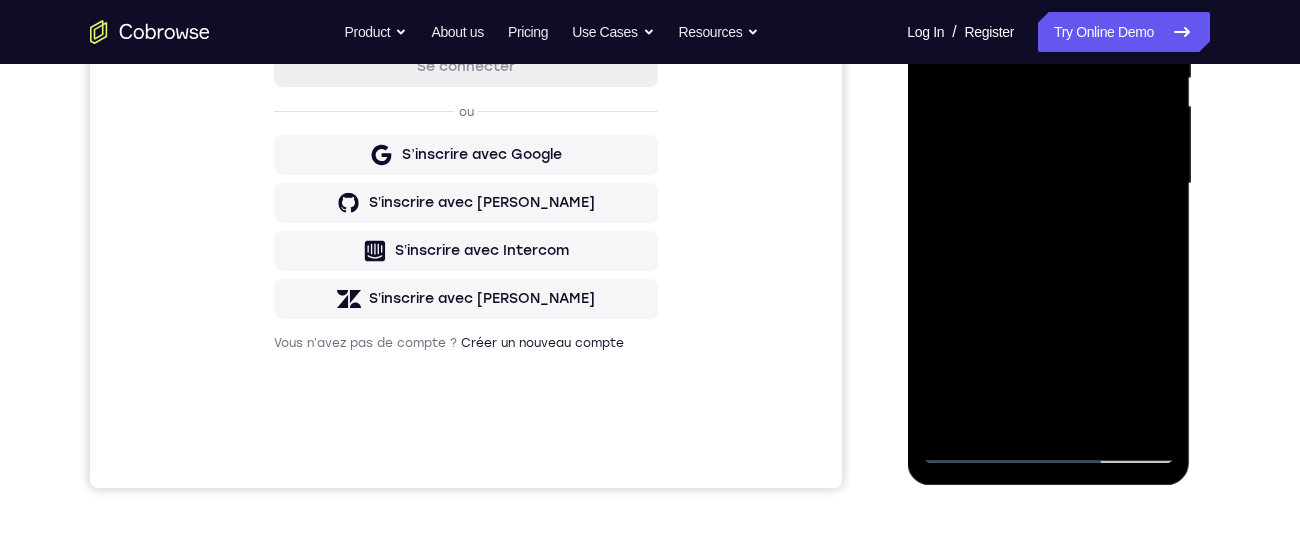 click at bounding box center [1048, 184] 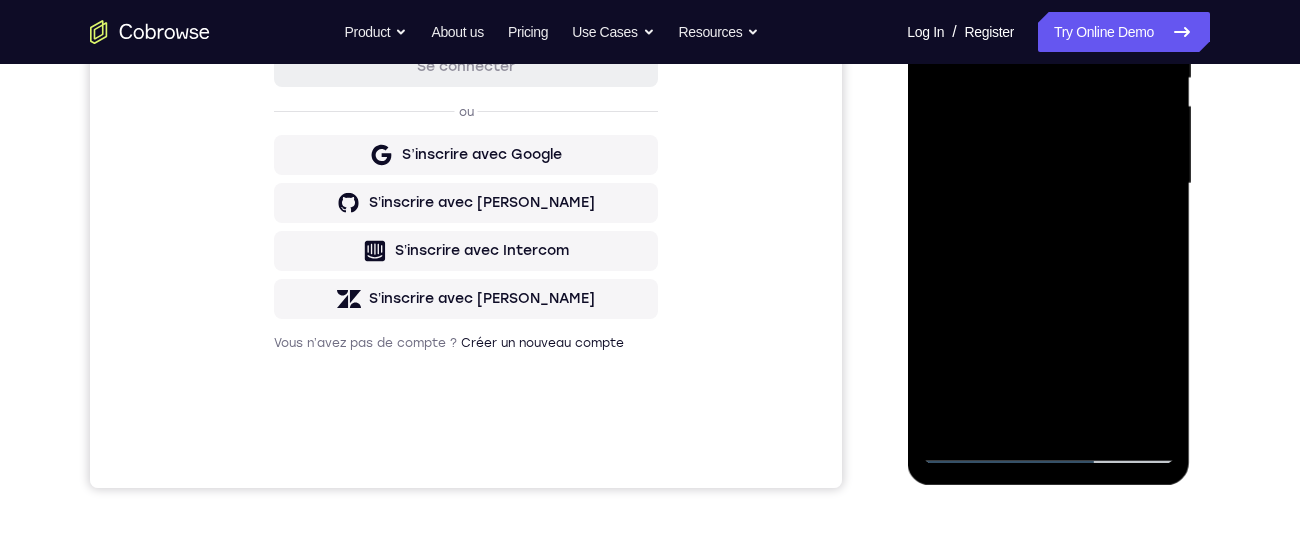 click at bounding box center (1048, 184) 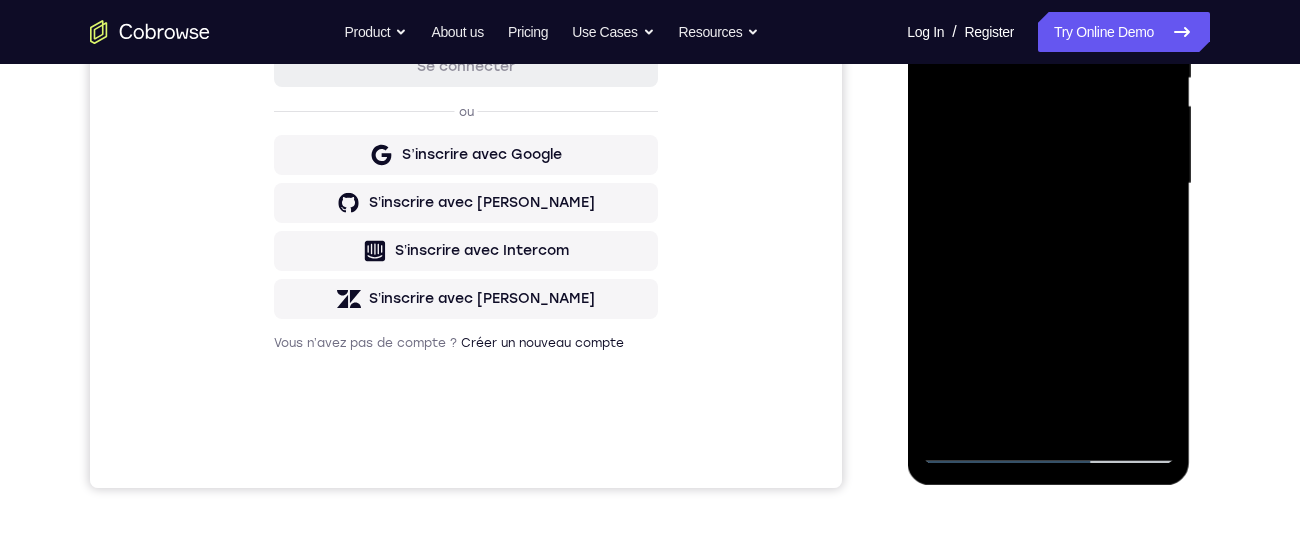 click at bounding box center (1048, 184) 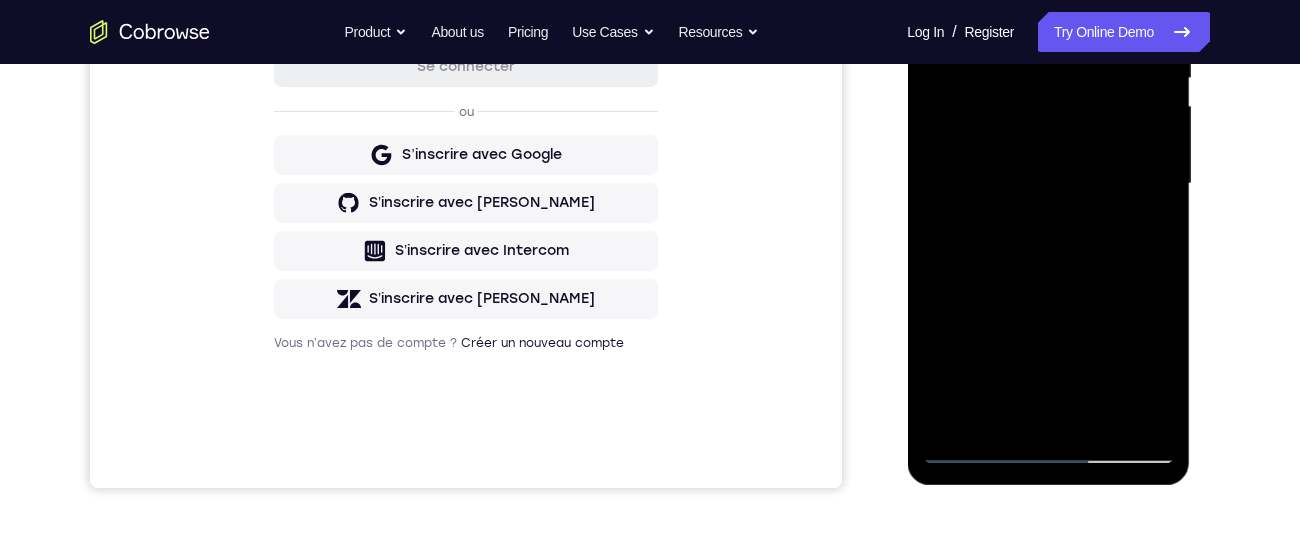 click at bounding box center (1048, 184) 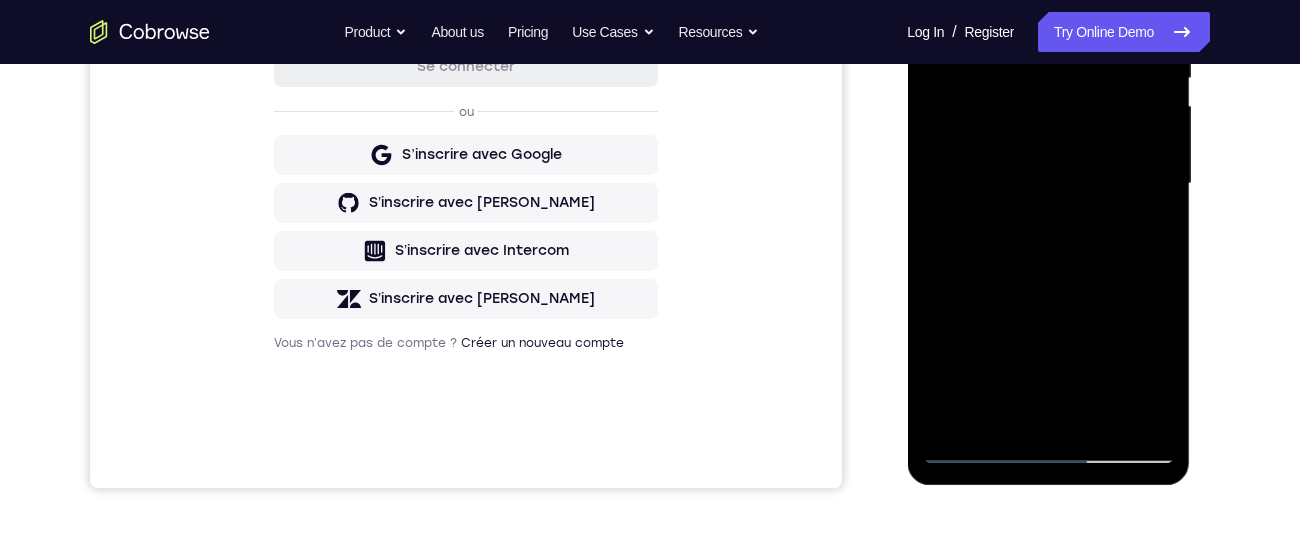 scroll, scrollTop: 276, scrollLeft: 0, axis: vertical 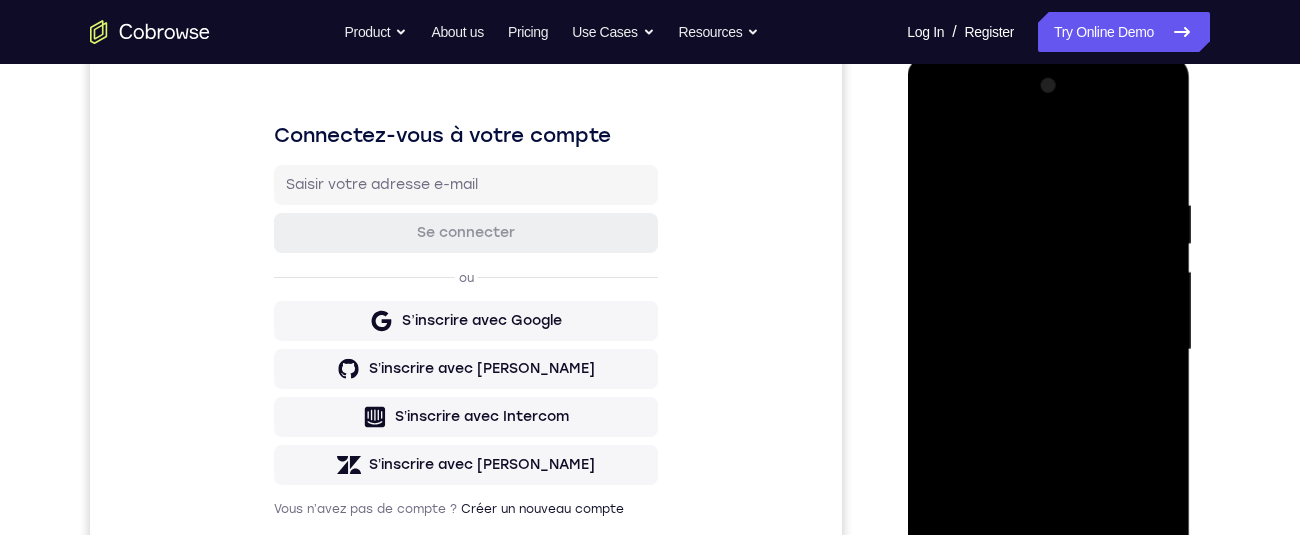 click at bounding box center (1048, 350) 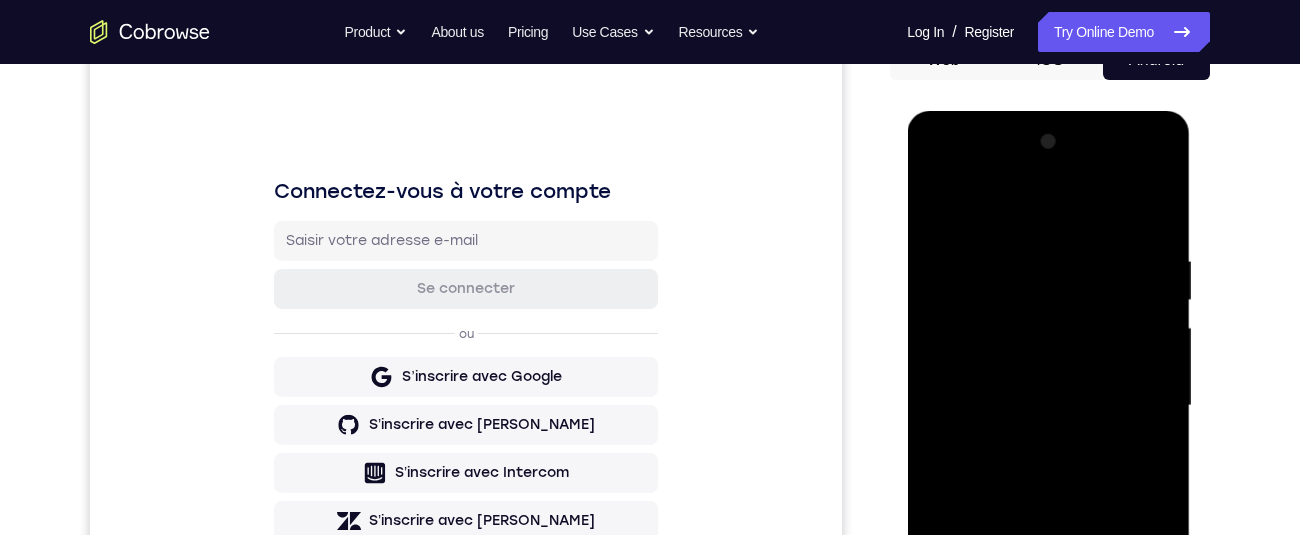 click at bounding box center [1048, 406] 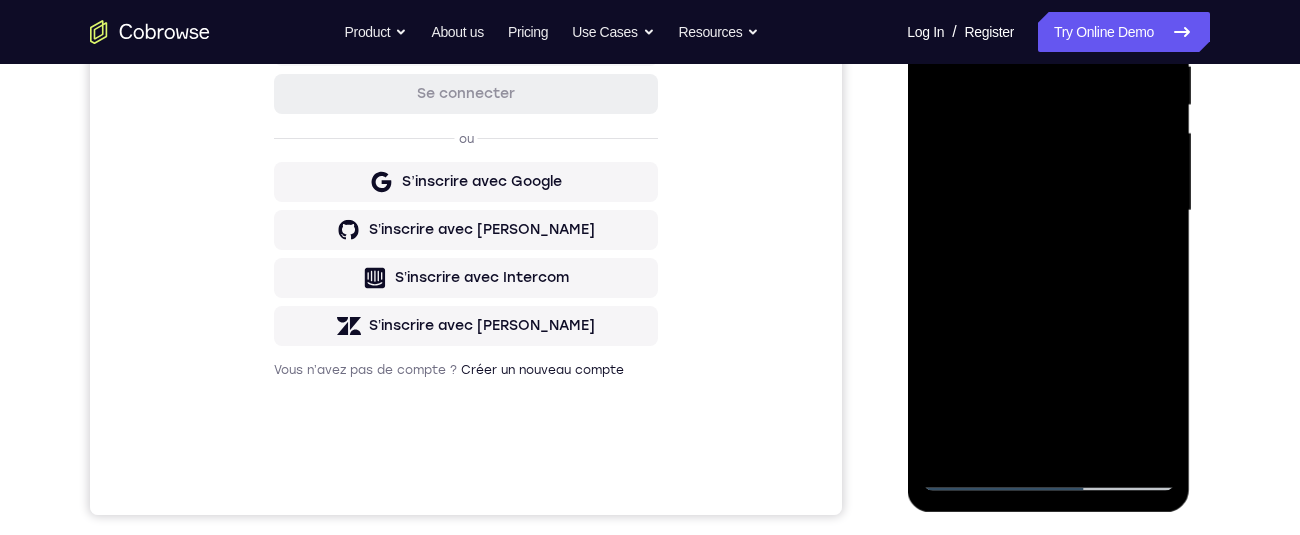 scroll, scrollTop: 413, scrollLeft: 0, axis: vertical 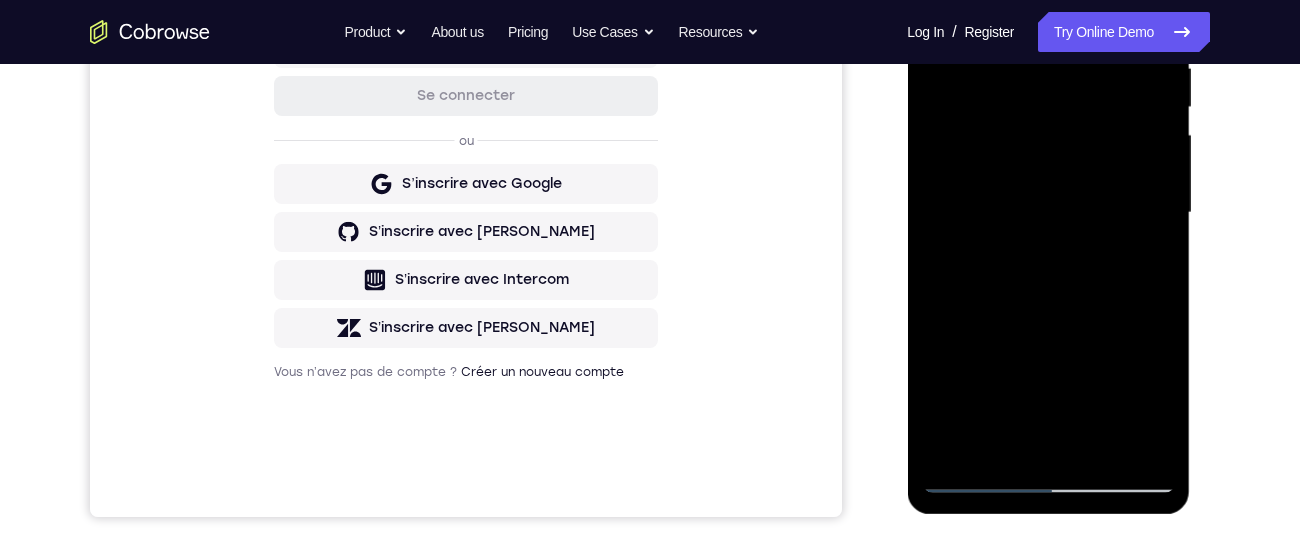 click at bounding box center [1048, 213] 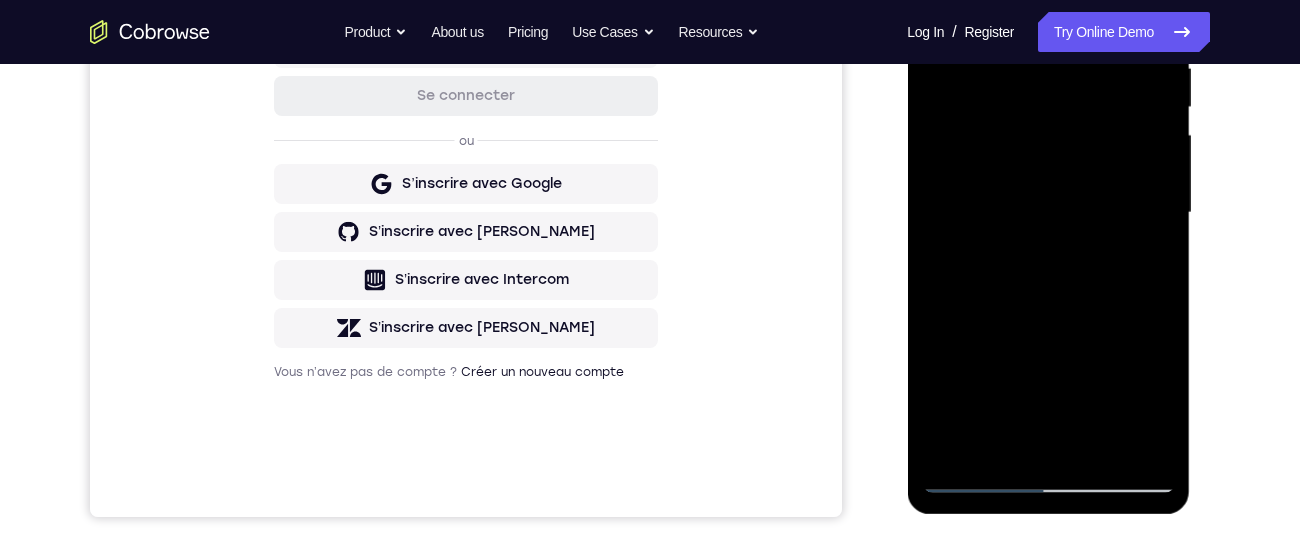 click at bounding box center (1048, 213) 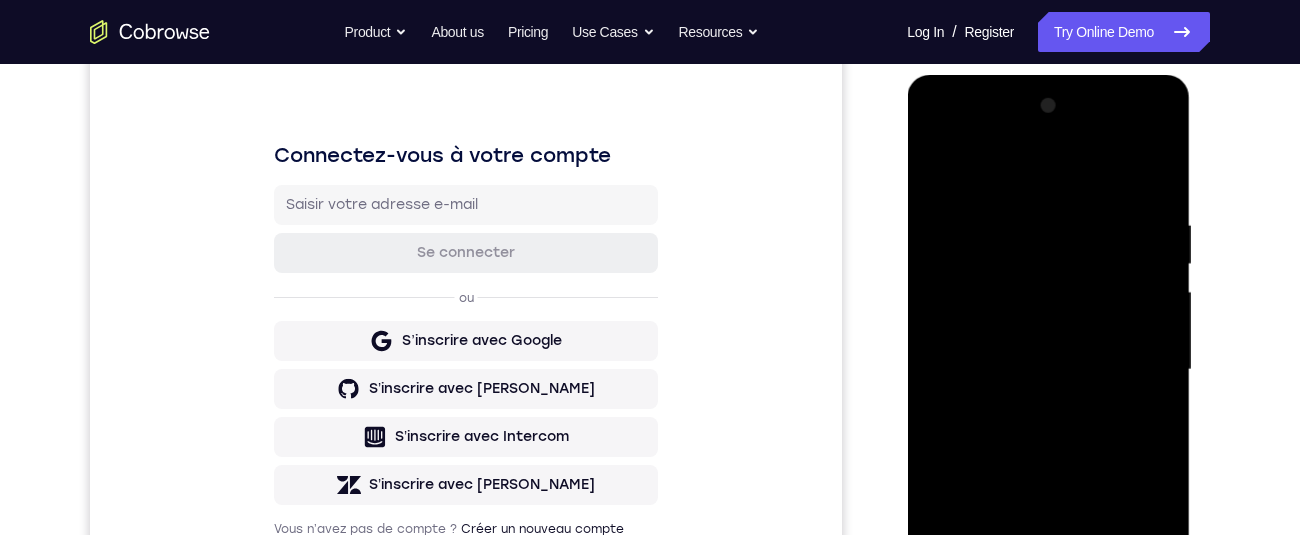 click at bounding box center [1048, 370] 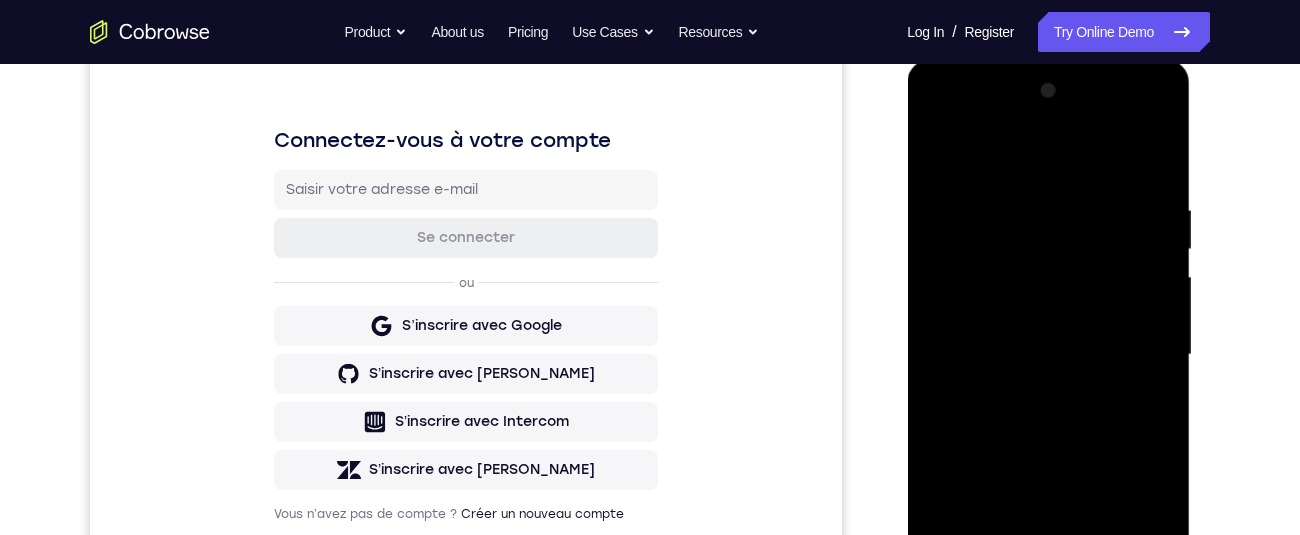 click at bounding box center (1048, 355) 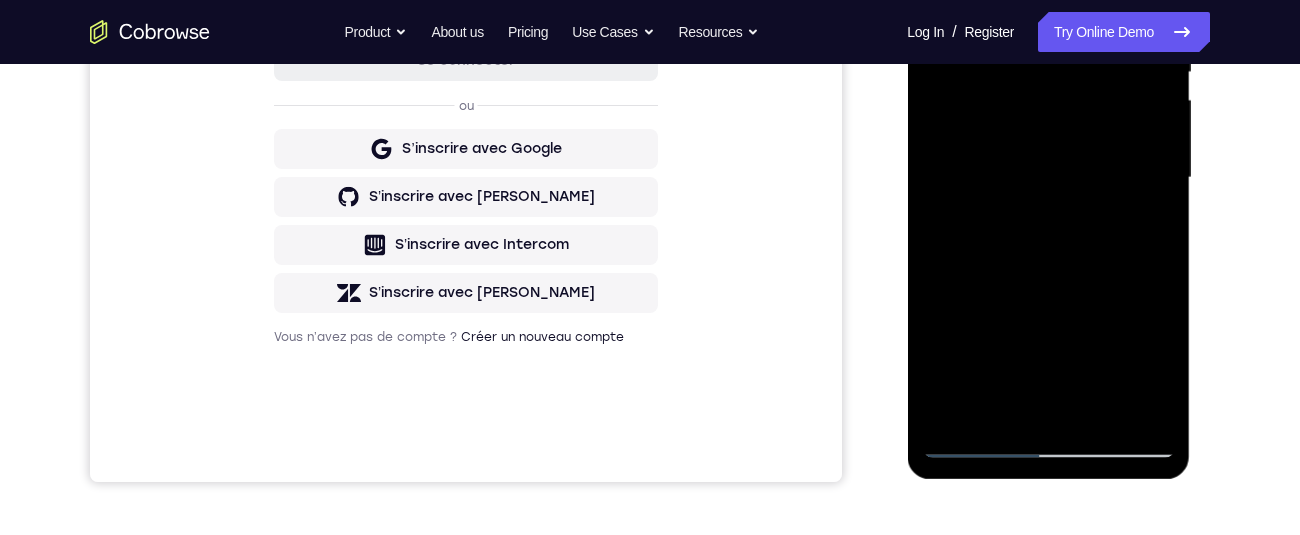 scroll, scrollTop: 446, scrollLeft: 0, axis: vertical 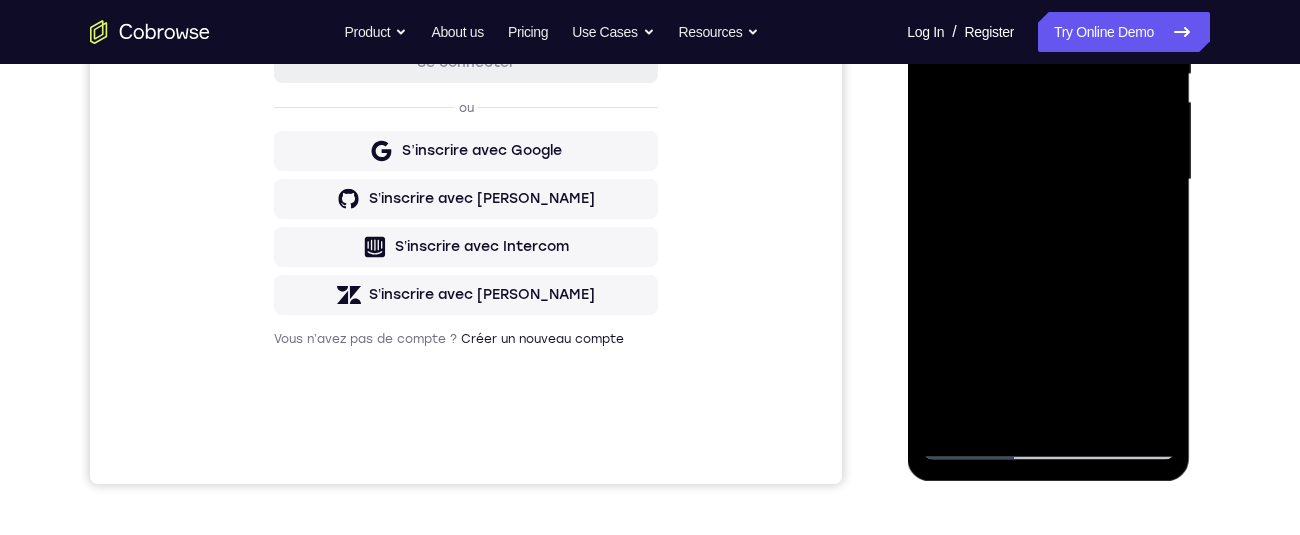 click at bounding box center (1048, 180) 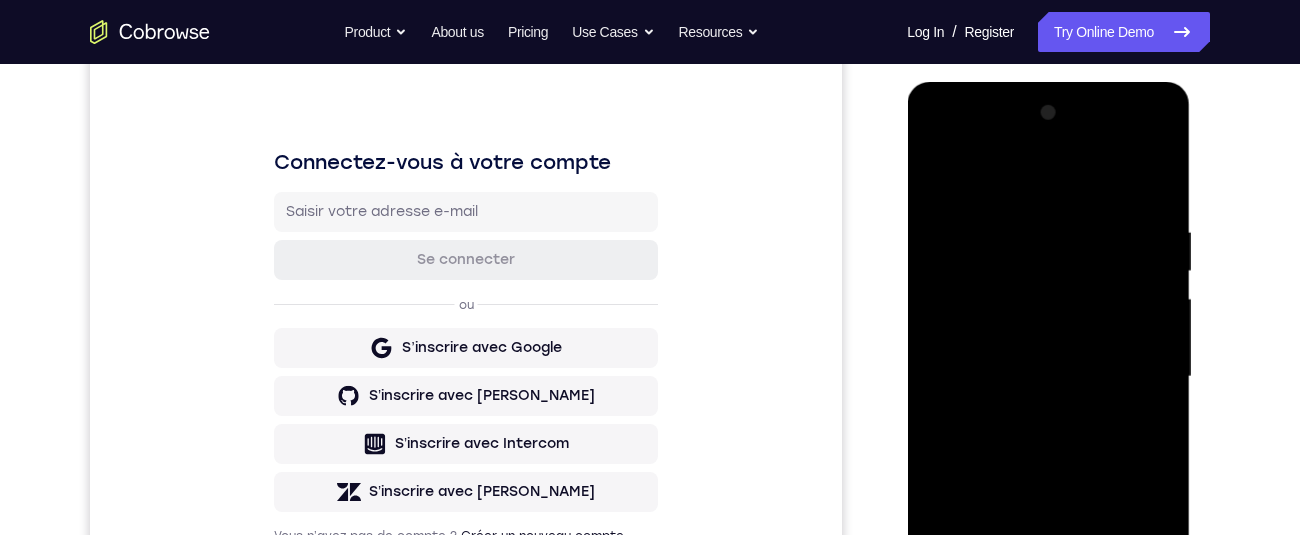 scroll, scrollTop: 260, scrollLeft: 0, axis: vertical 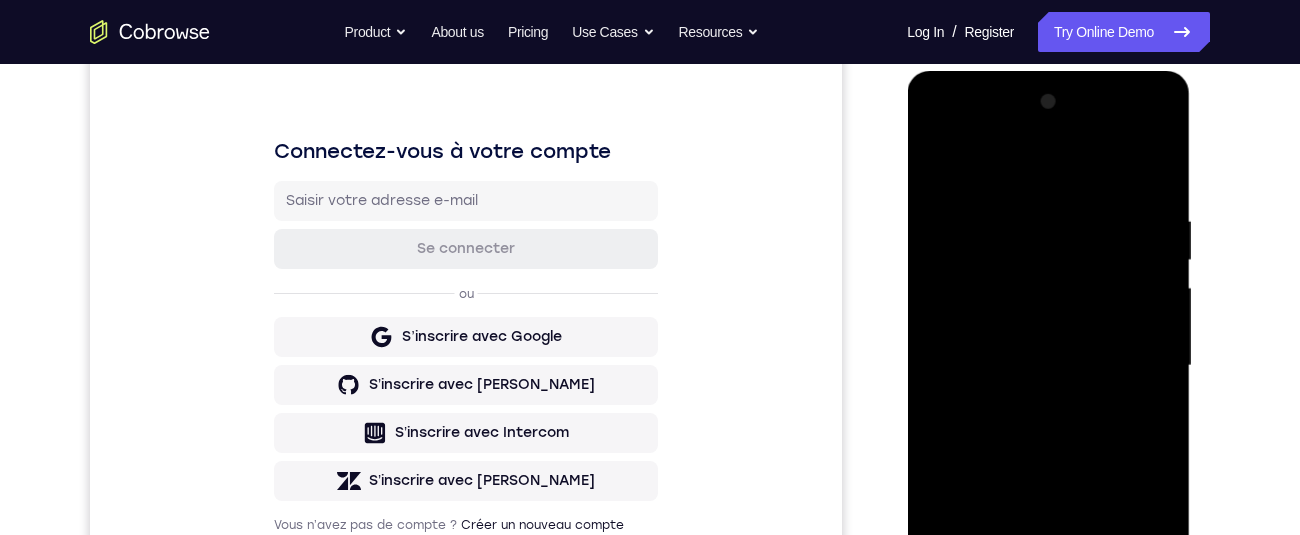 click at bounding box center (1048, 366) 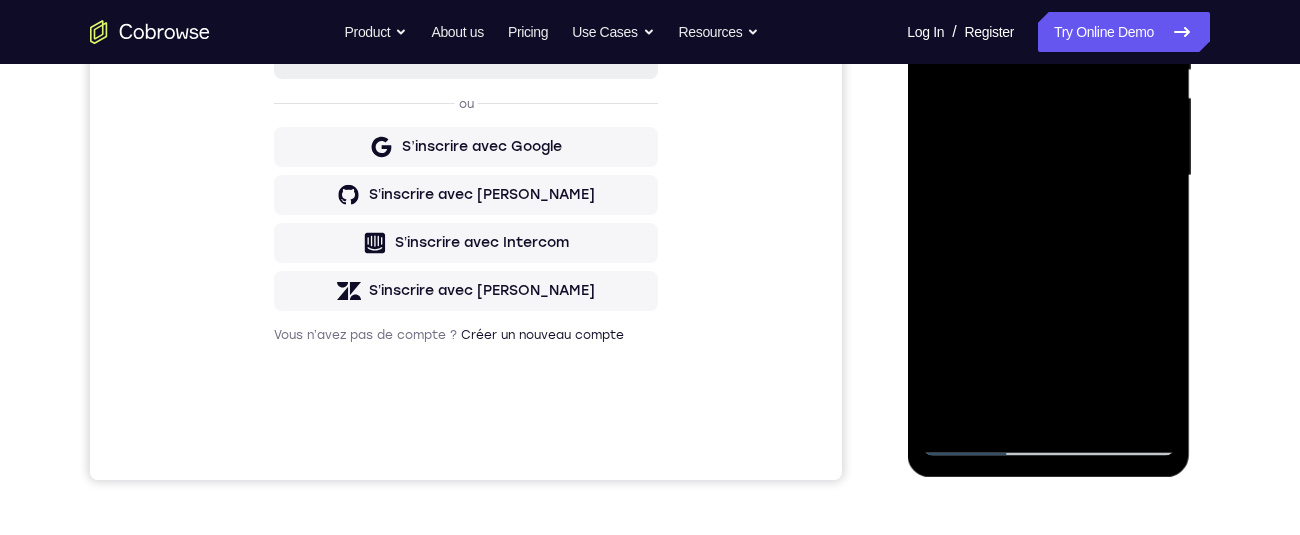 scroll, scrollTop: 457, scrollLeft: 0, axis: vertical 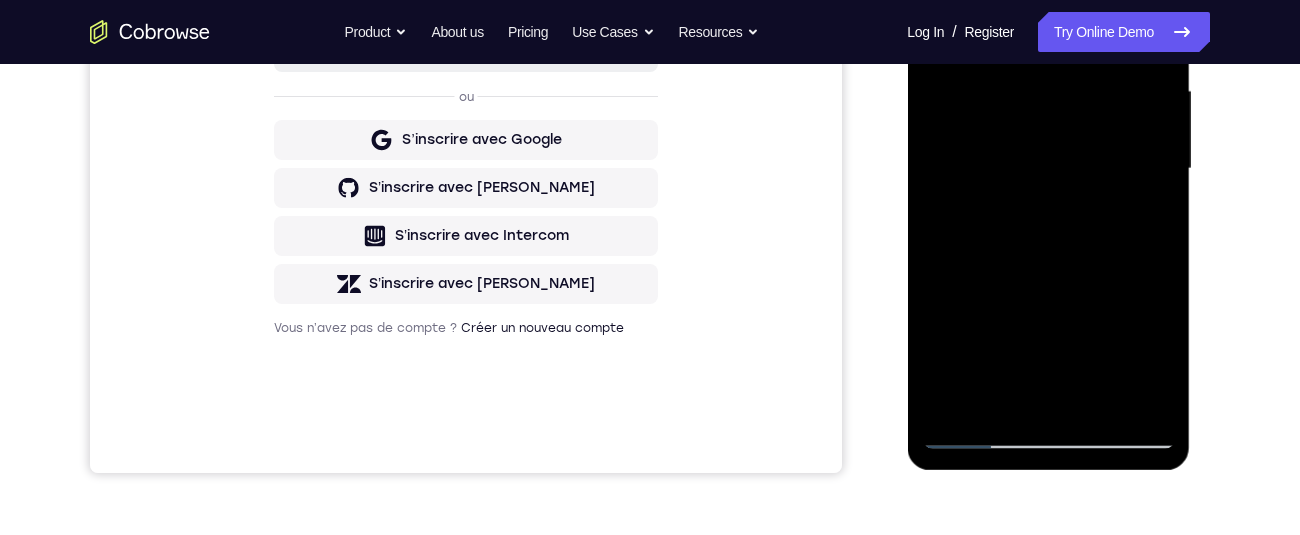 click at bounding box center (1048, 169) 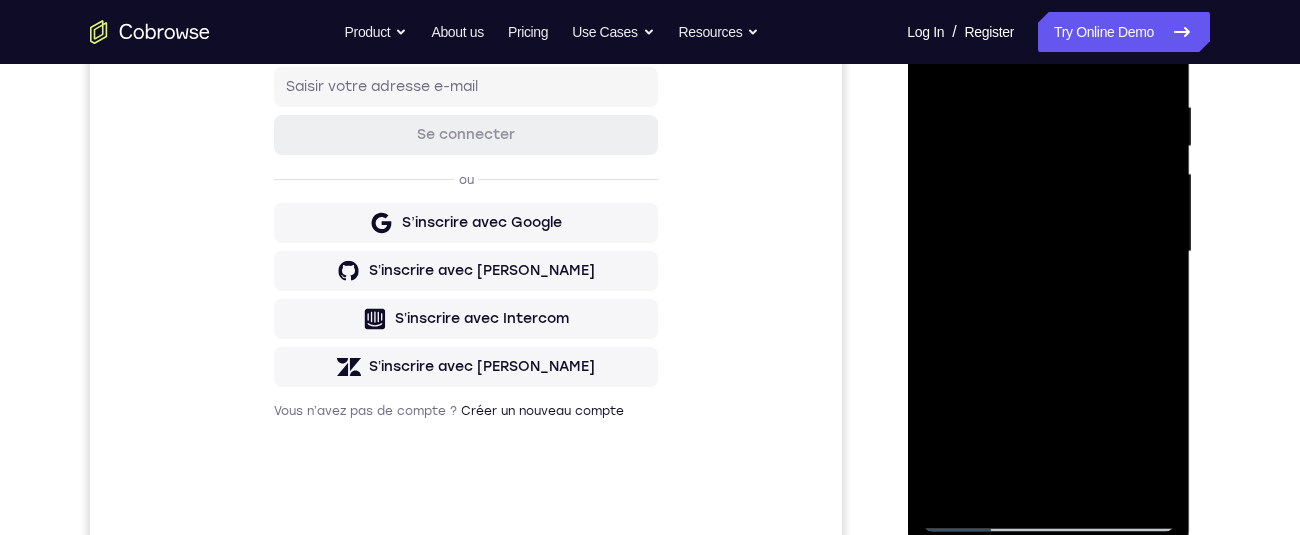 scroll, scrollTop: 268, scrollLeft: 0, axis: vertical 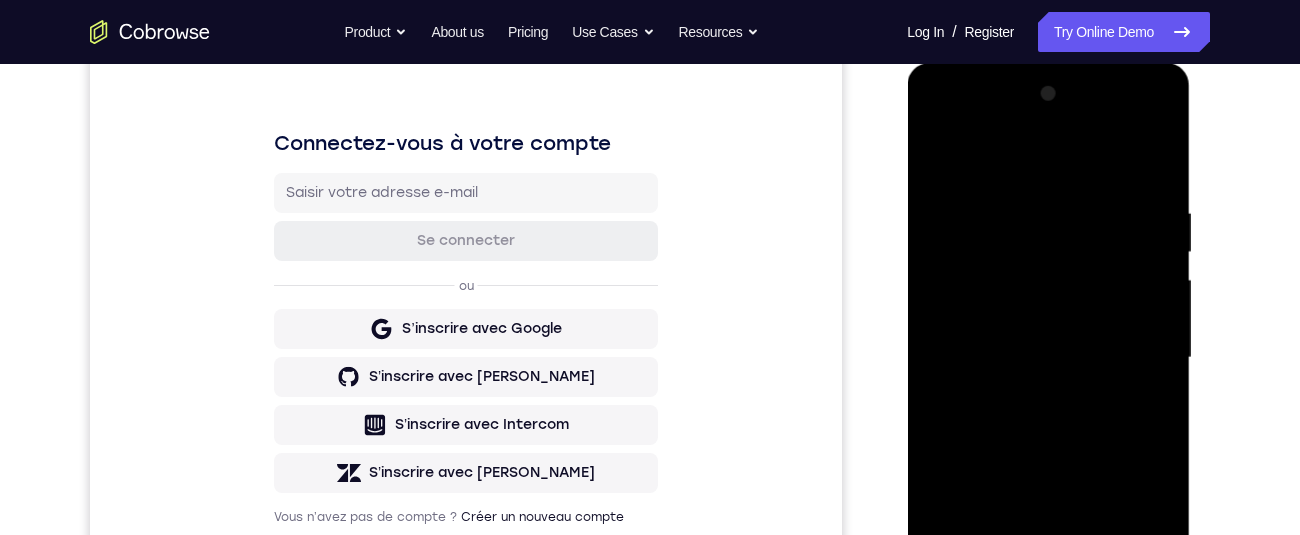 click at bounding box center (1048, 358) 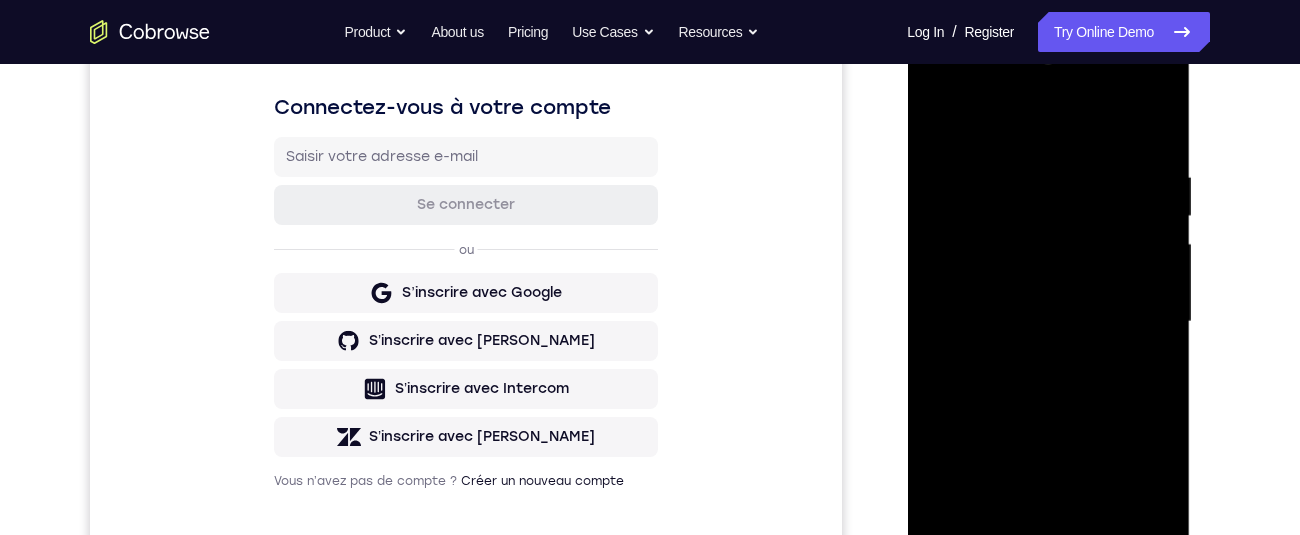 scroll, scrollTop: 272, scrollLeft: 0, axis: vertical 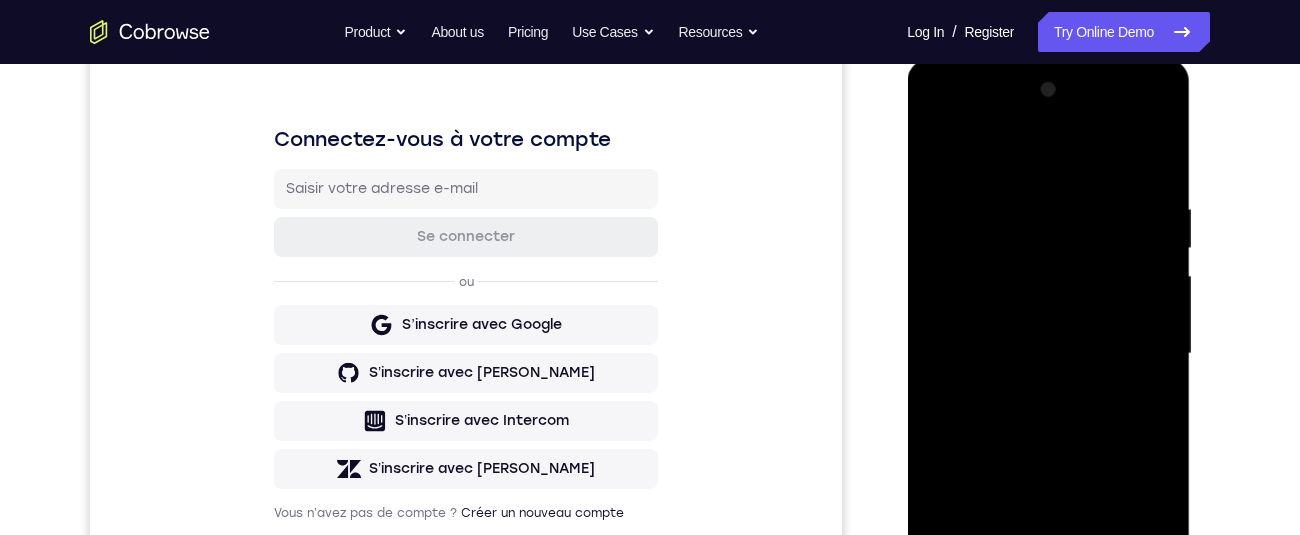 click at bounding box center (1048, 354) 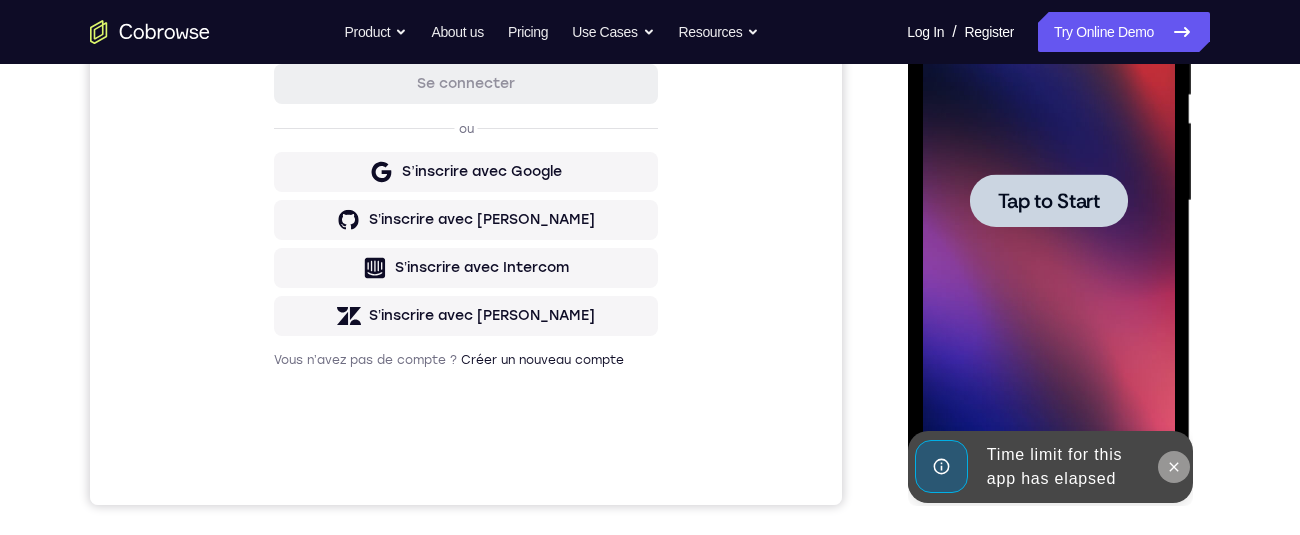 click at bounding box center [1173, 467] 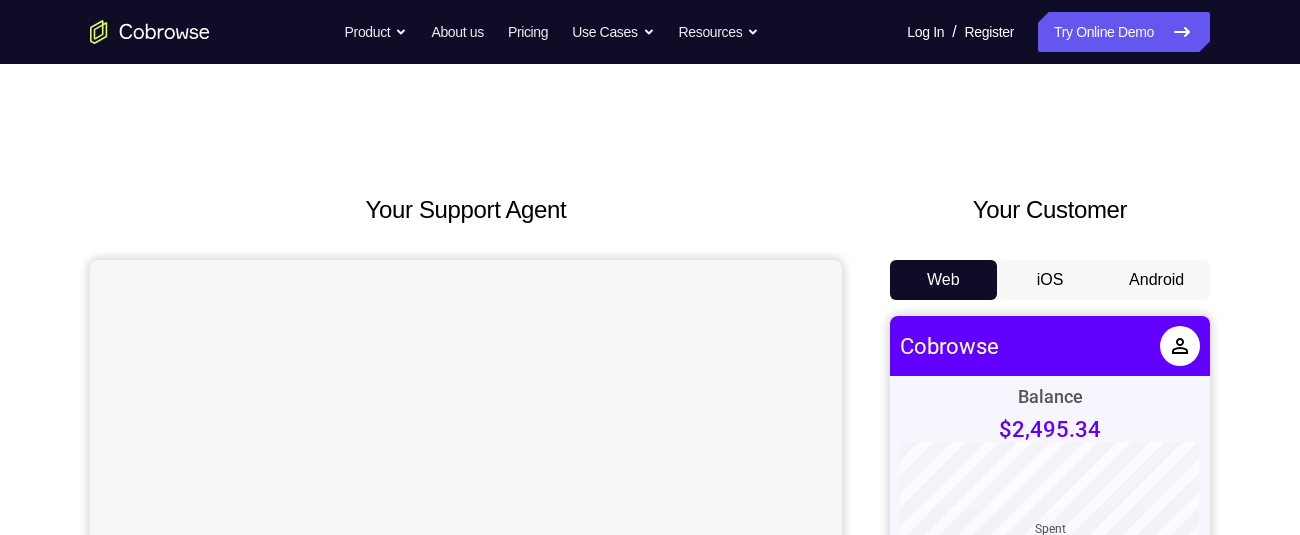 scroll, scrollTop: 0, scrollLeft: 0, axis: both 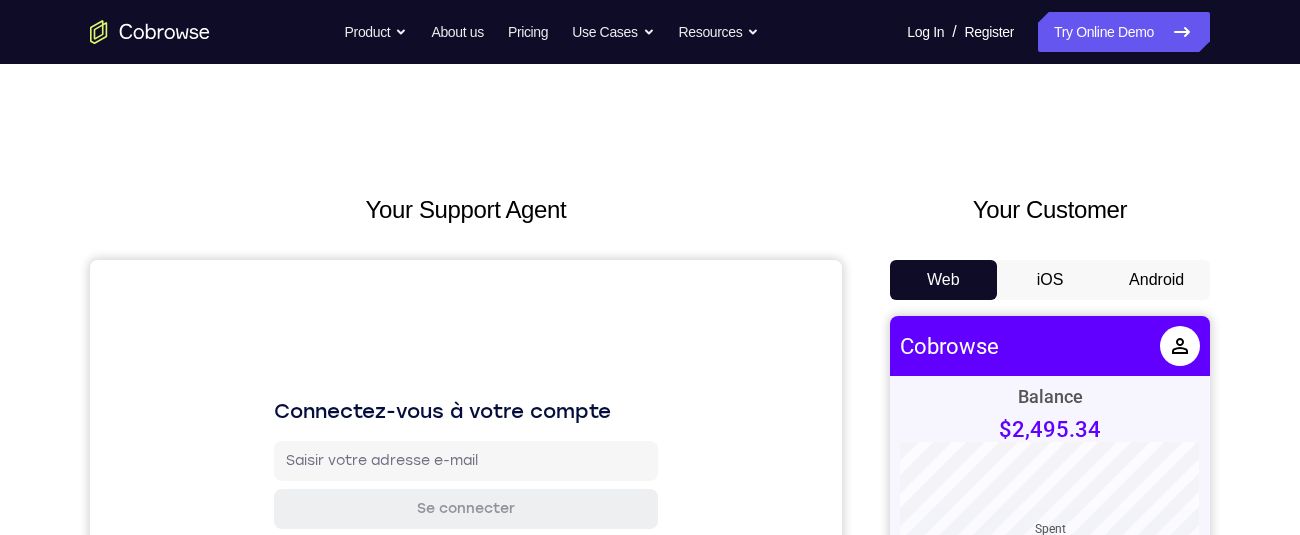 click on "Android" at bounding box center [1156, 280] 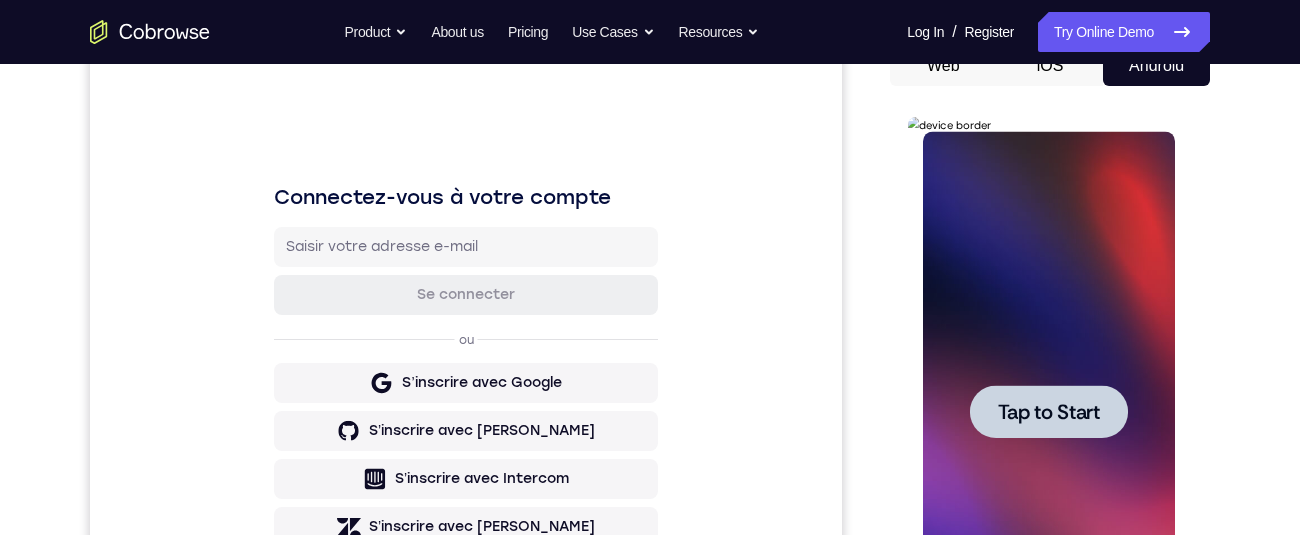 scroll, scrollTop: 246, scrollLeft: 0, axis: vertical 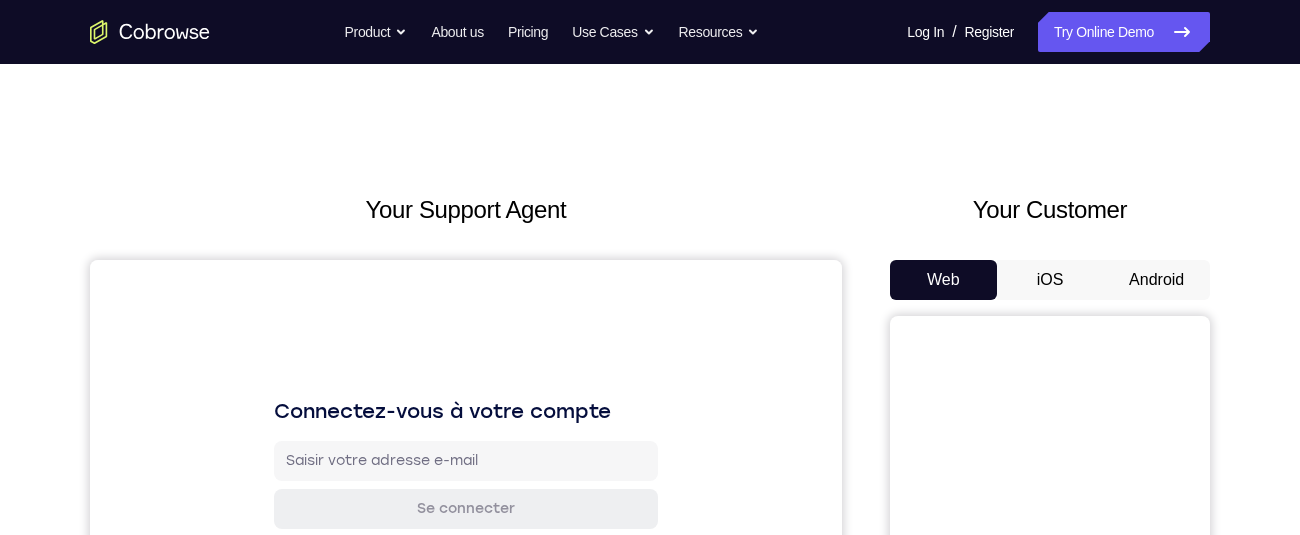 click on "Android" at bounding box center [1156, 280] 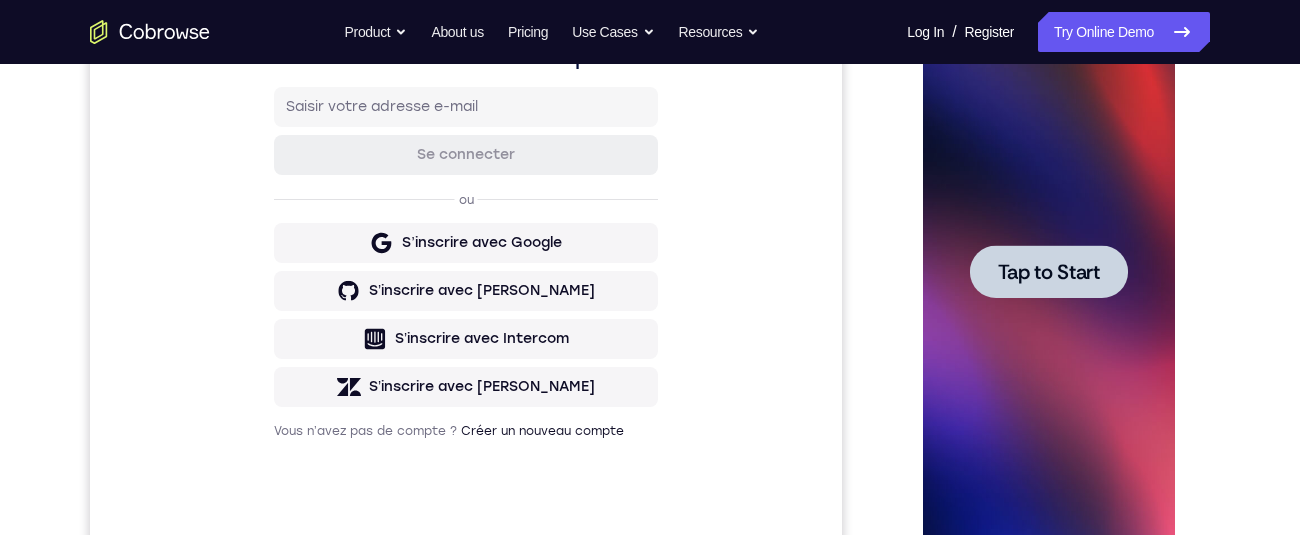scroll, scrollTop: 0, scrollLeft: 0, axis: both 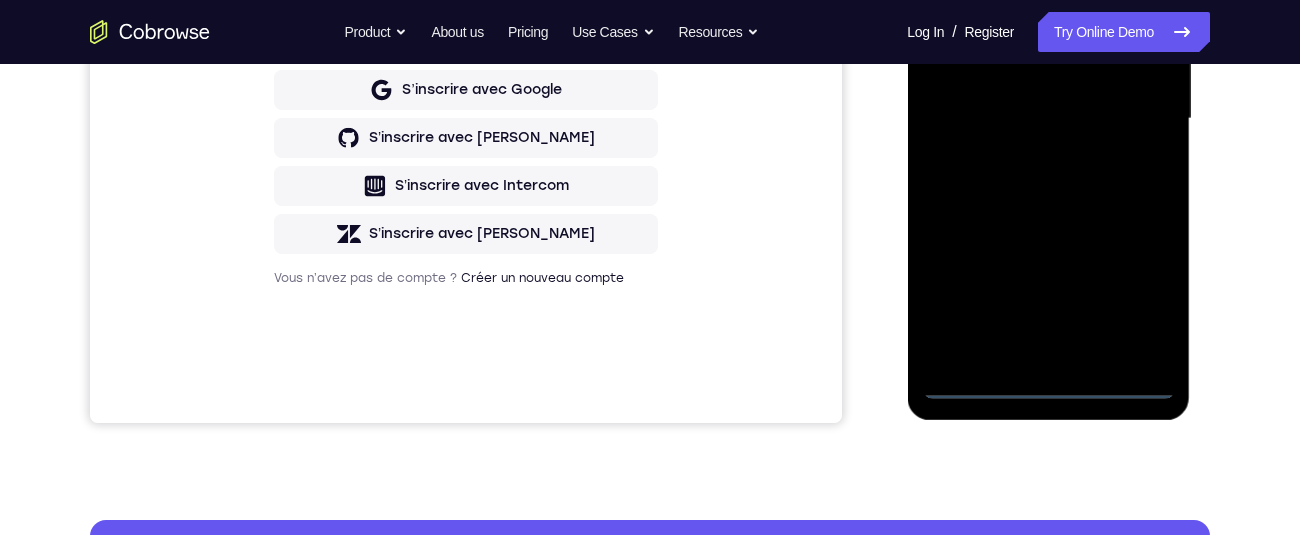 click at bounding box center (1048, 119) 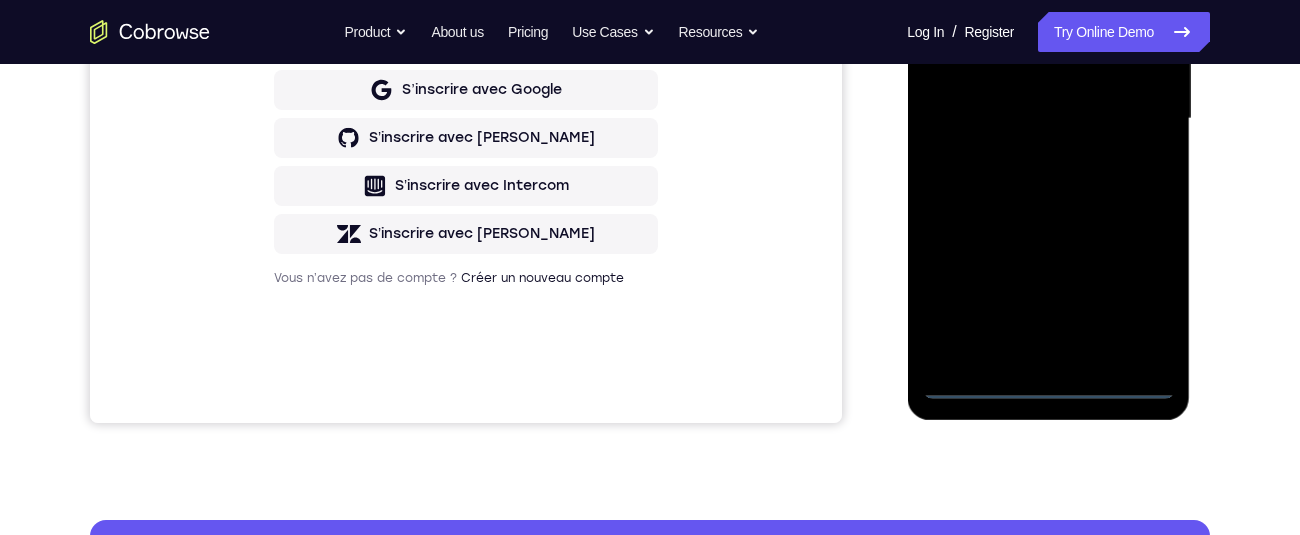 click at bounding box center [1048, 119] 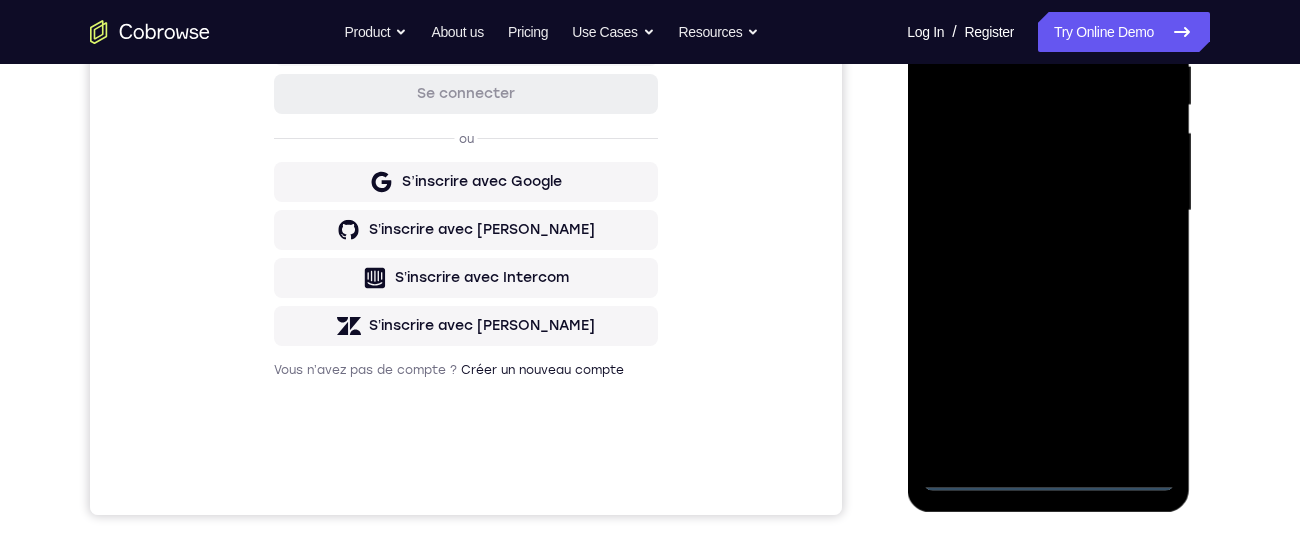 scroll, scrollTop: 360, scrollLeft: 0, axis: vertical 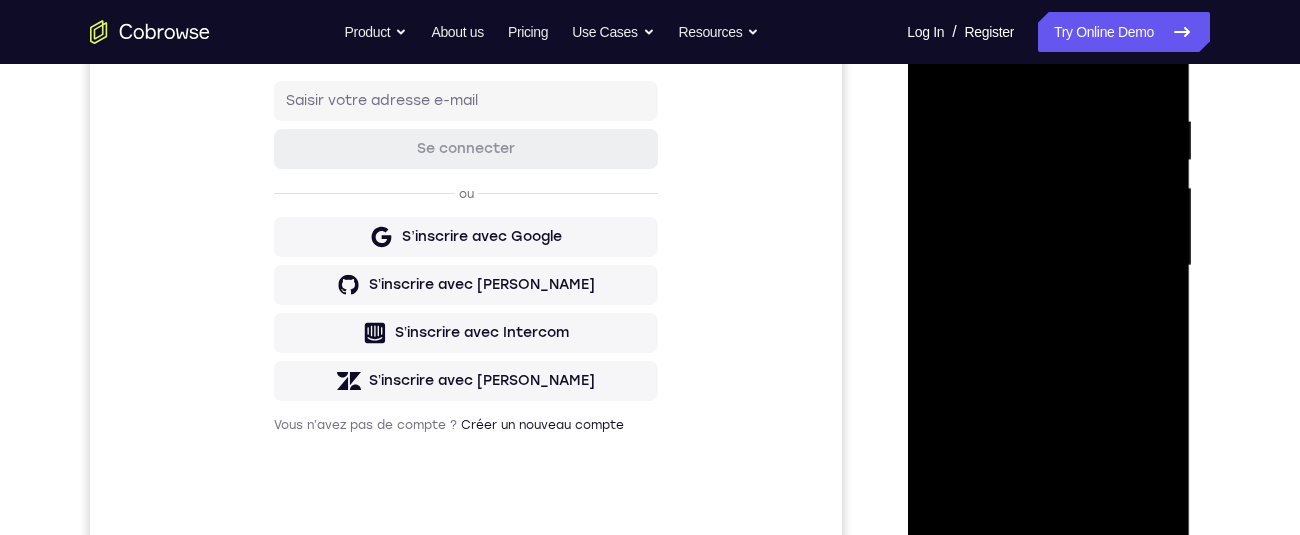 click at bounding box center [1048, 266] 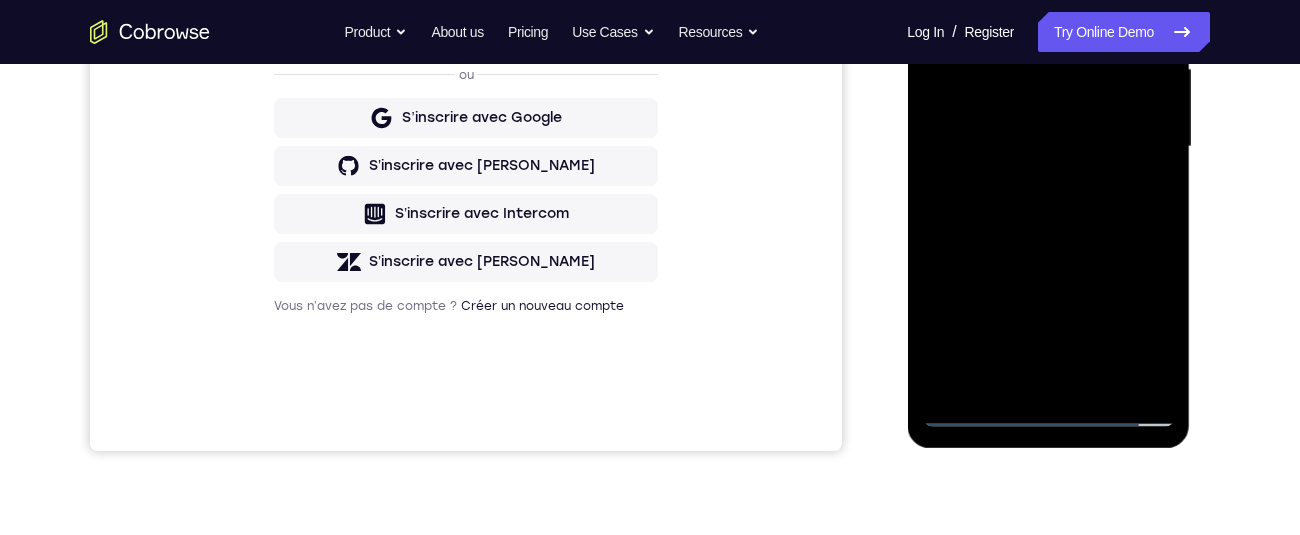 click at bounding box center [1048, 147] 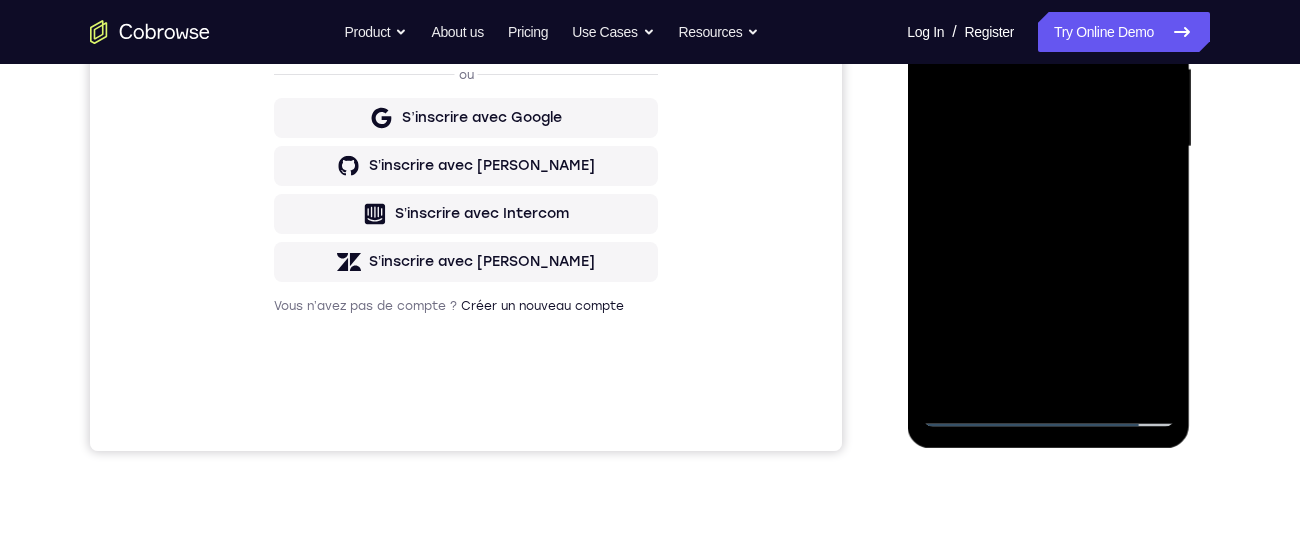scroll, scrollTop: 472, scrollLeft: 0, axis: vertical 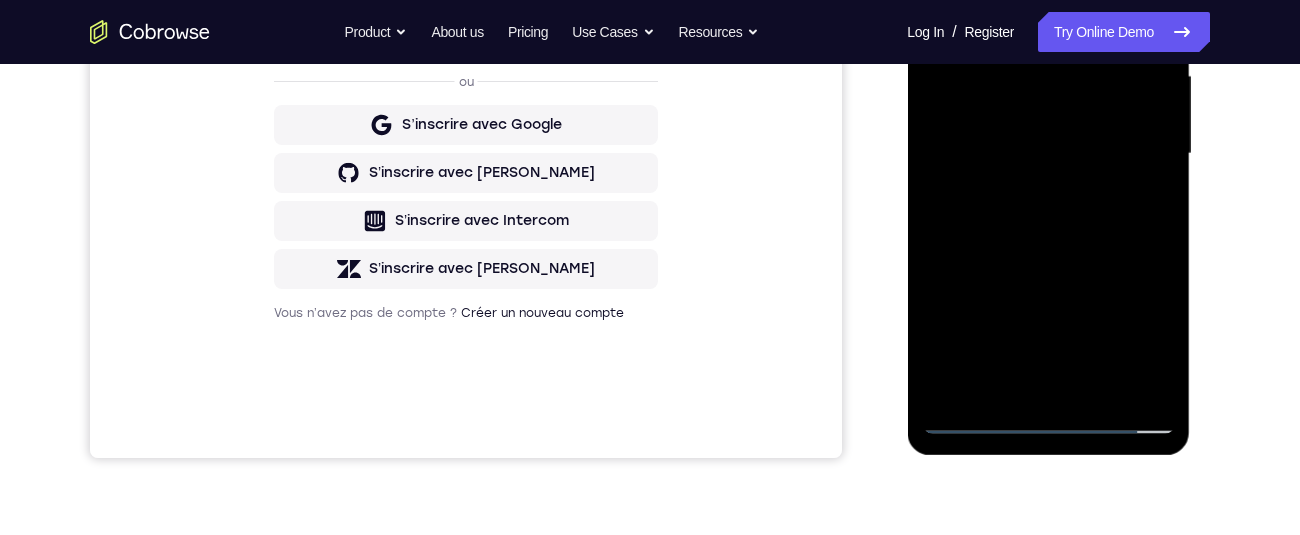 click at bounding box center [1048, 154] 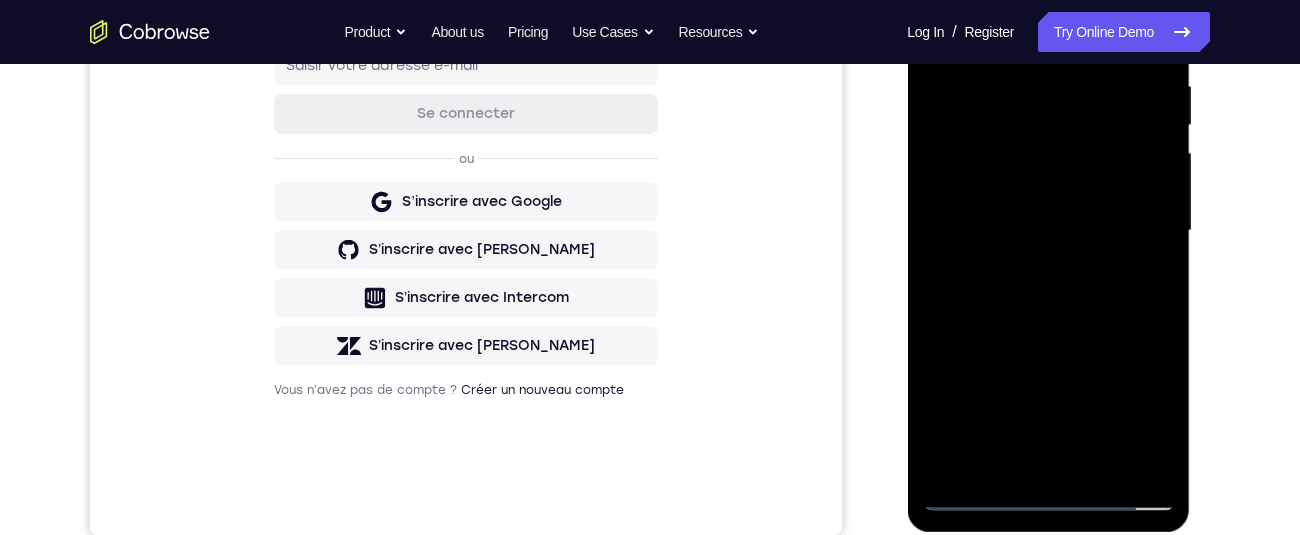 click at bounding box center [1048, 231] 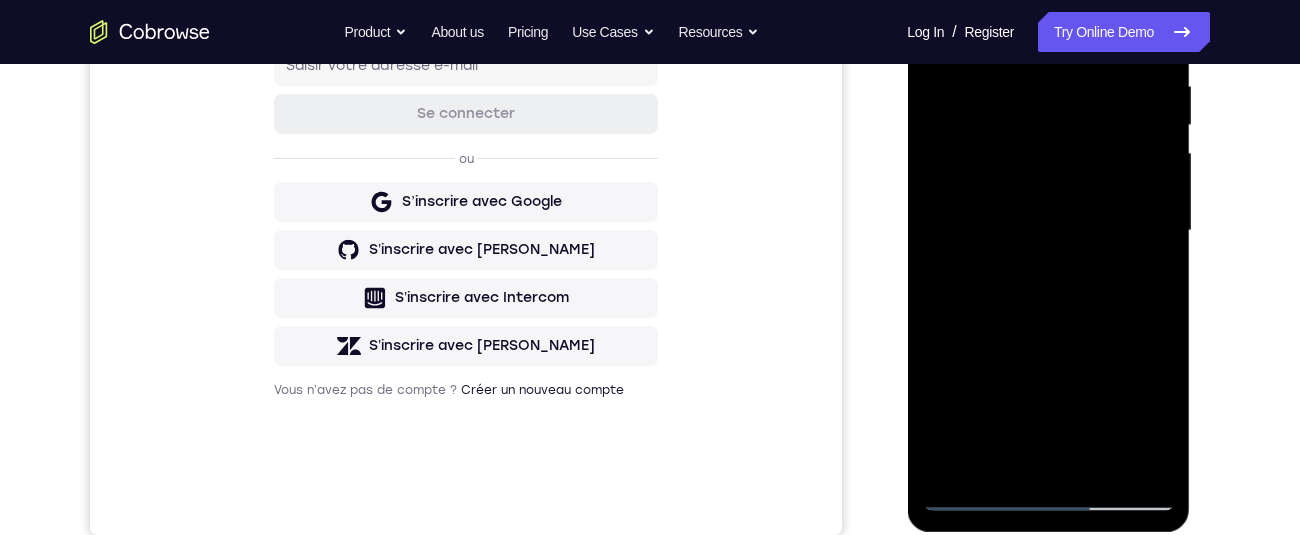 click at bounding box center (1048, 231) 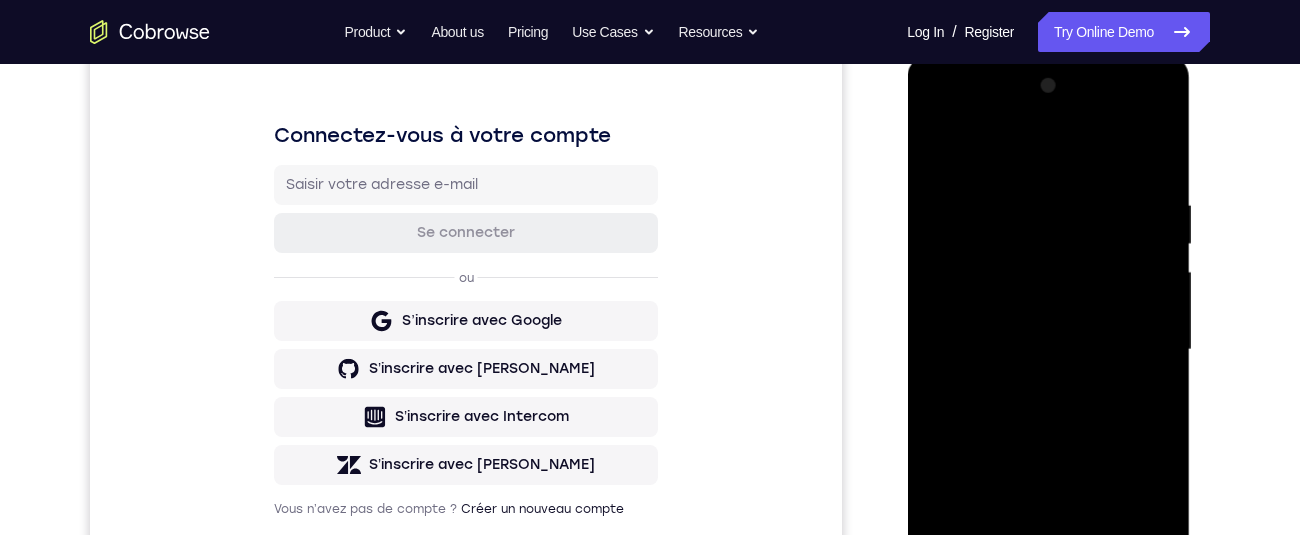 scroll, scrollTop: 235, scrollLeft: 0, axis: vertical 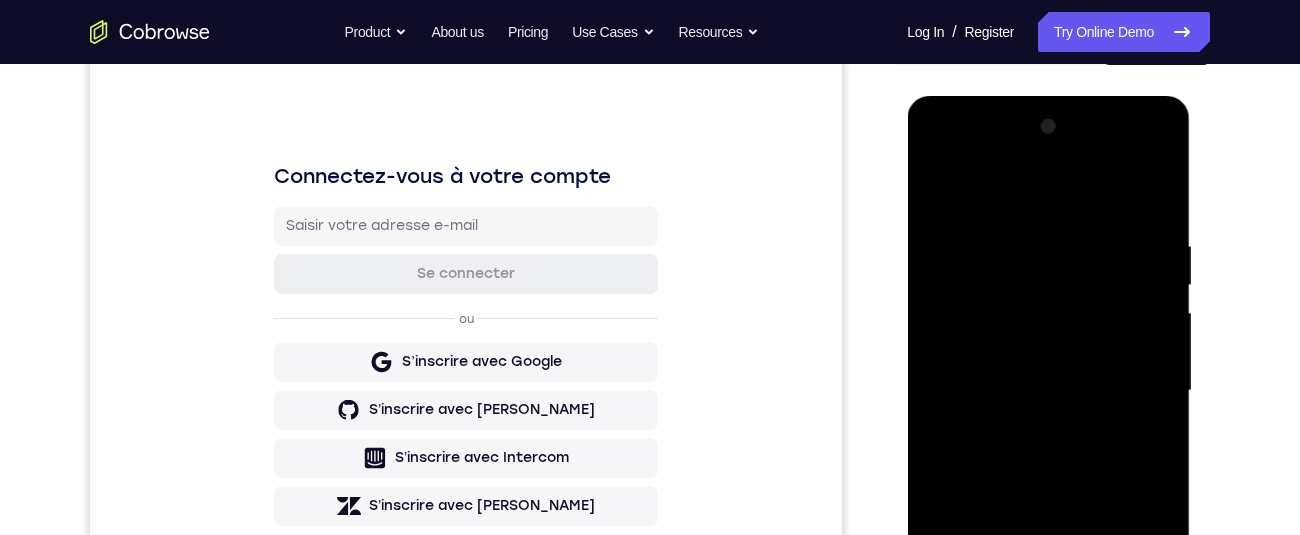 click at bounding box center [1048, 391] 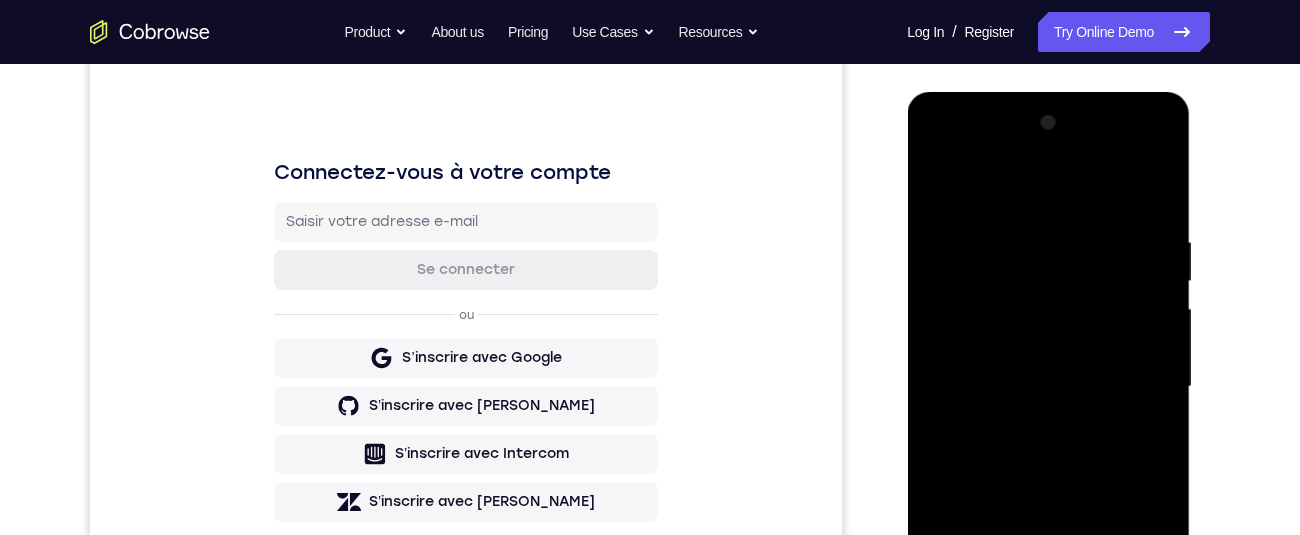 click at bounding box center [1048, 387] 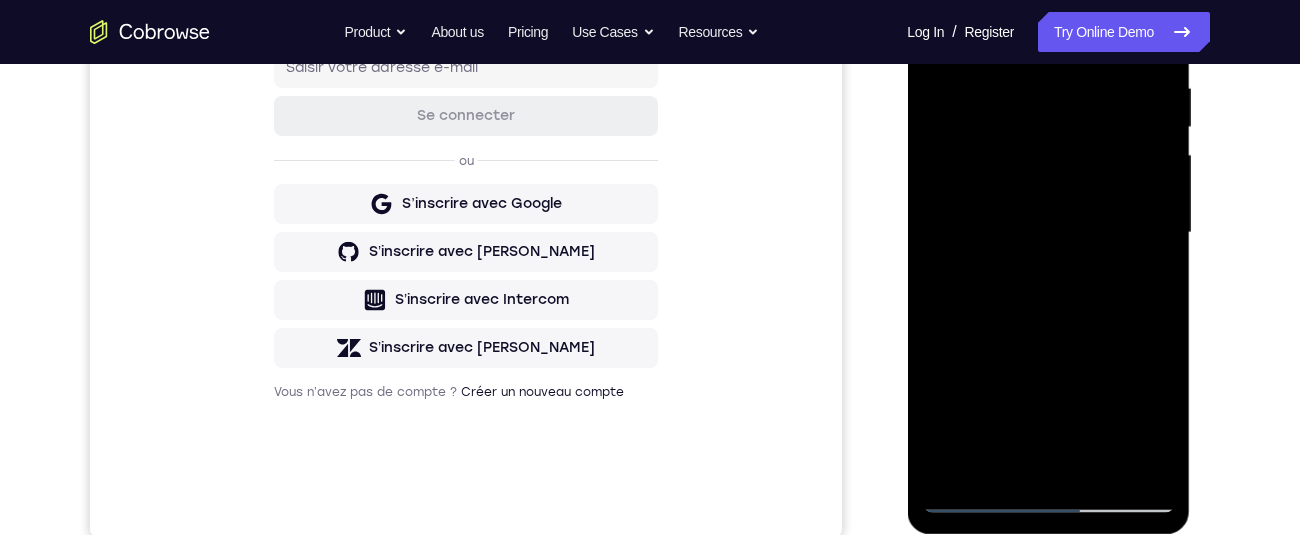 scroll, scrollTop: 397, scrollLeft: 0, axis: vertical 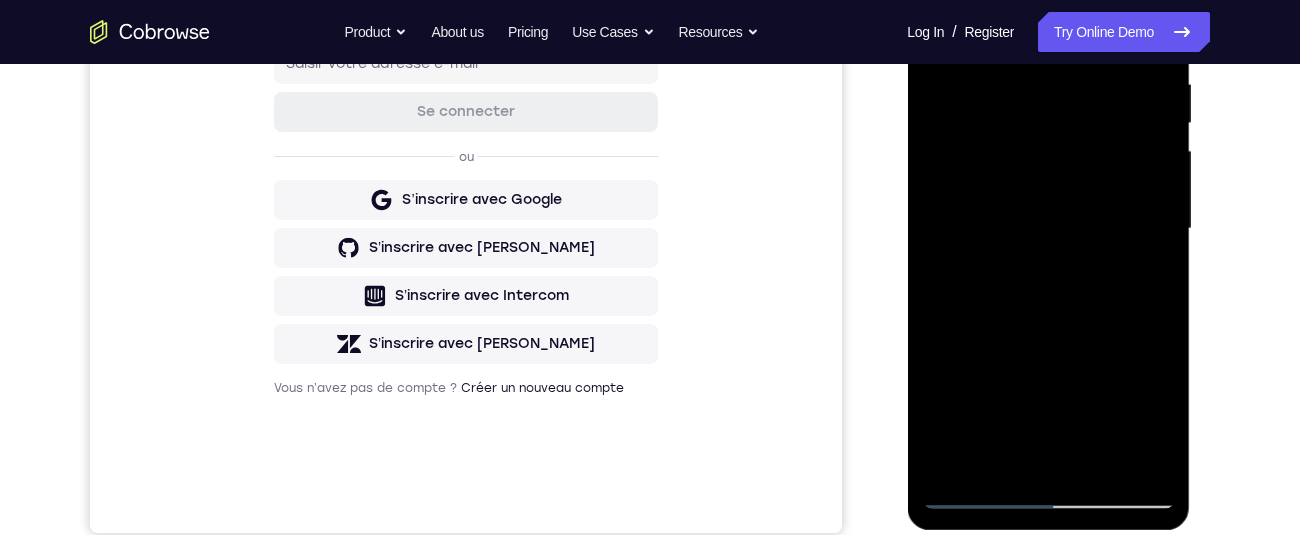 click at bounding box center [1048, 229] 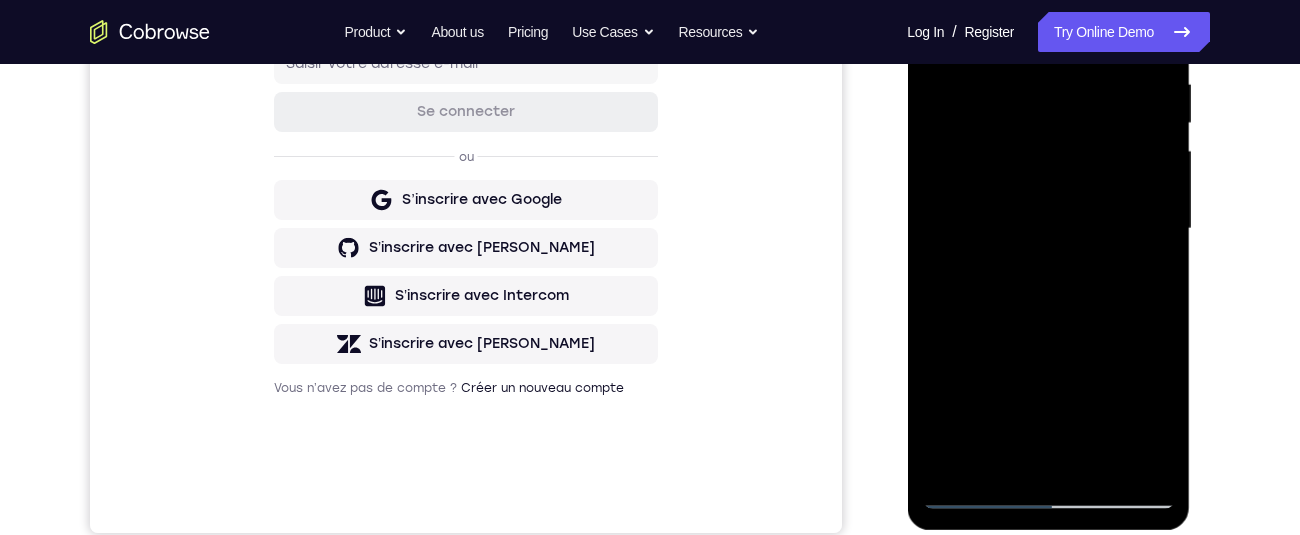 scroll, scrollTop: 390, scrollLeft: 0, axis: vertical 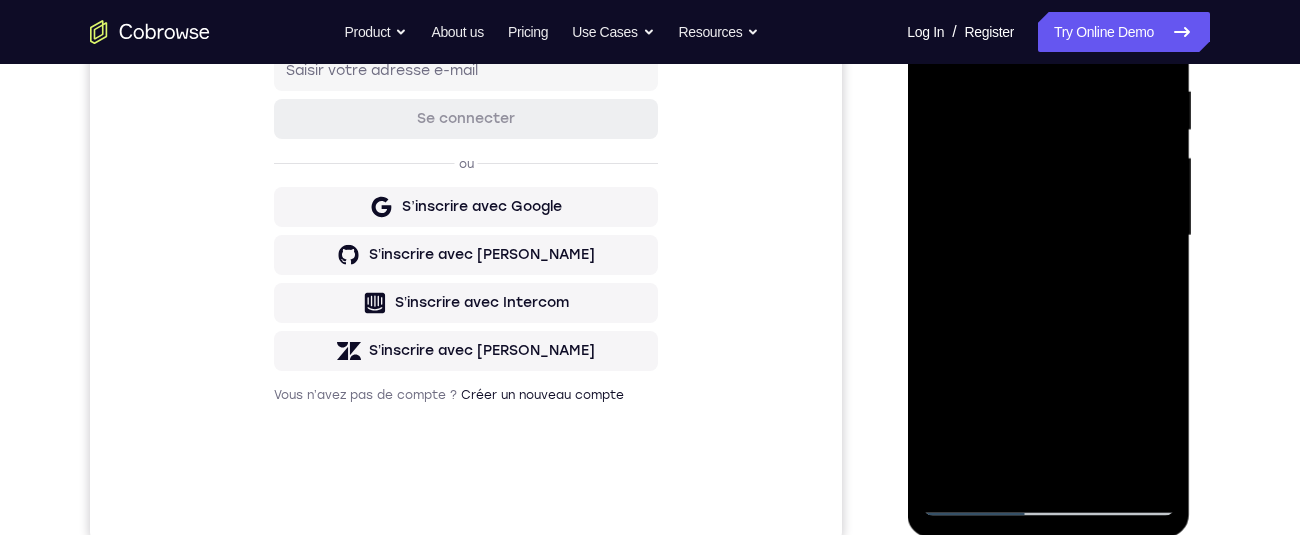 click at bounding box center (1048, 236) 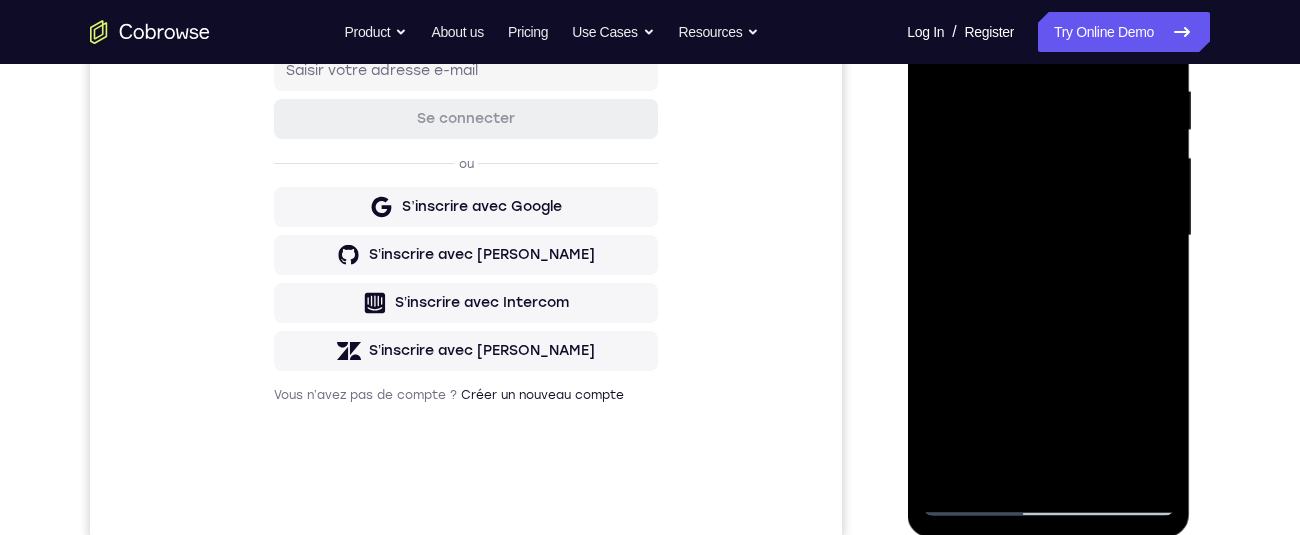 click at bounding box center (1048, 236) 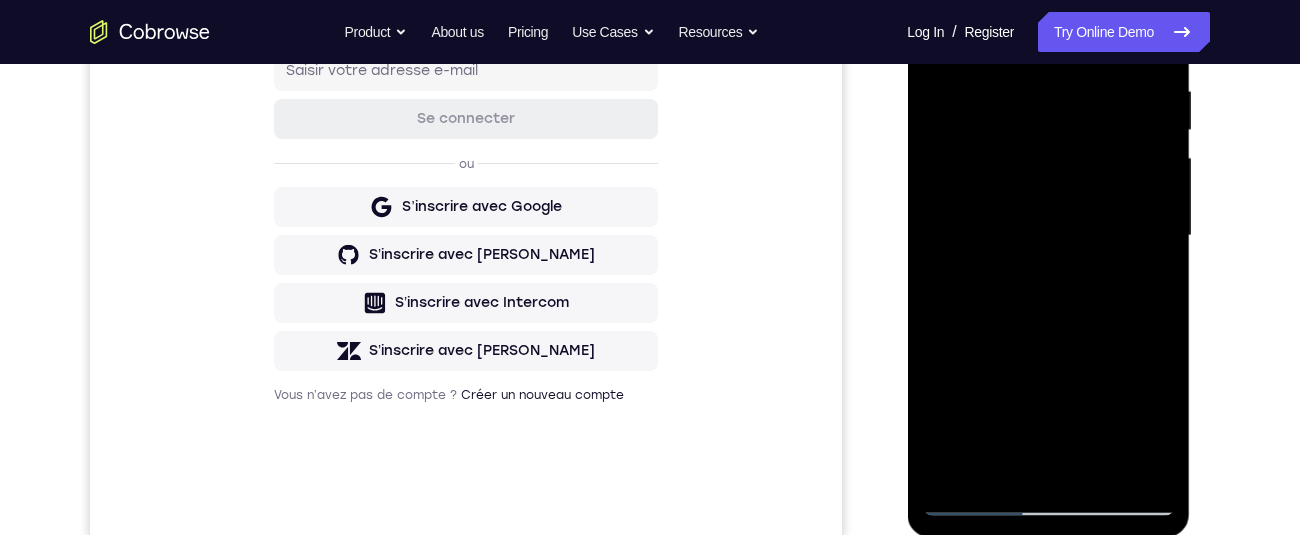 click at bounding box center [1048, 236] 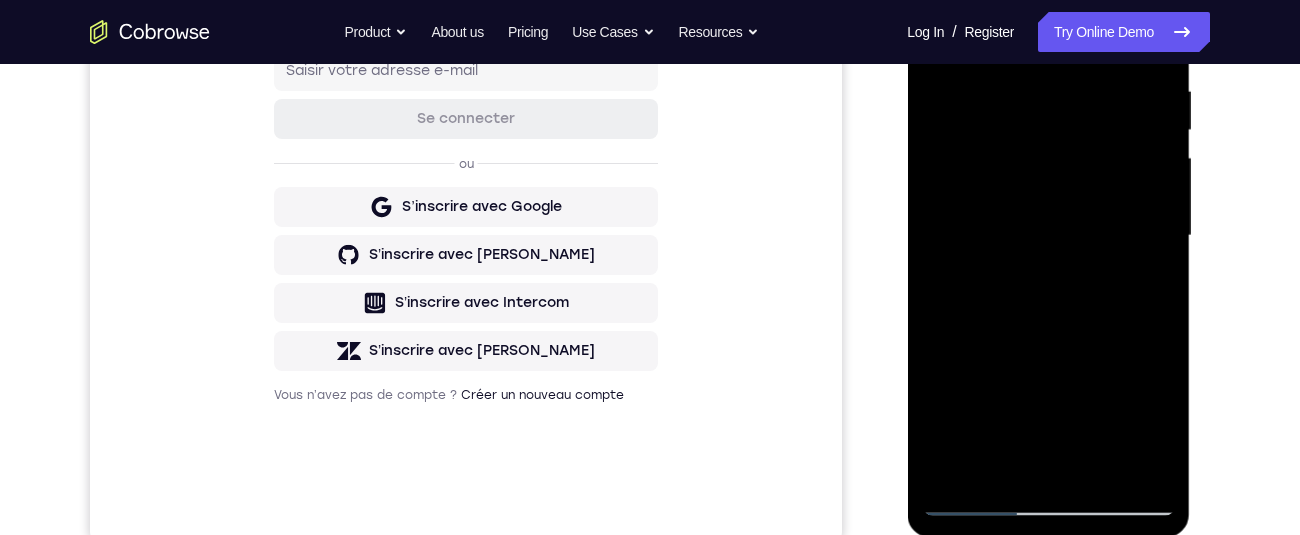 click at bounding box center (1048, 236) 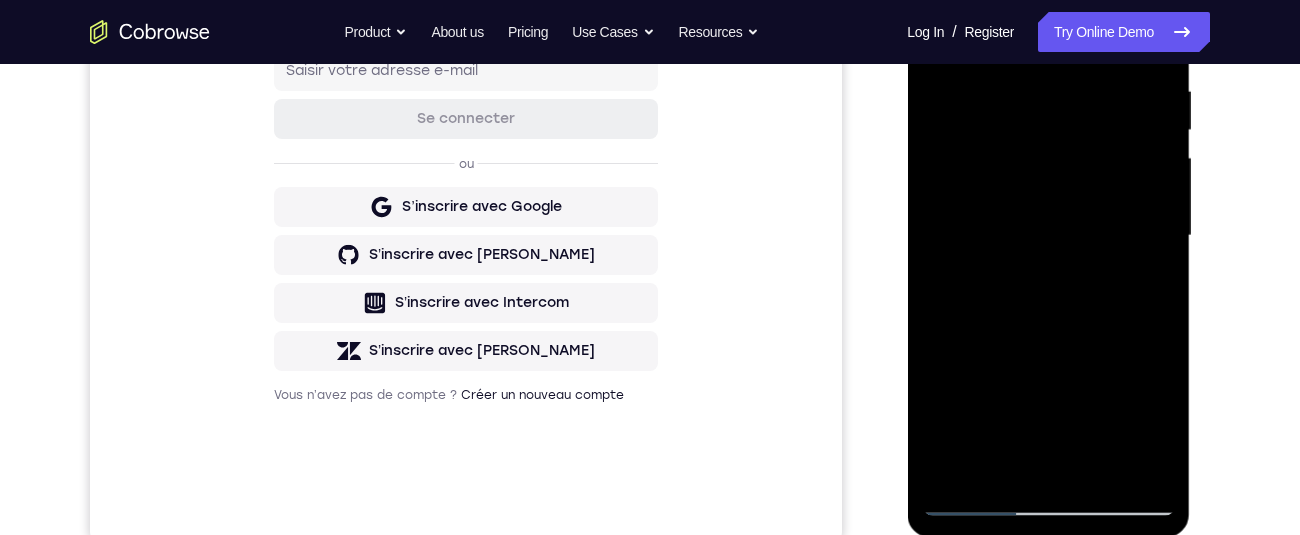click at bounding box center [1048, 236] 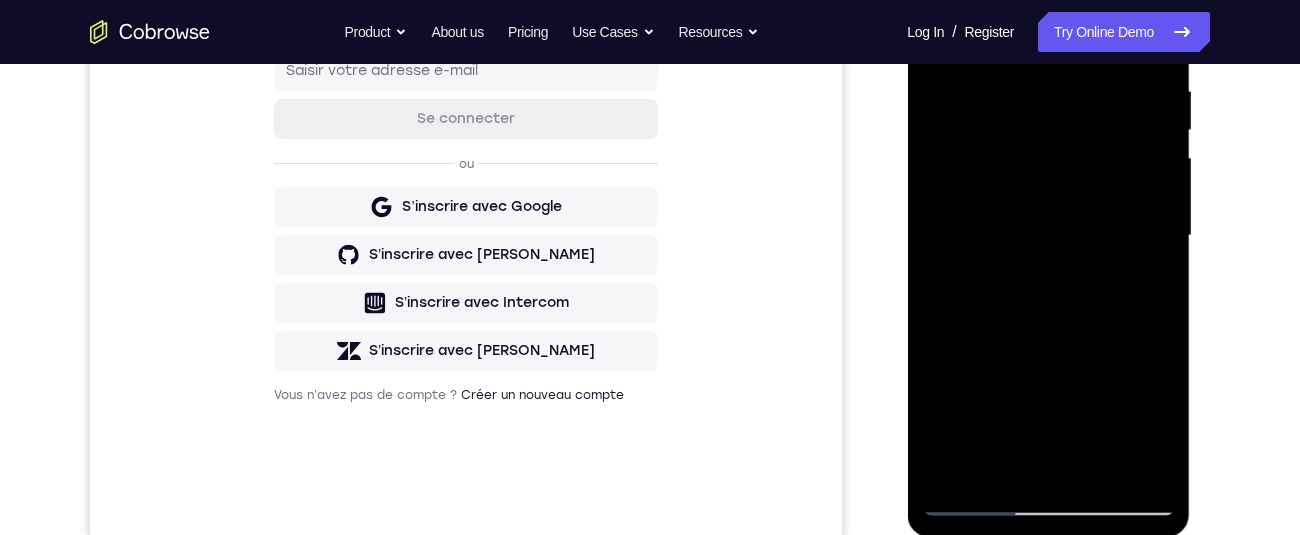 click at bounding box center [1048, 236] 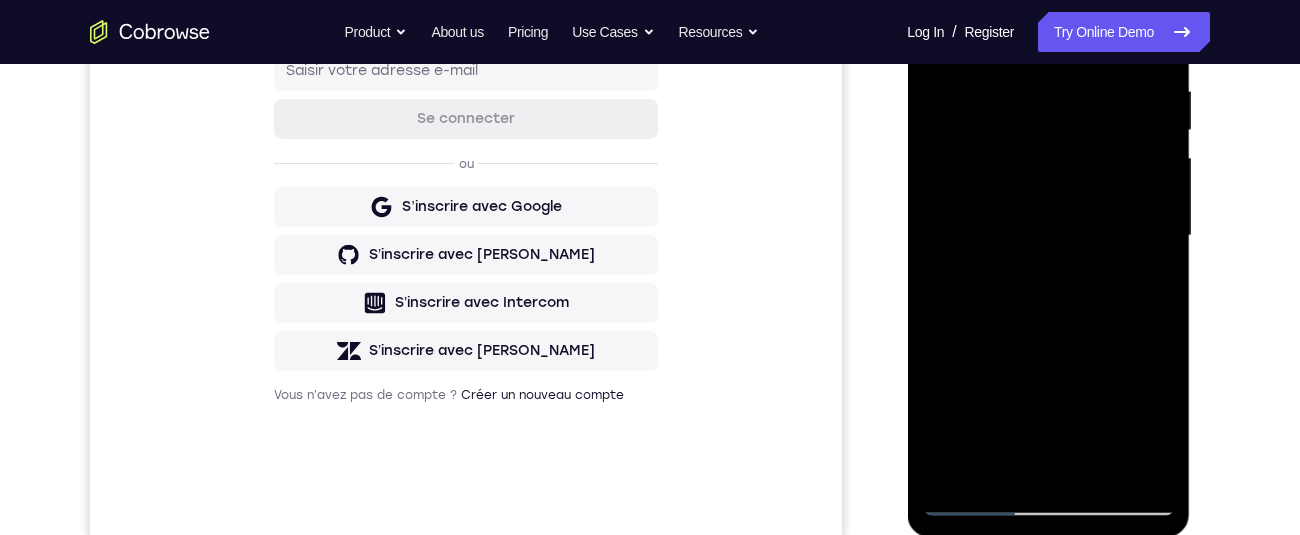 click at bounding box center [1048, 236] 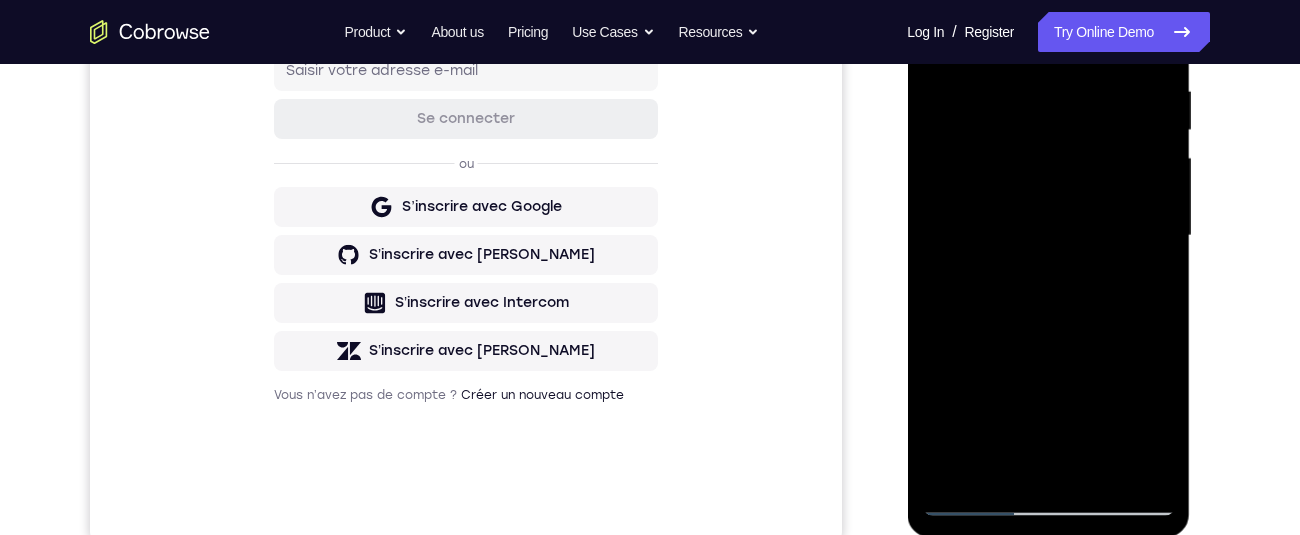 click at bounding box center [1048, 236] 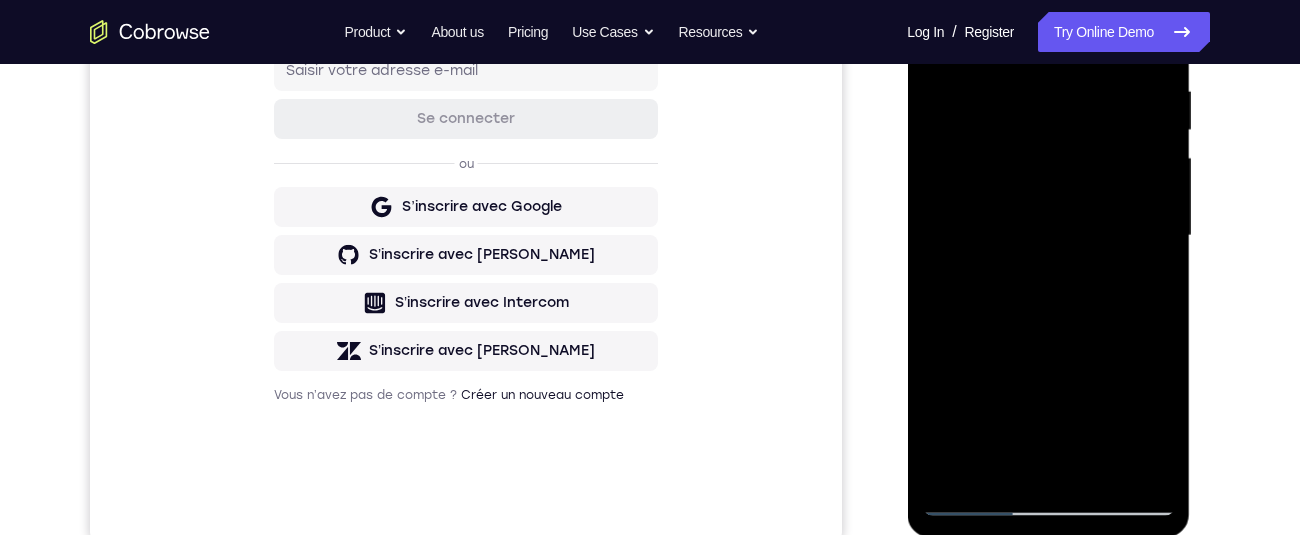 click at bounding box center (1048, 236) 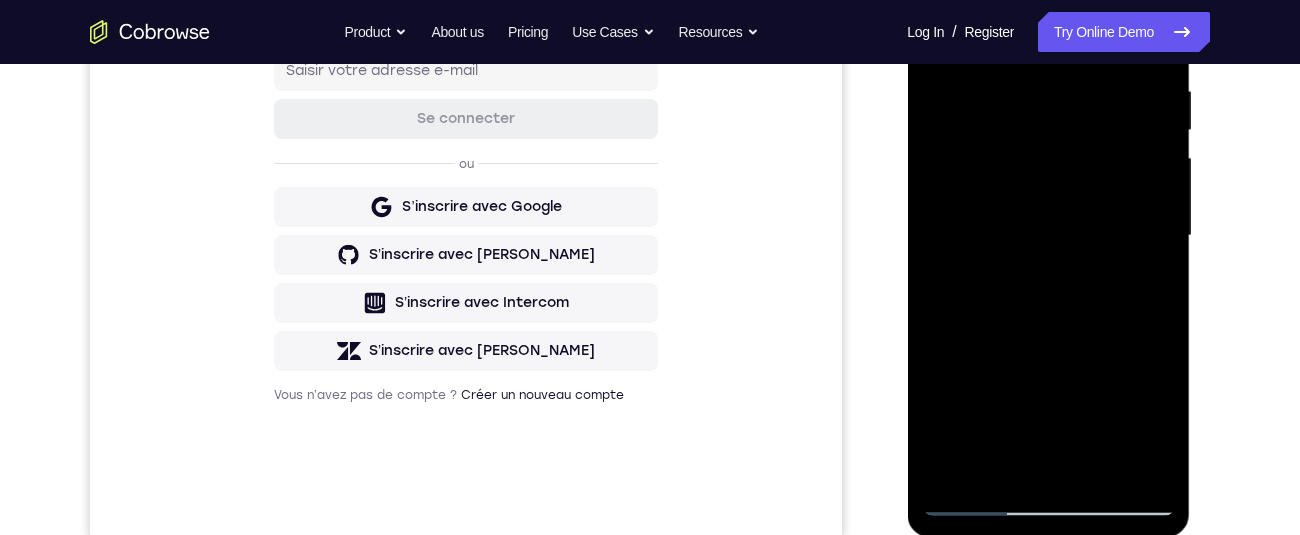 click at bounding box center [1048, 236] 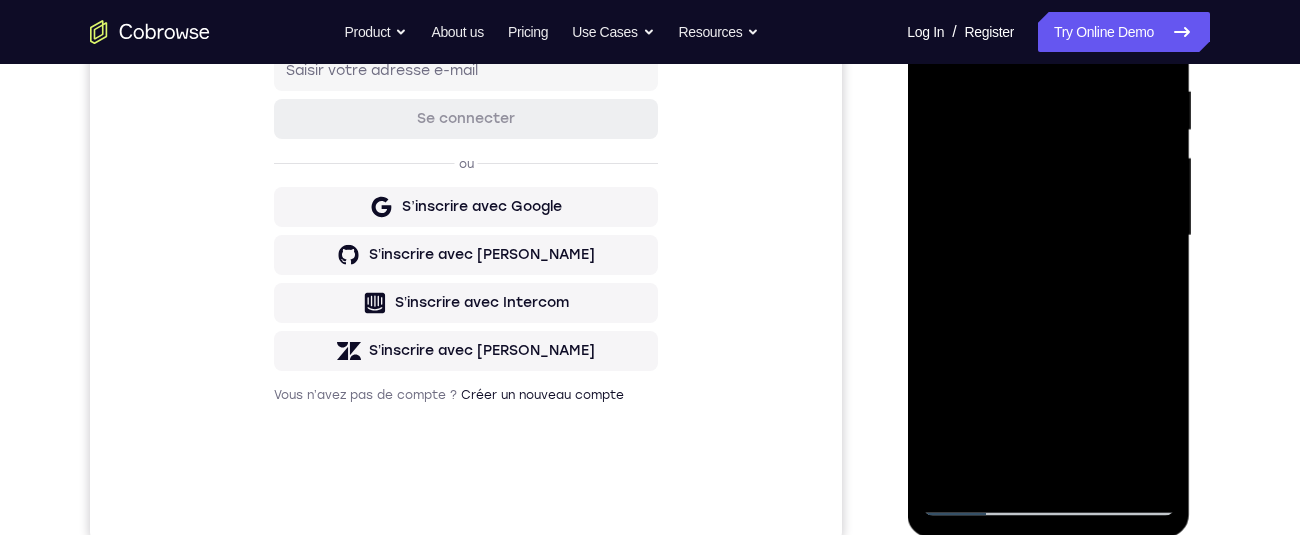 click at bounding box center (1048, 236) 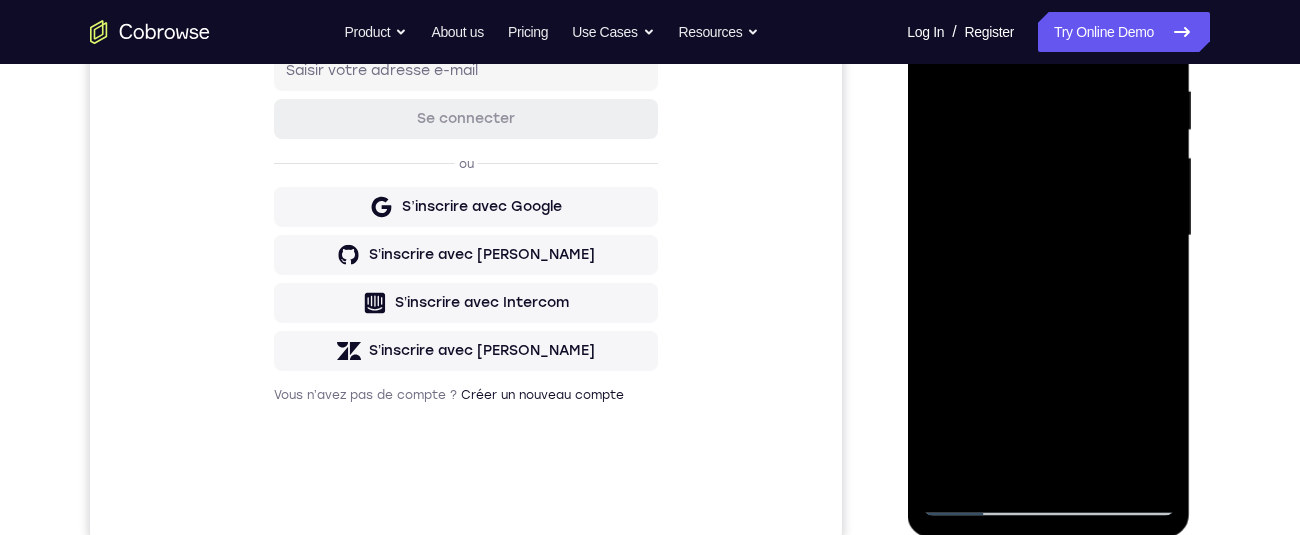 click at bounding box center (1048, 236) 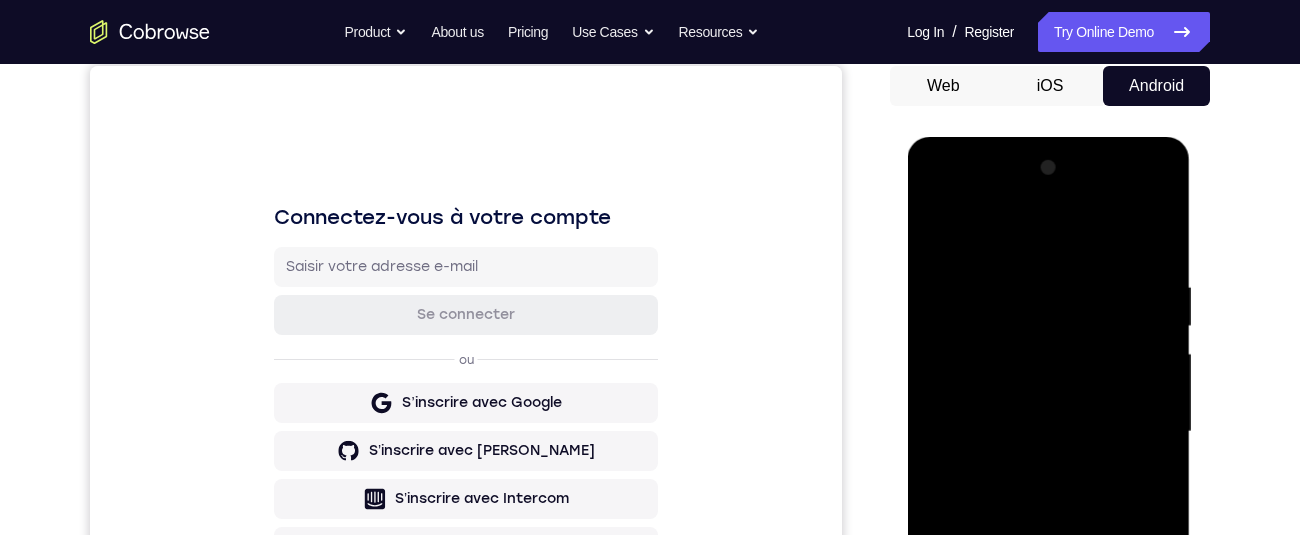 click at bounding box center [1048, 432] 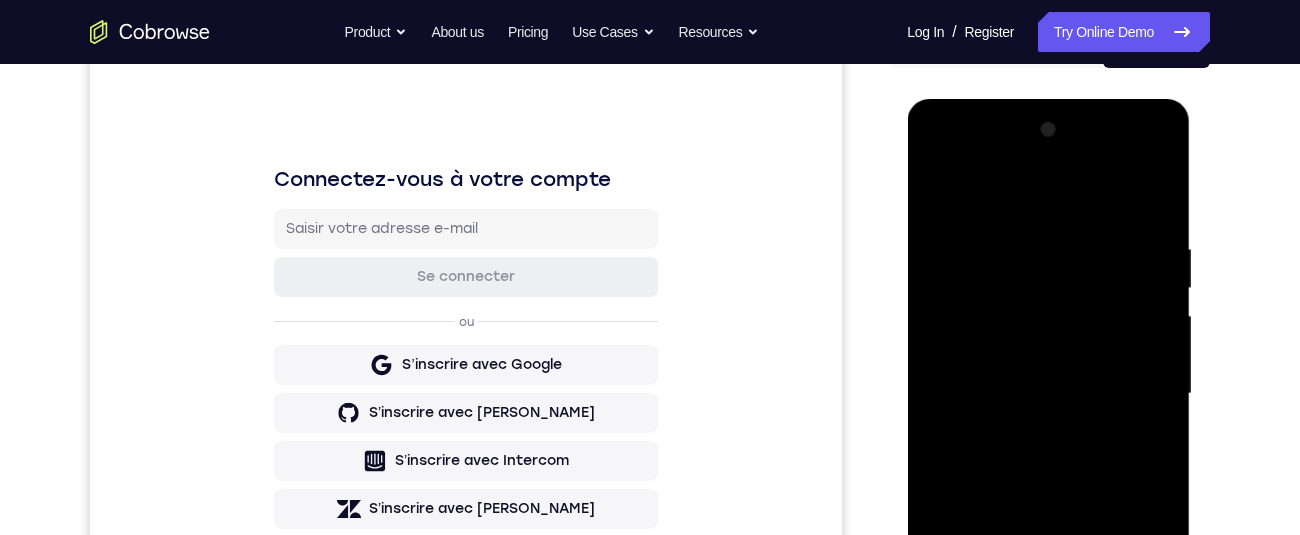 click at bounding box center [1048, 394] 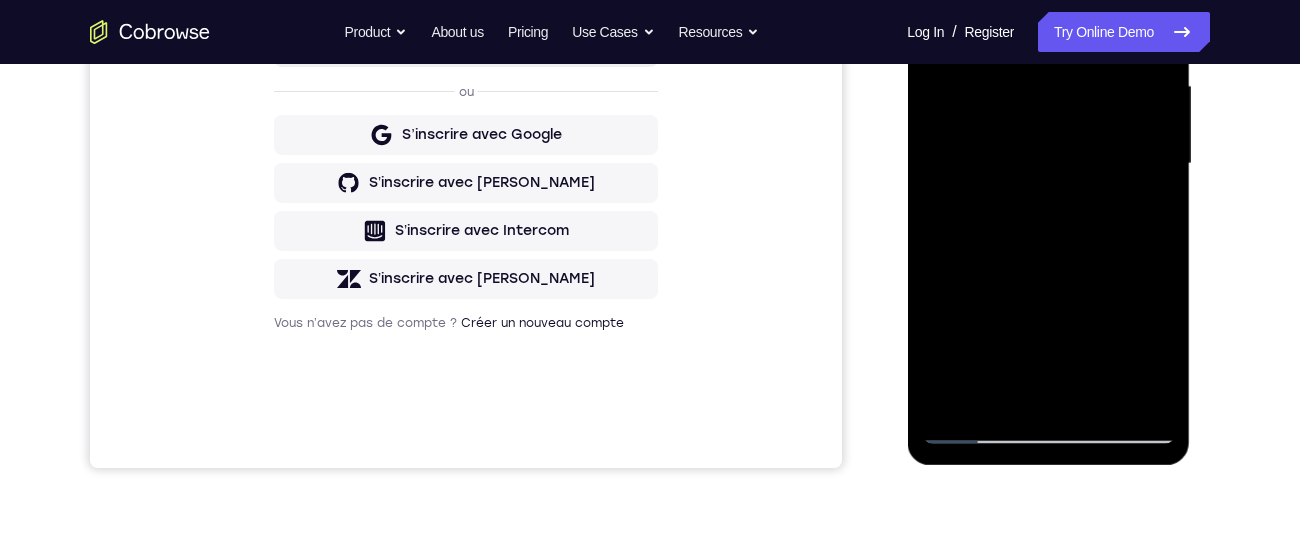scroll, scrollTop: 458, scrollLeft: 0, axis: vertical 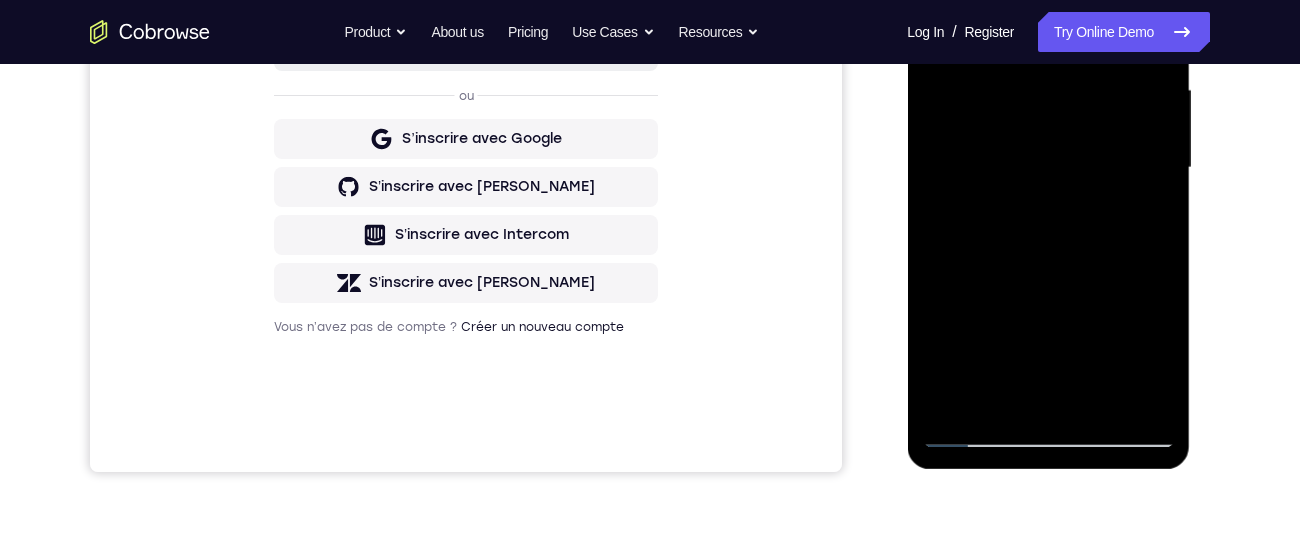 click at bounding box center [1048, 168] 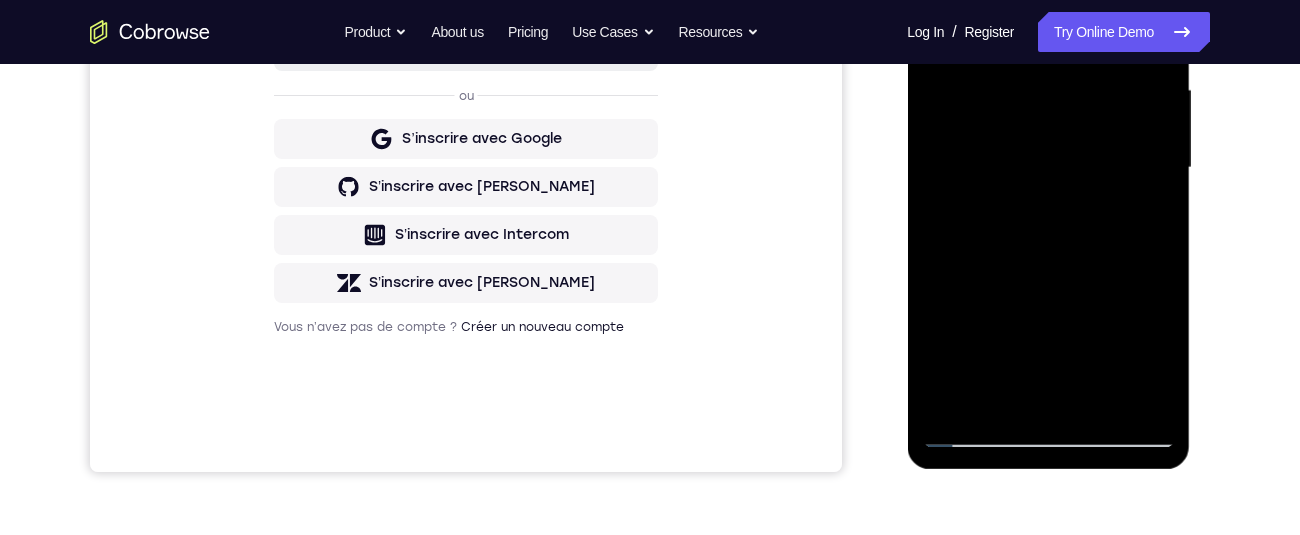click at bounding box center [1048, 168] 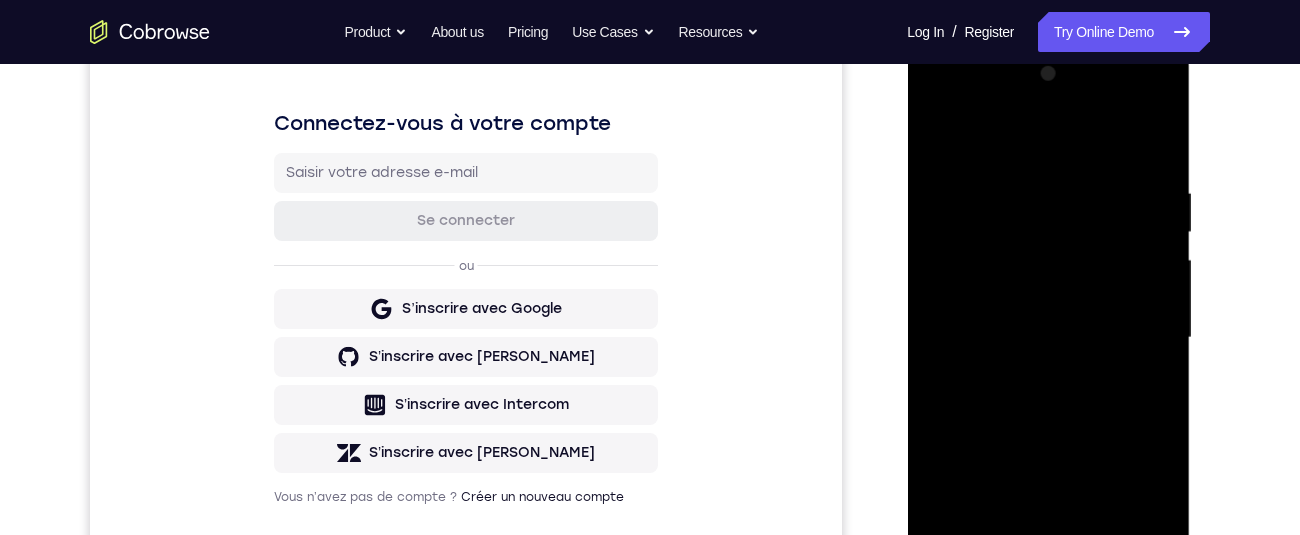 scroll, scrollTop: 293, scrollLeft: 0, axis: vertical 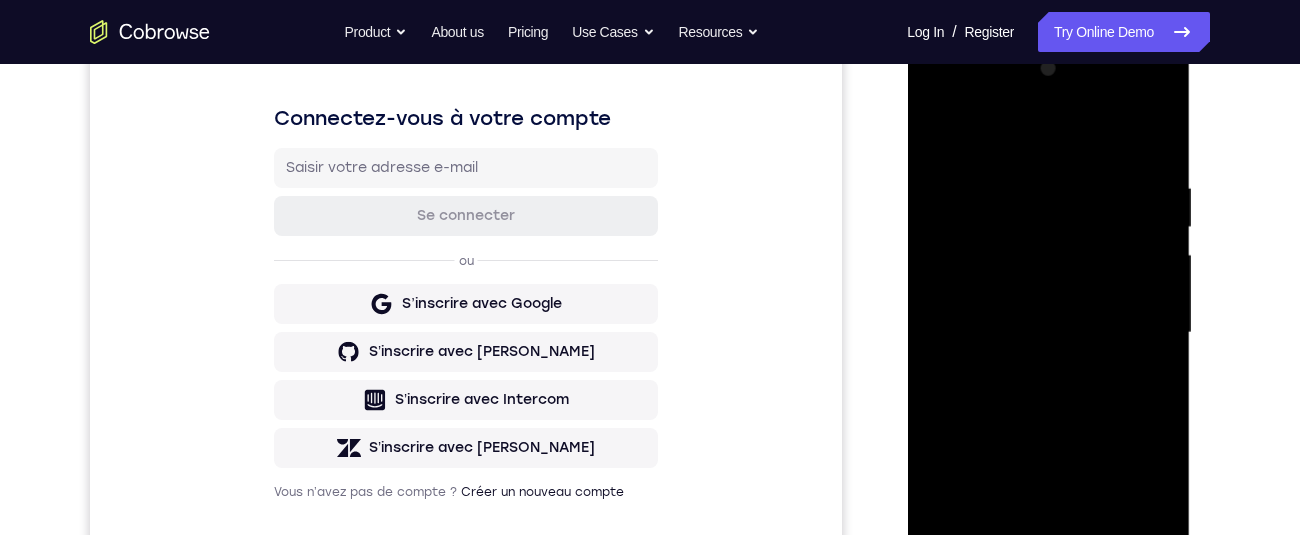 click at bounding box center [1048, 333] 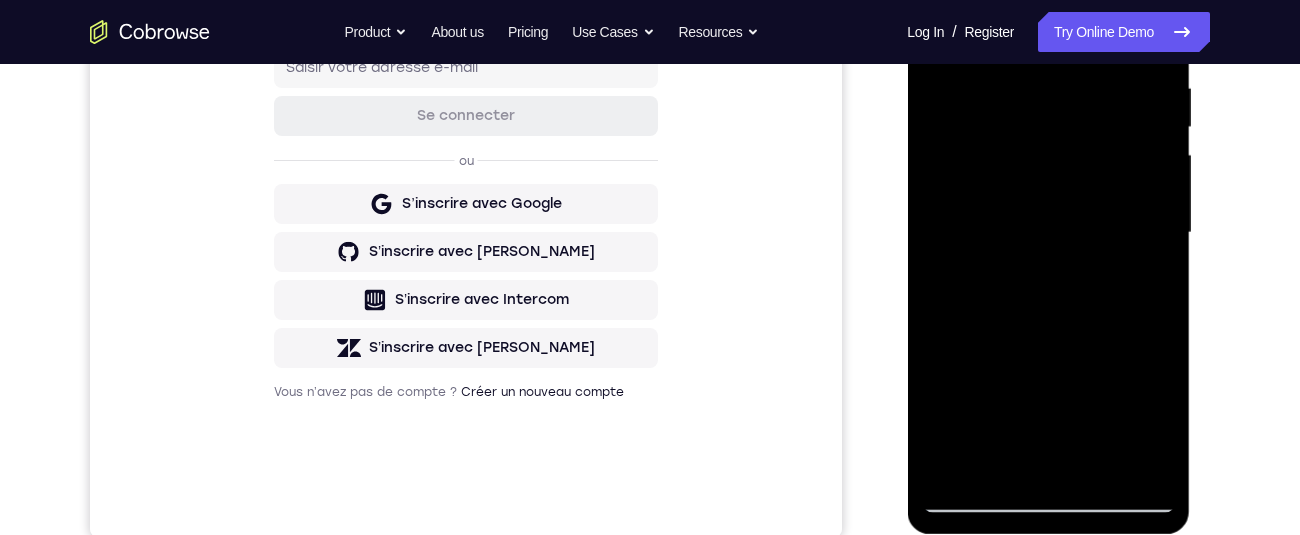 scroll, scrollTop: 393, scrollLeft: 0, axis: vertical 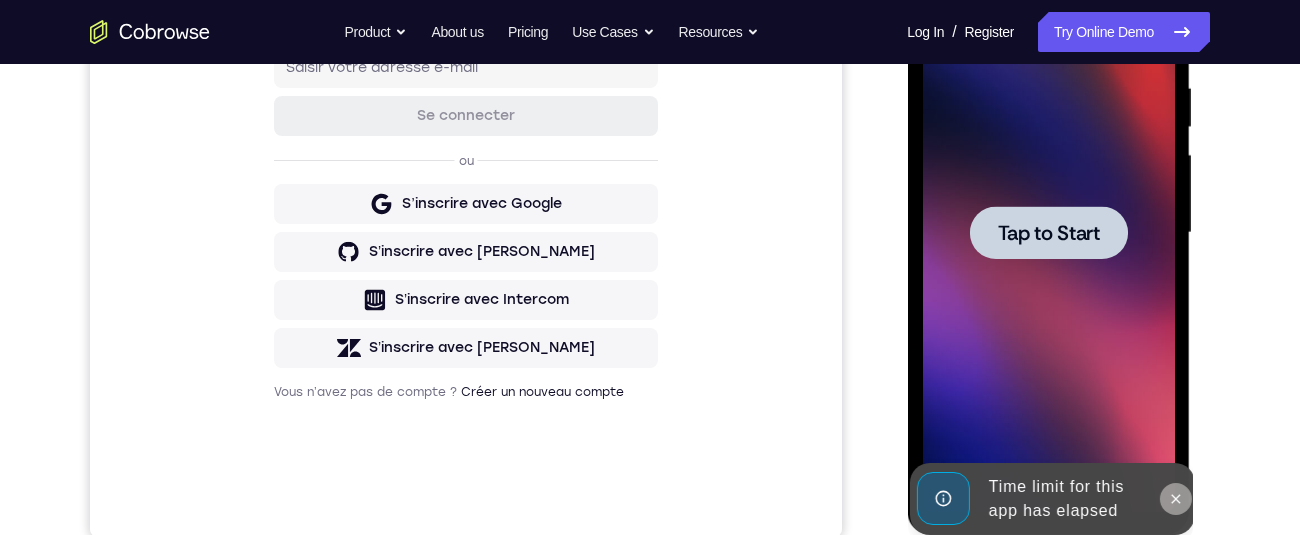 click 